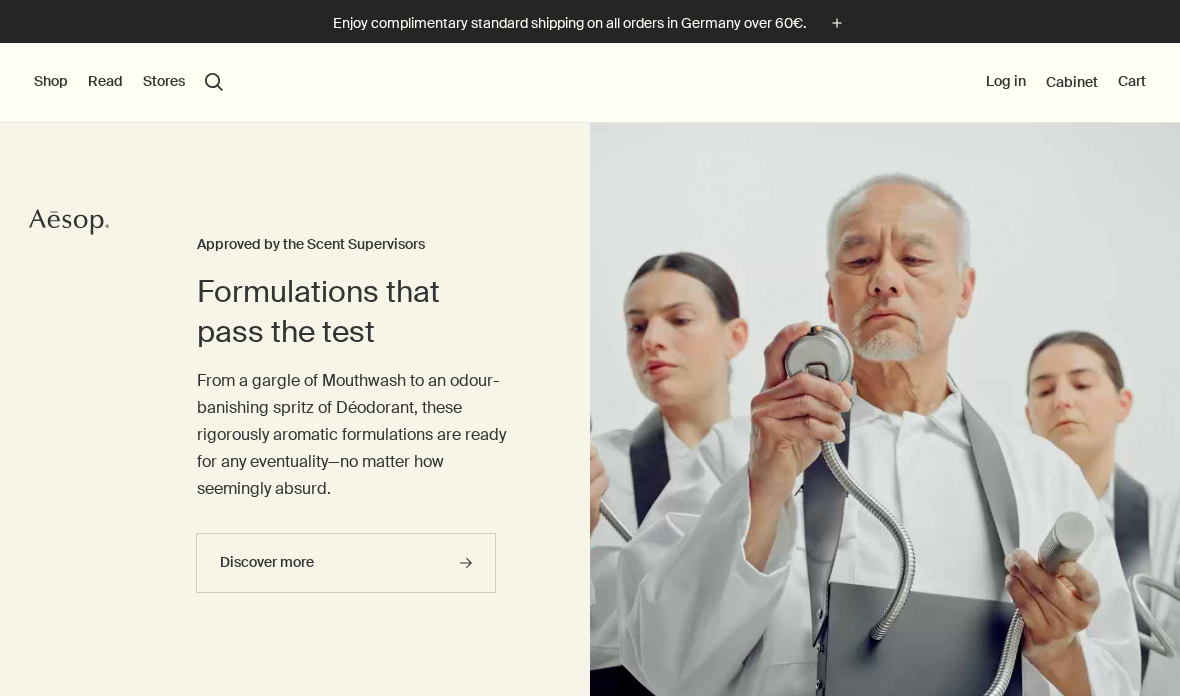 scroll, scrollTop: 0, scrollLeft: 0, axis: both 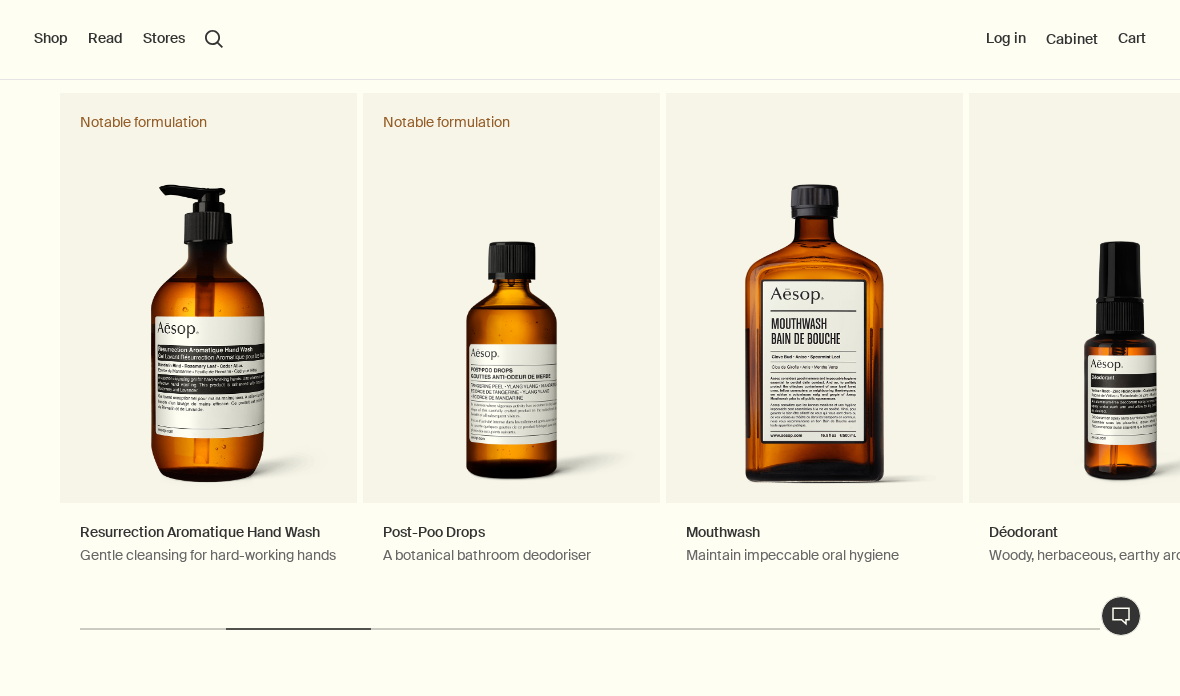 click on "Resurrection Aromatique Hand Wash Gentle cleansing for hard-working hands Notable formulation" at bounding box center [208, 348] 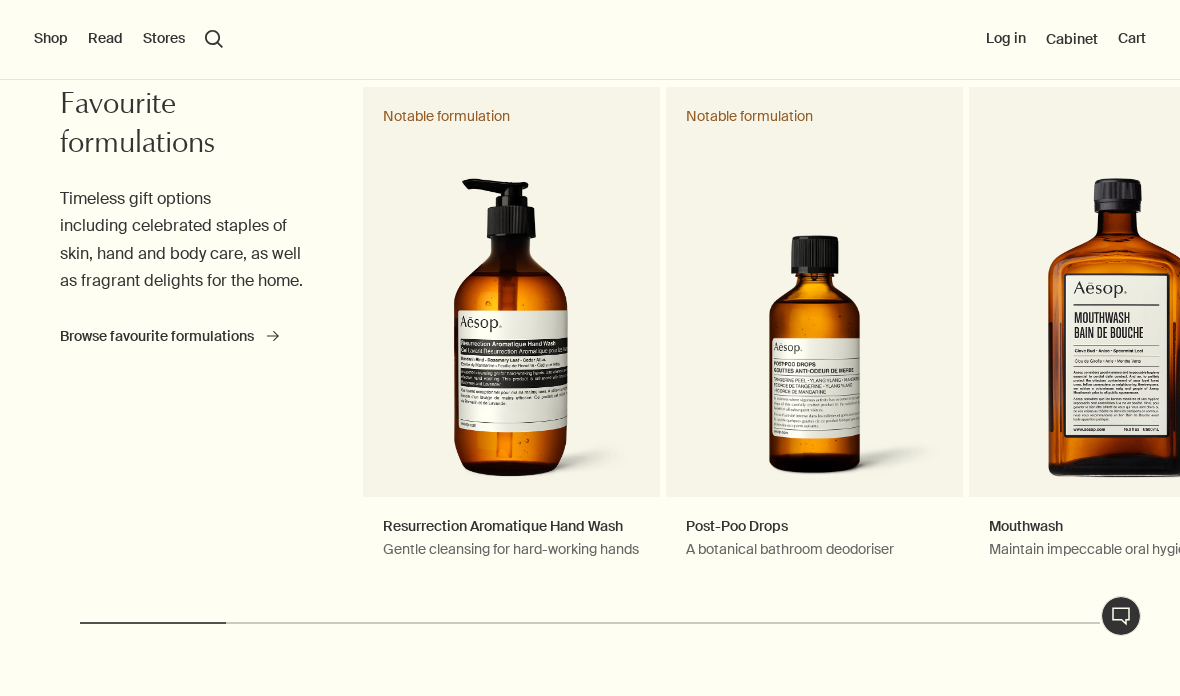 scroll, scrollTop: 893, scrollLeft: 0, axis: vertical 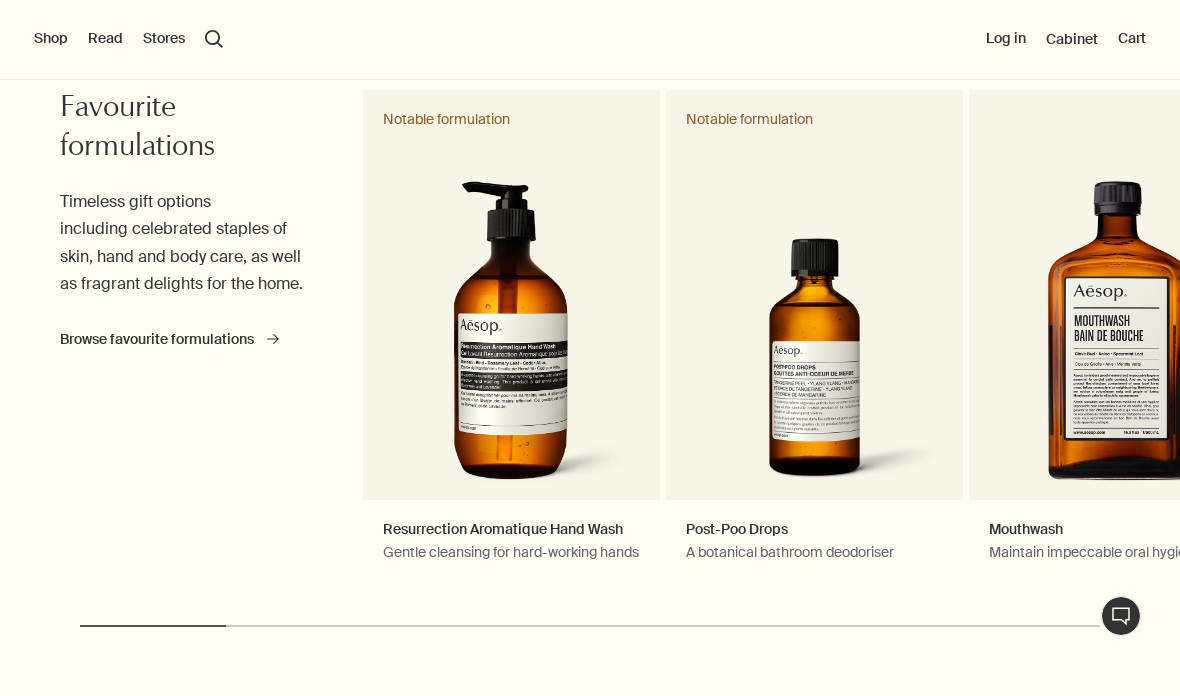 click on "Shop" at bounding box center (51, 39) 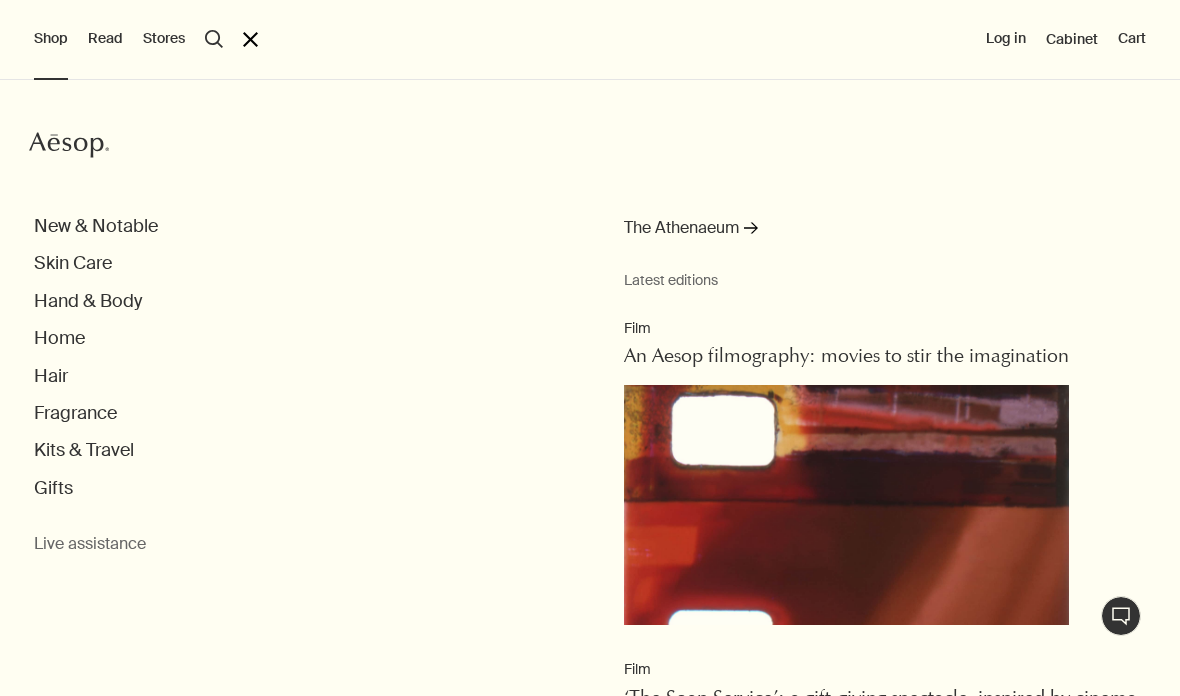 click on "Hand & Body" at bounding box center [96, 226] 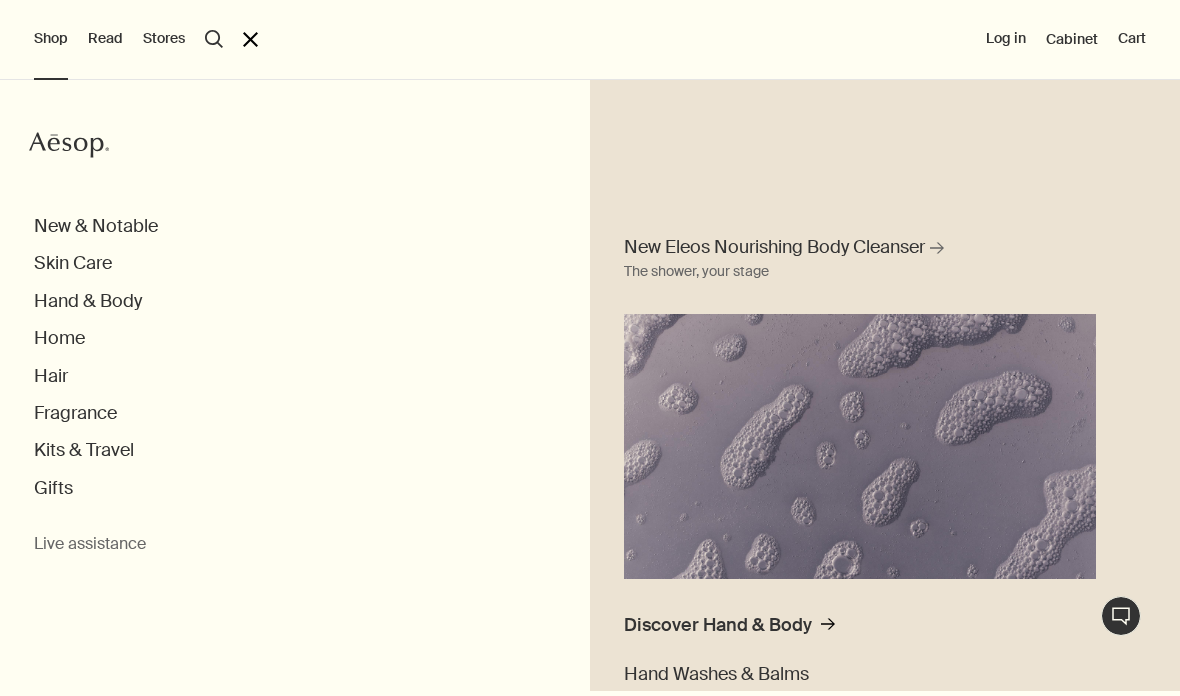 click on "Hand & Body" at bounding box center (96, 226) 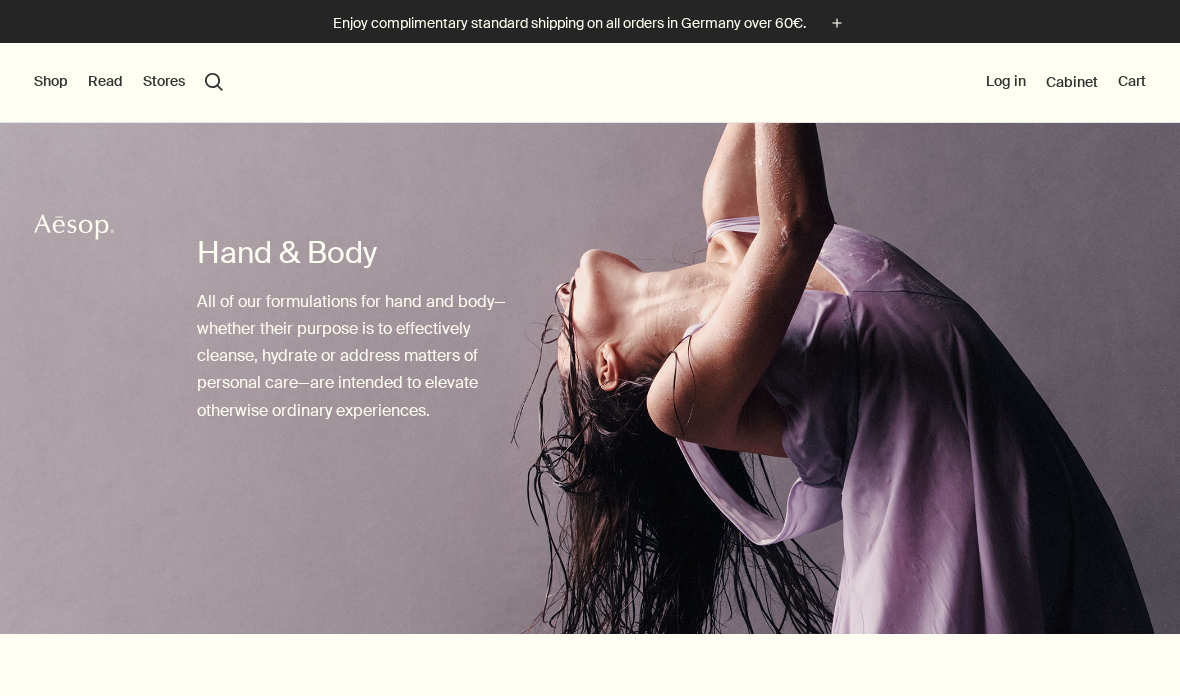 scroll, scrollTop: 0, scrollLeft: 0, axis: both 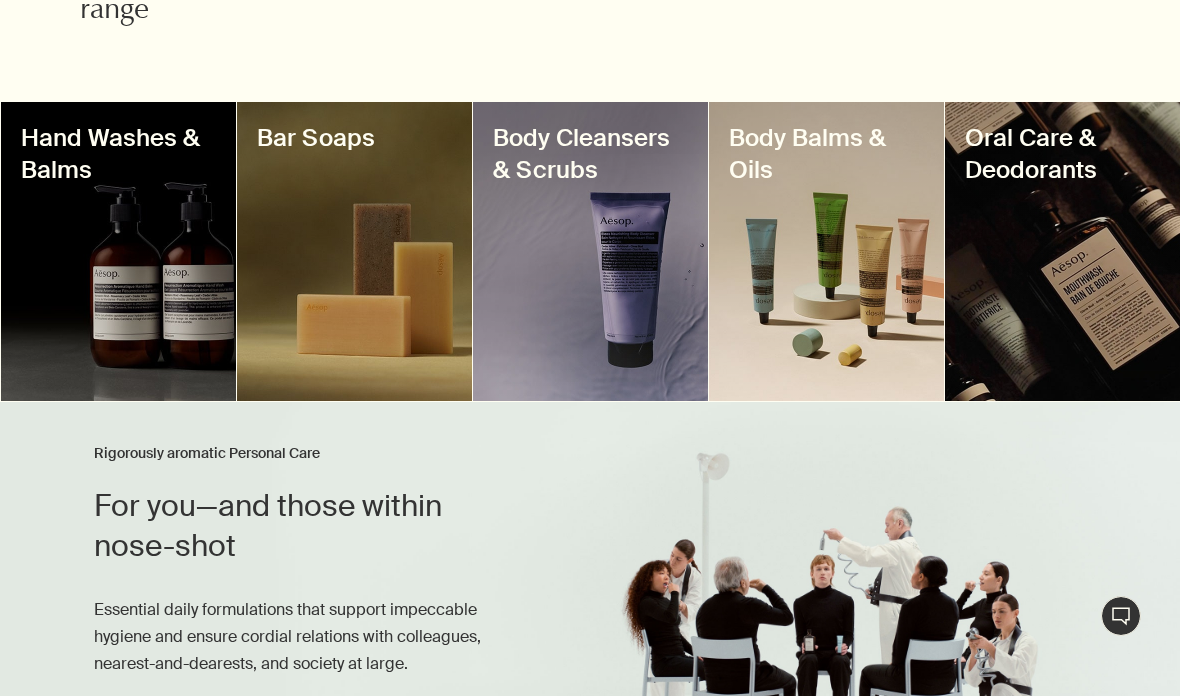 click at bounding box center [118, 251] 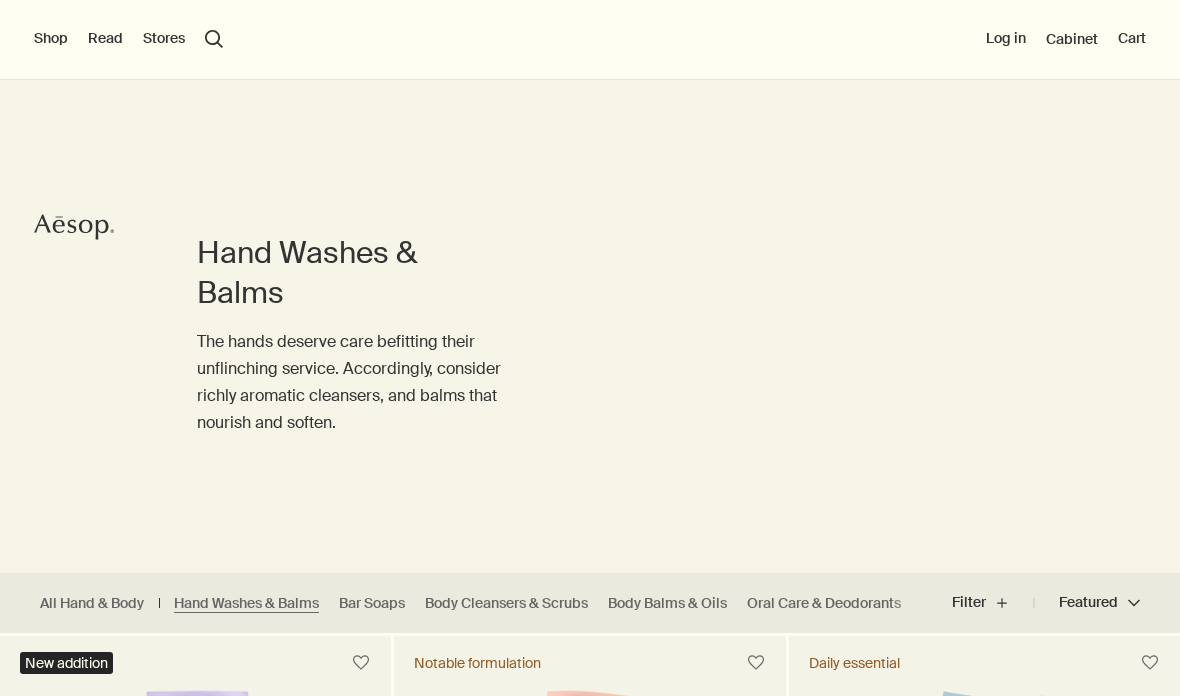 scroll, scrollTop: 197, scrollLeft: 0, axis: vertical 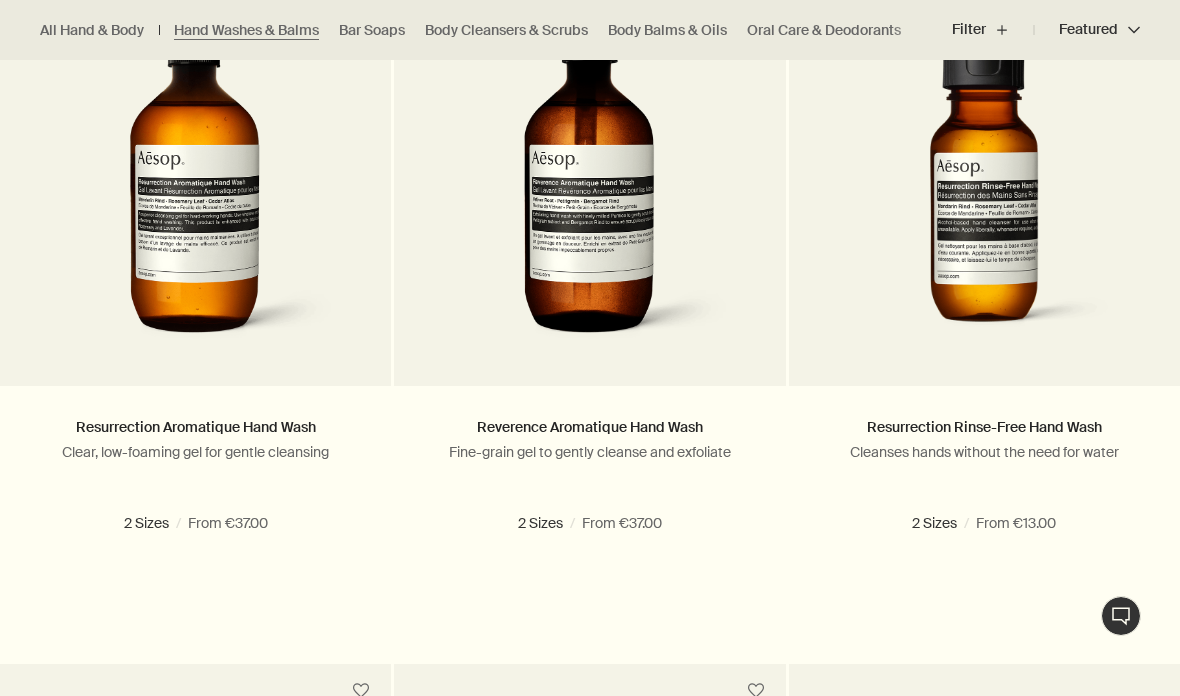 click on "500 mL" at bounding box center (1035, 523) 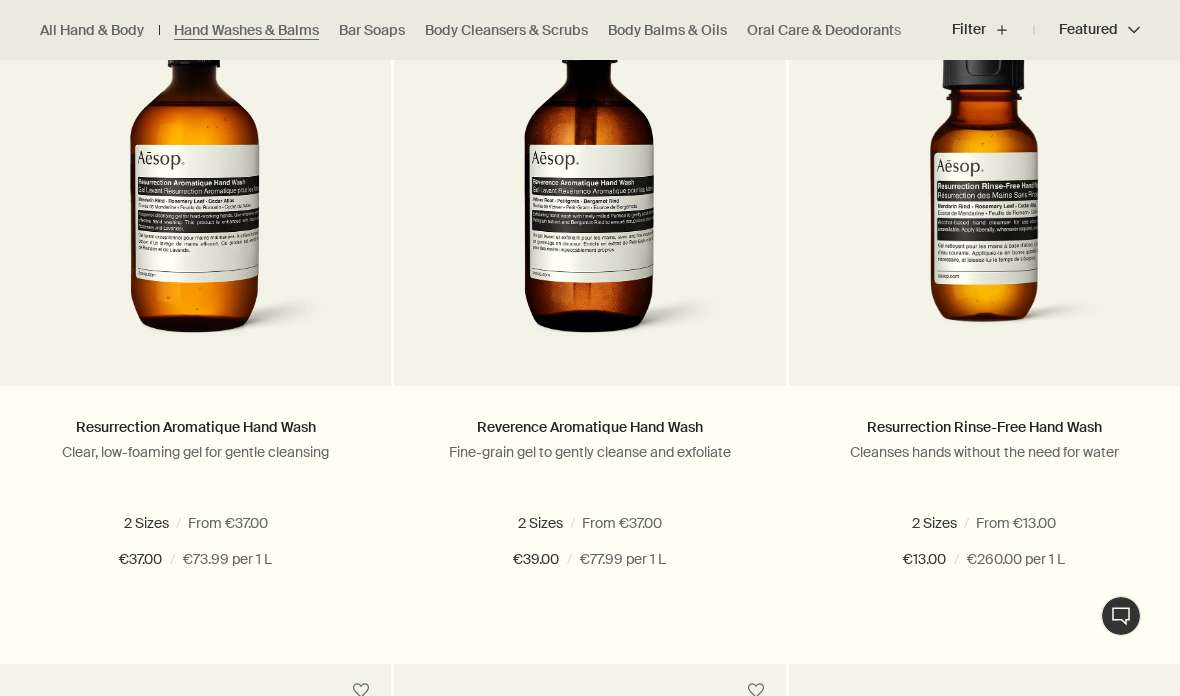 click on "500 mL" at bounding box center (992, 1939) 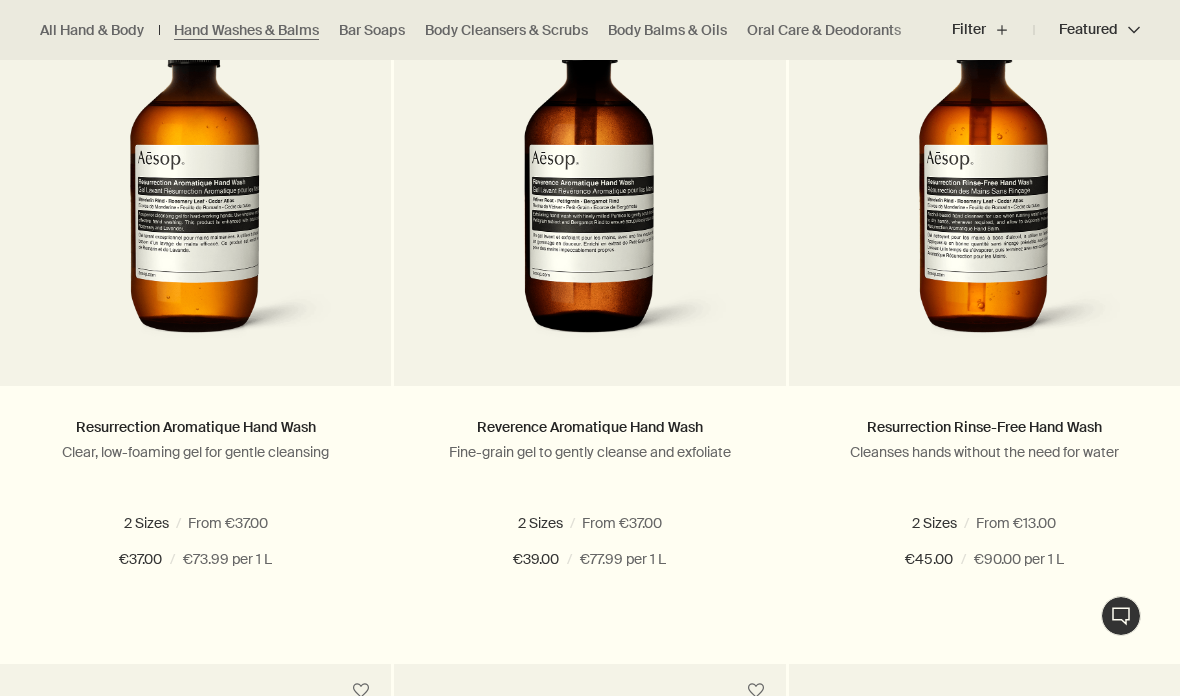 click on "50 mL" at bounding box center (941, 523) 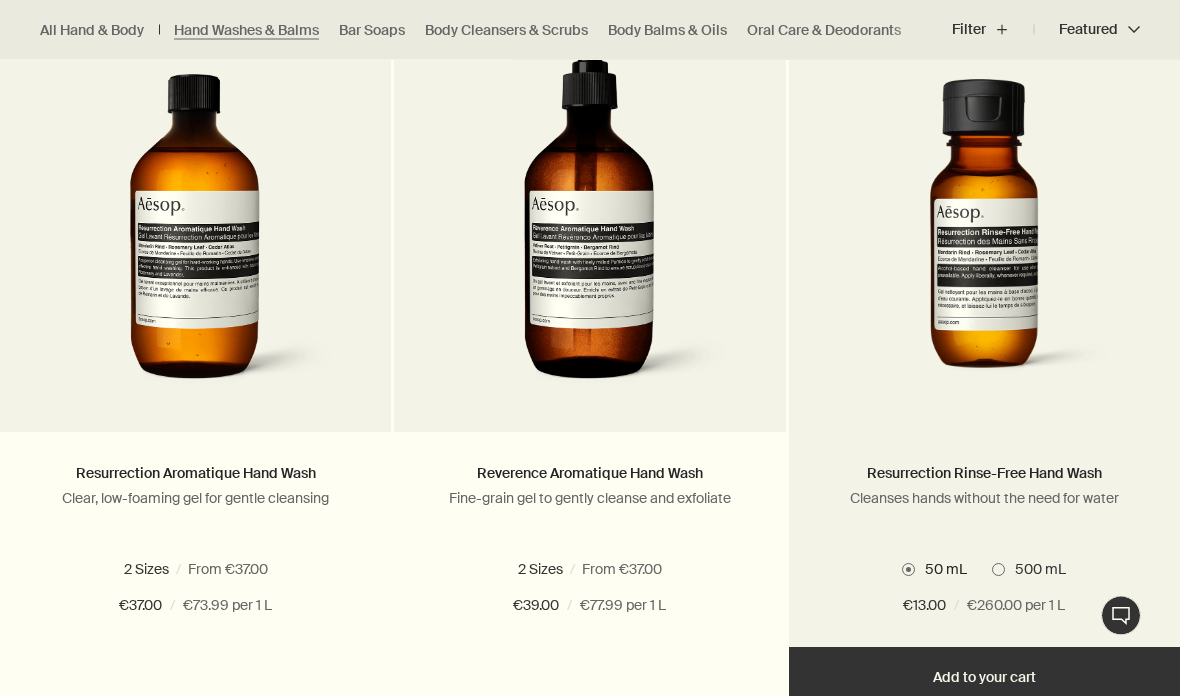 scroll, scrollTop: 1373, scrollLeft: 0, axis: vertical 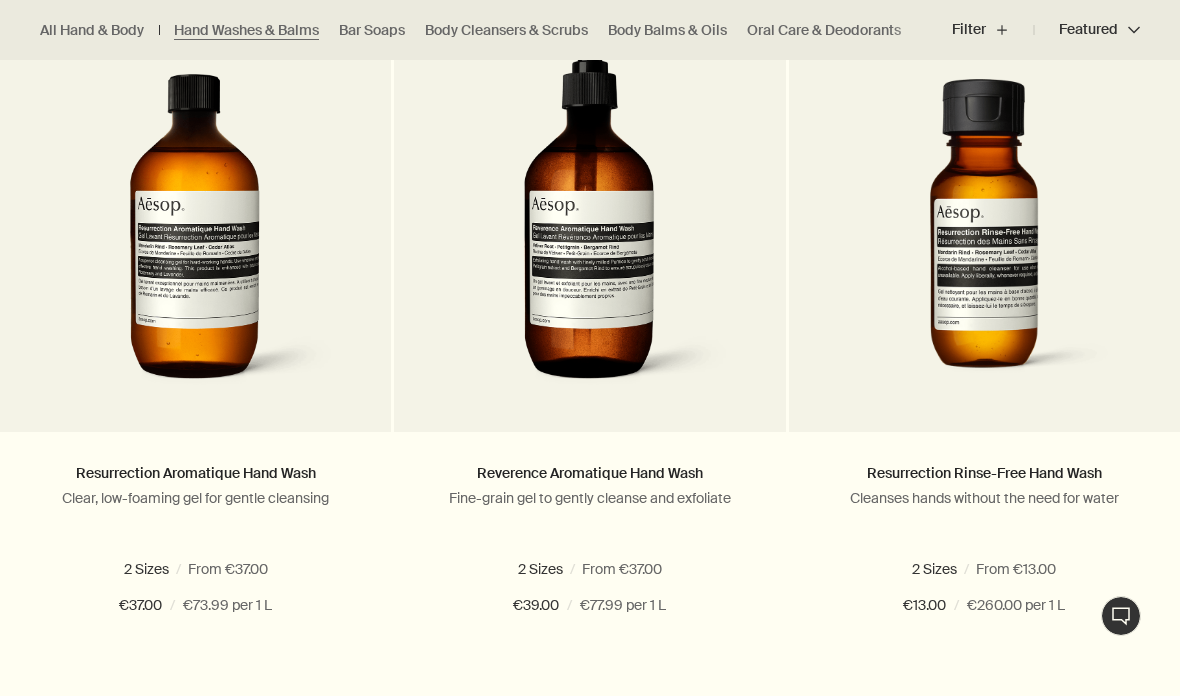 click on "500 mL refill" at bounding box center [646, 569] 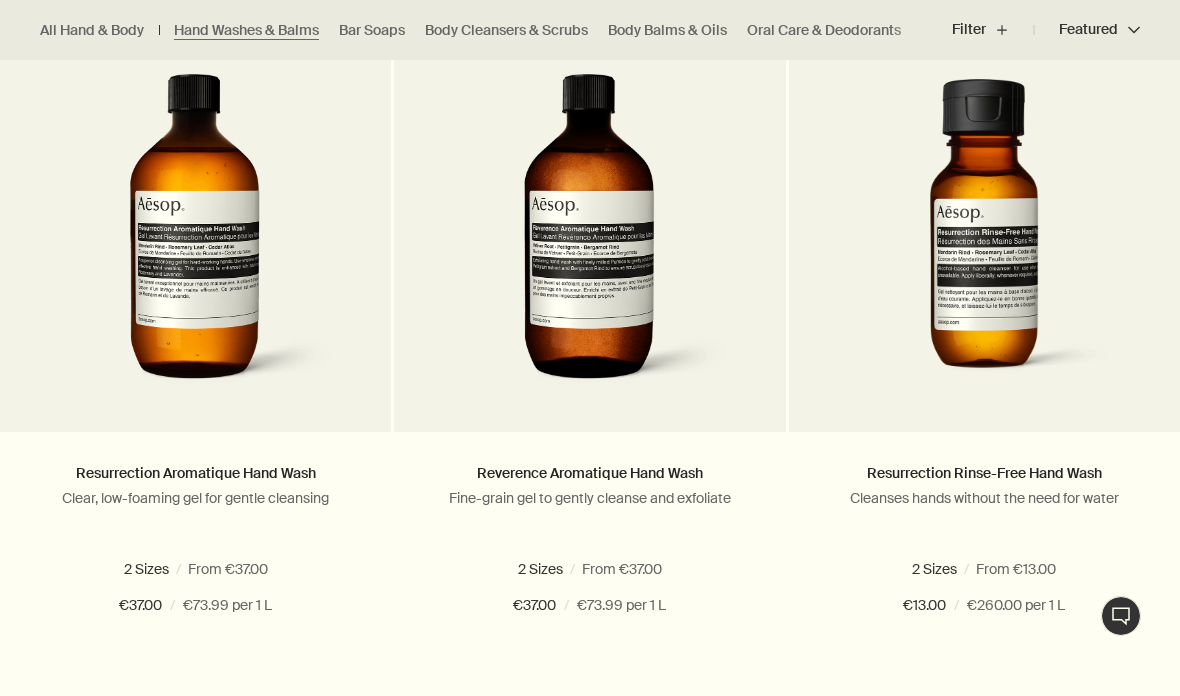 click on "500 mL" at bounding box center [532, 569] 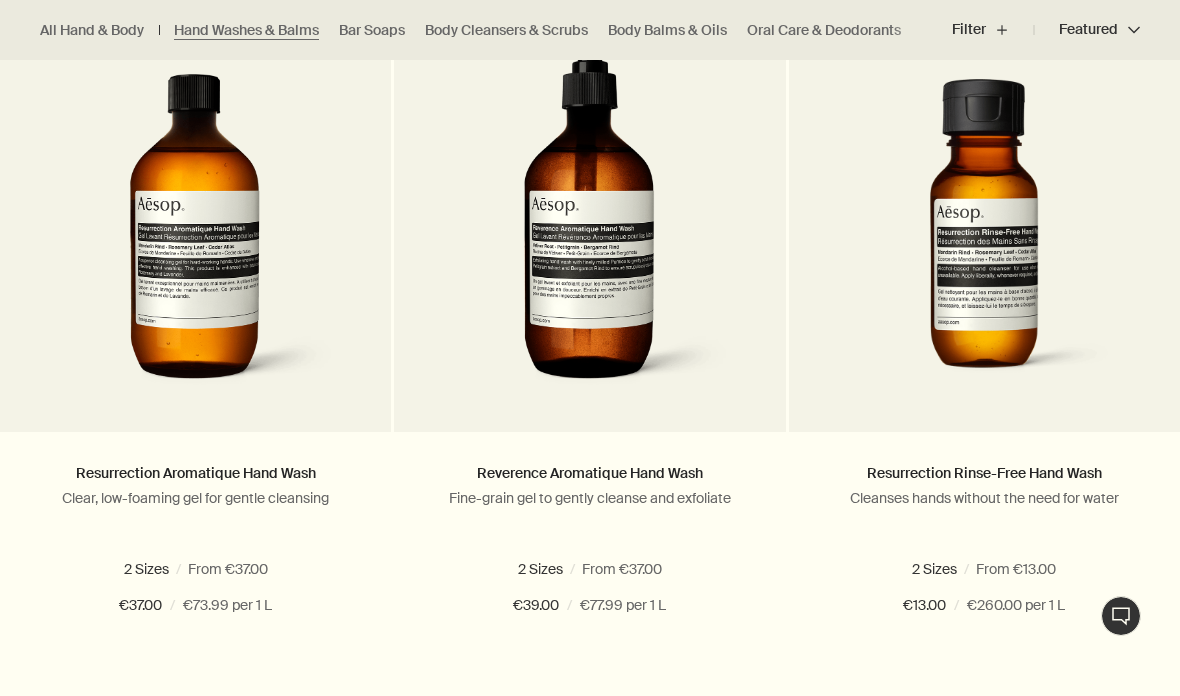 click on "500 mL refill" at bounding box center [646, 569] 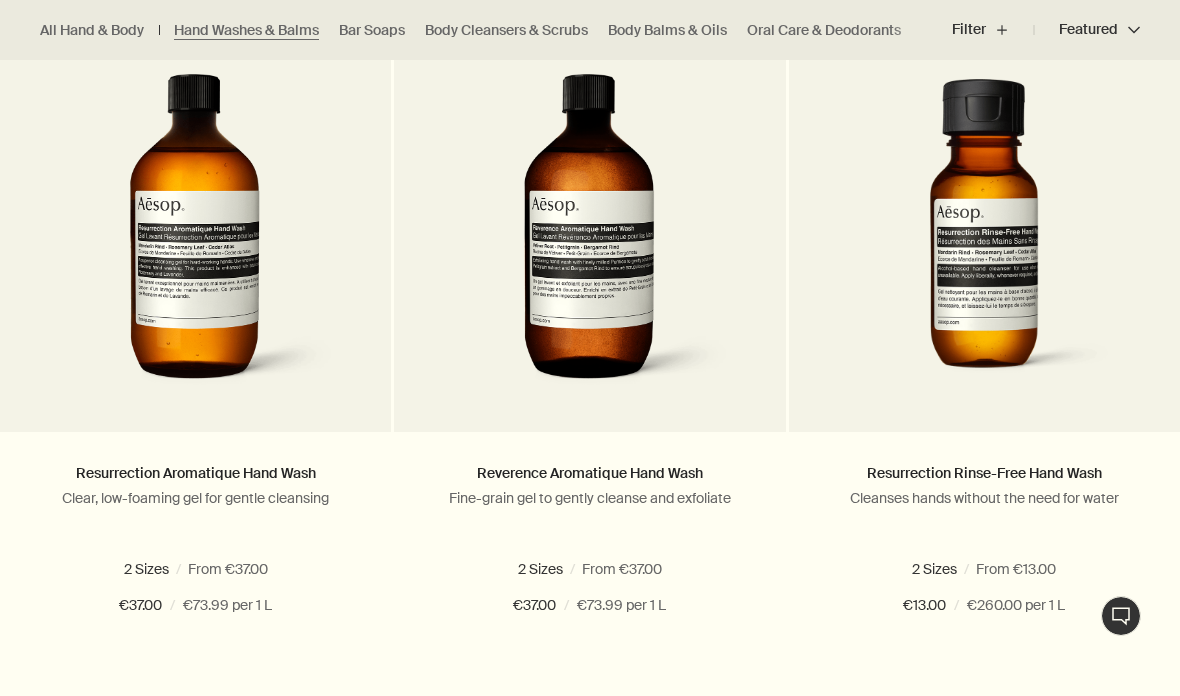 click on "500 mL" at bounding box center (532, 569) 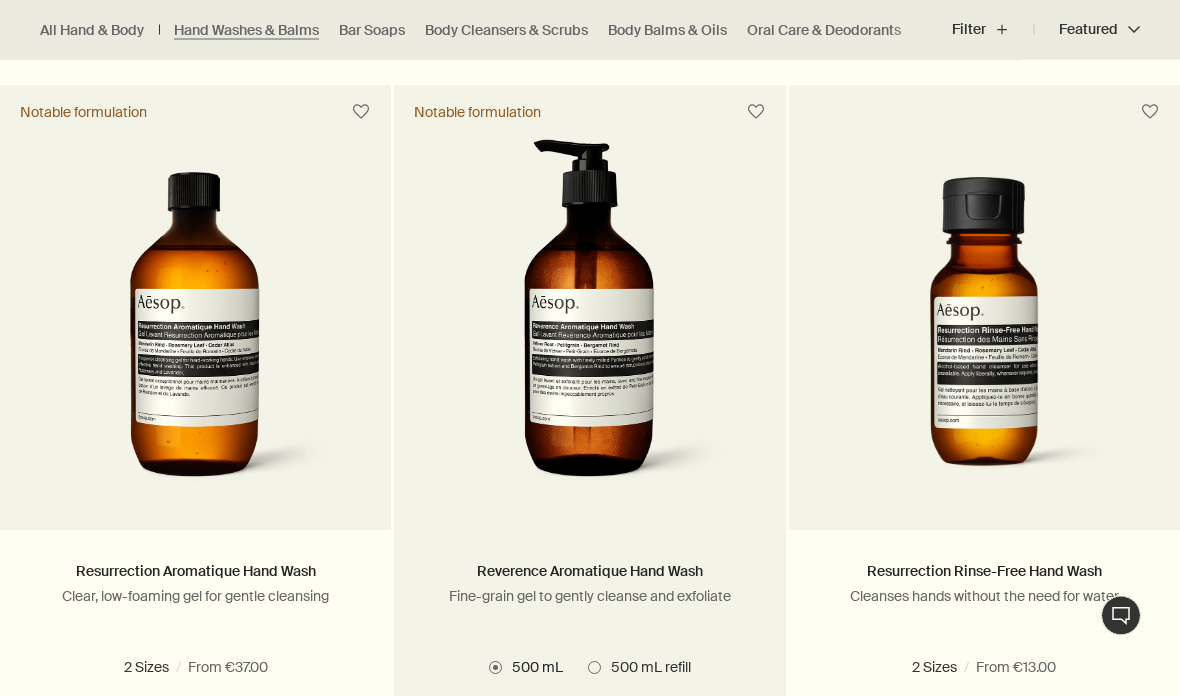 scroll, scrollTop: 1276, scrollLeft: 0, axis: vertical 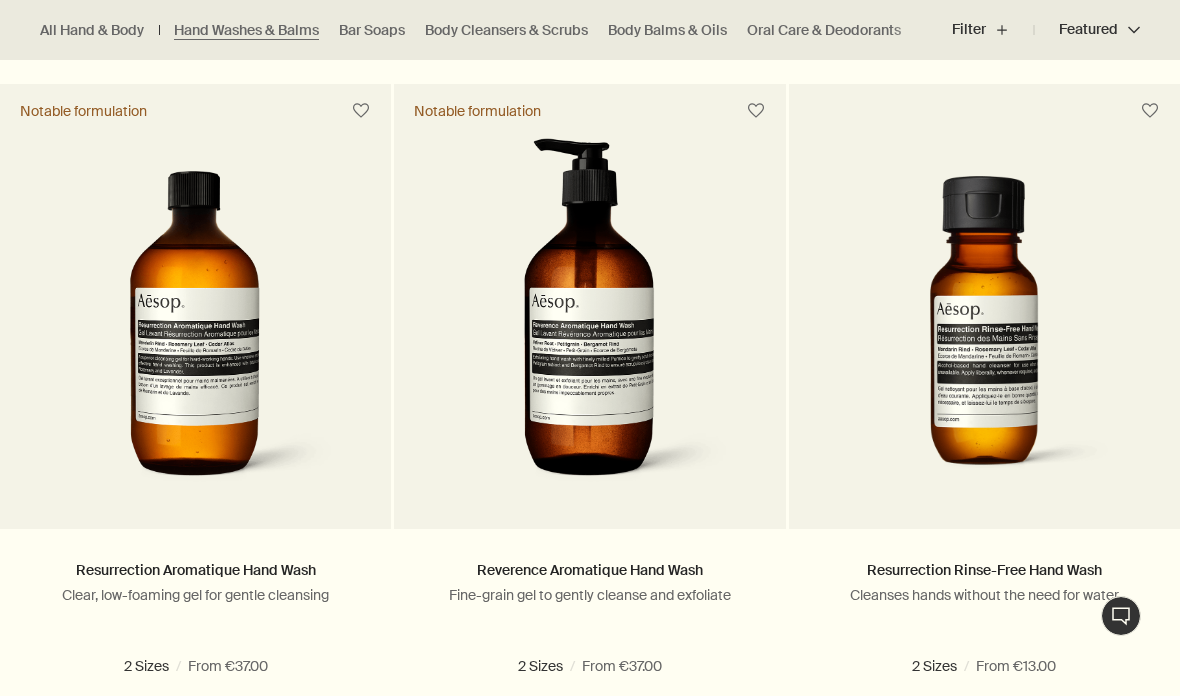 click at bounding box center (196, 318) 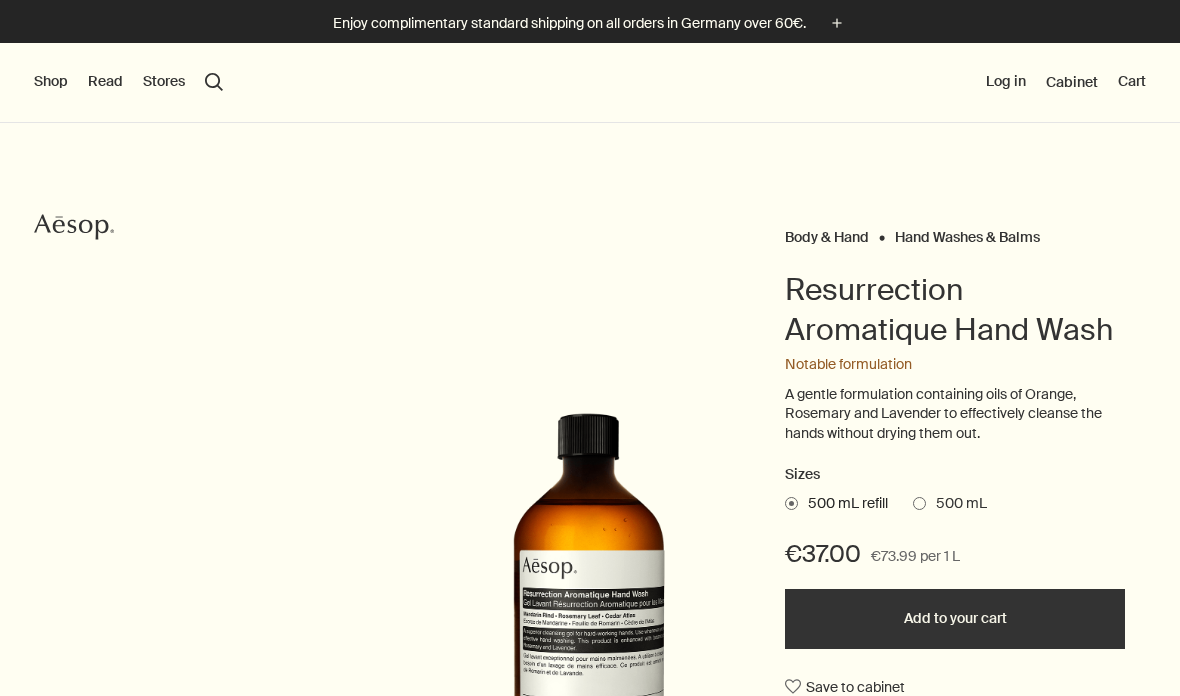 scroll, scrollTop: 20, scrollLeft: 0, axis: vertical 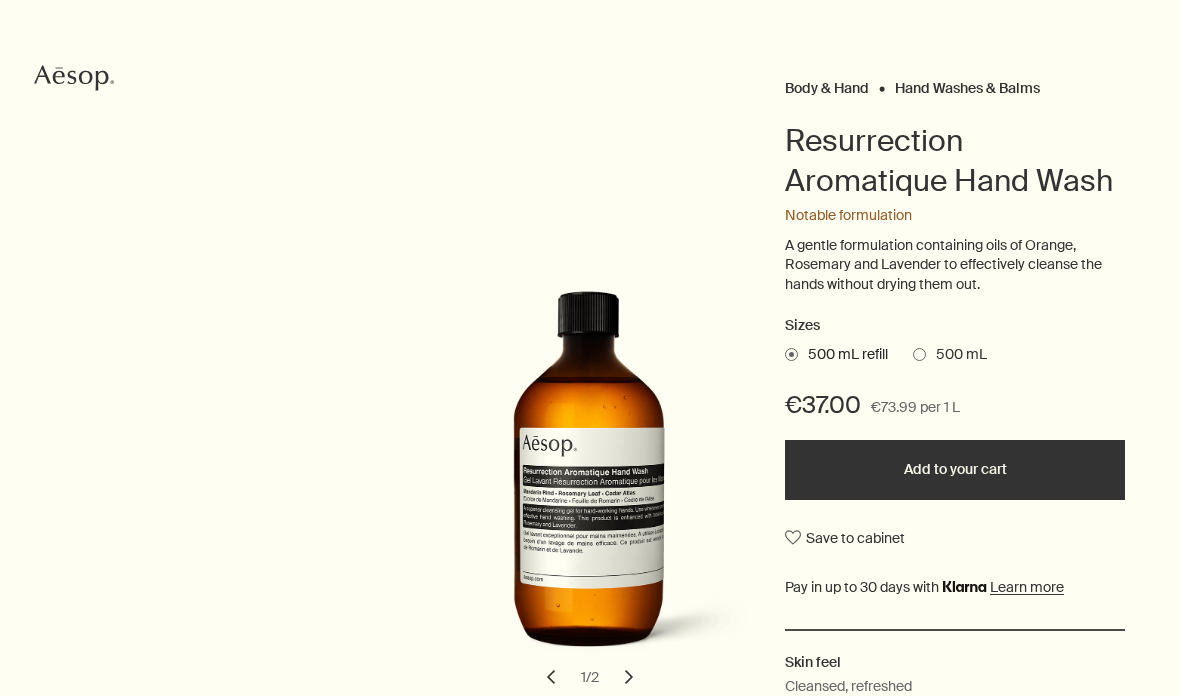 click on "500 mL" at bounding box center (956, 355) 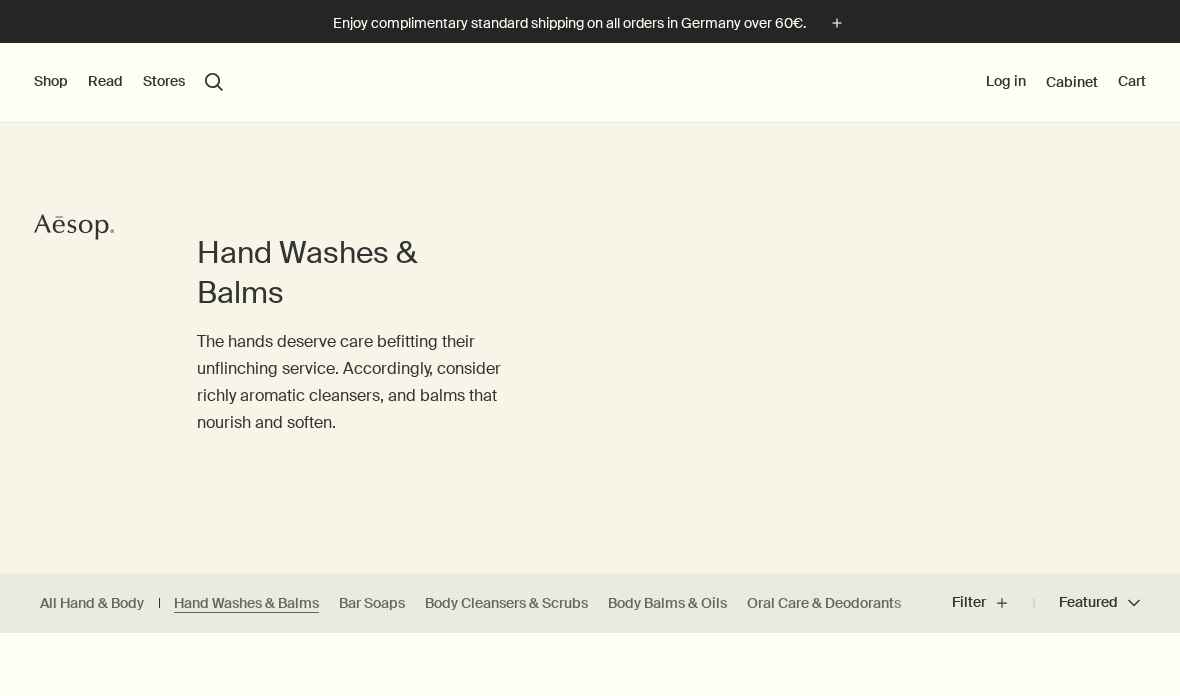scroll, scrollTop: 0, scrollLeft: 0, axis: both 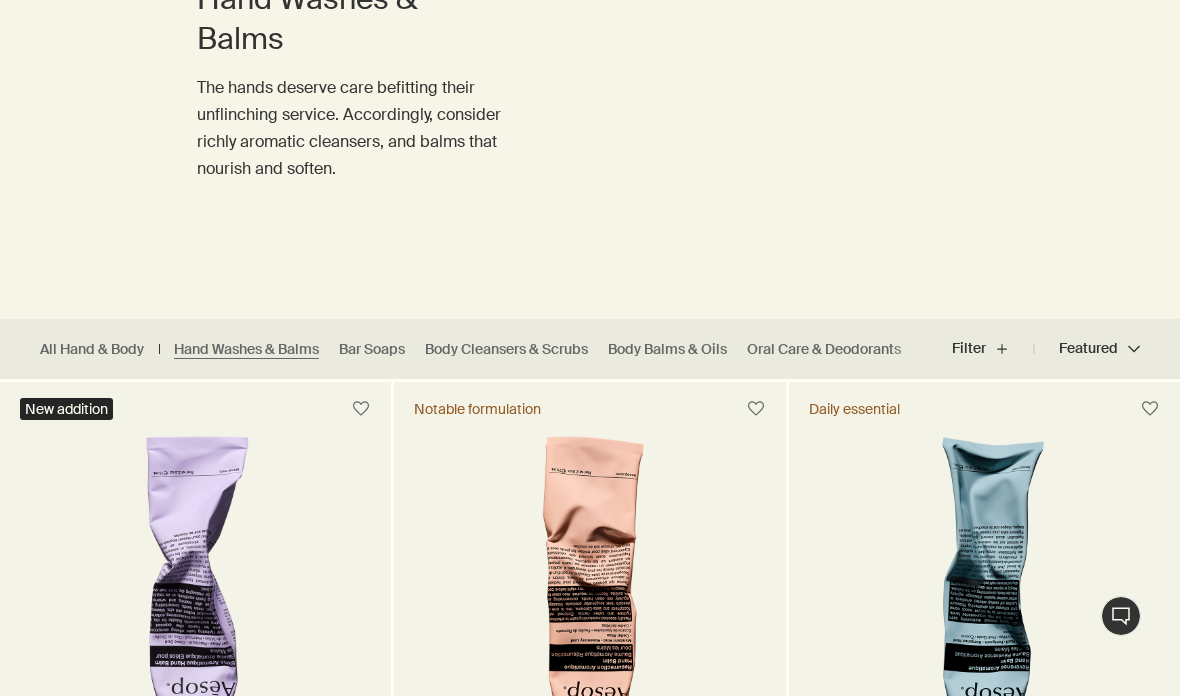 click on "Body Cleansers & Scrubs" at bounding box center [506, 349] 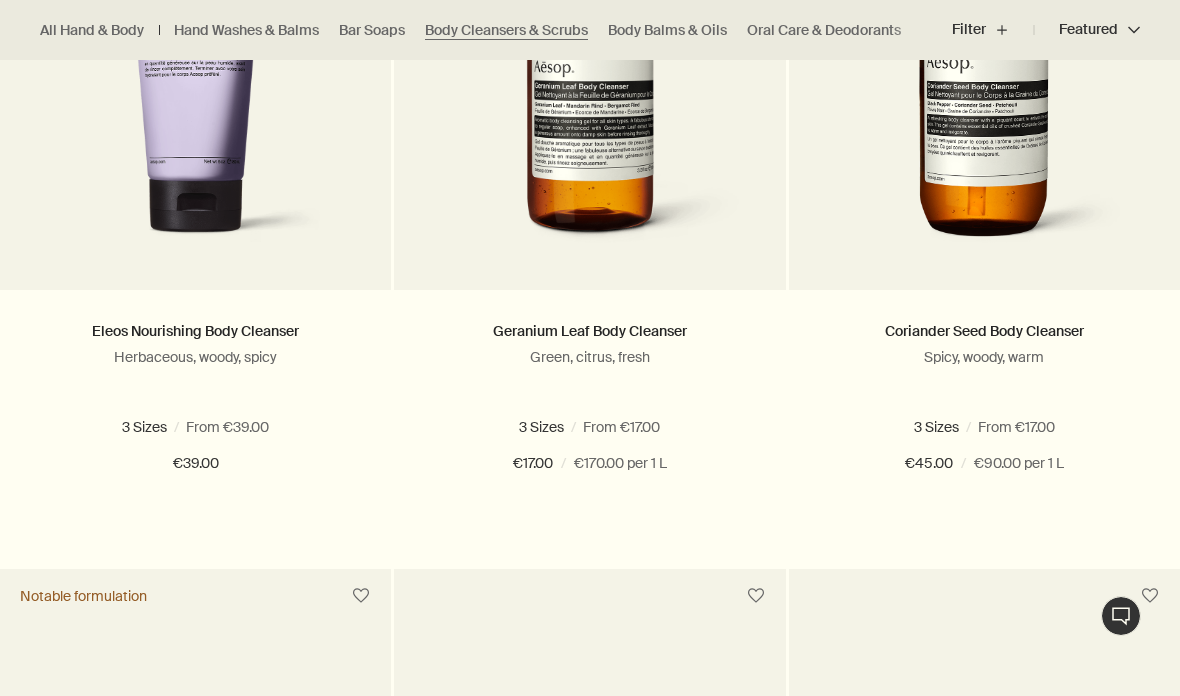 scroll, scrollTop: 795, scrollLeft: 0, axis: vertical 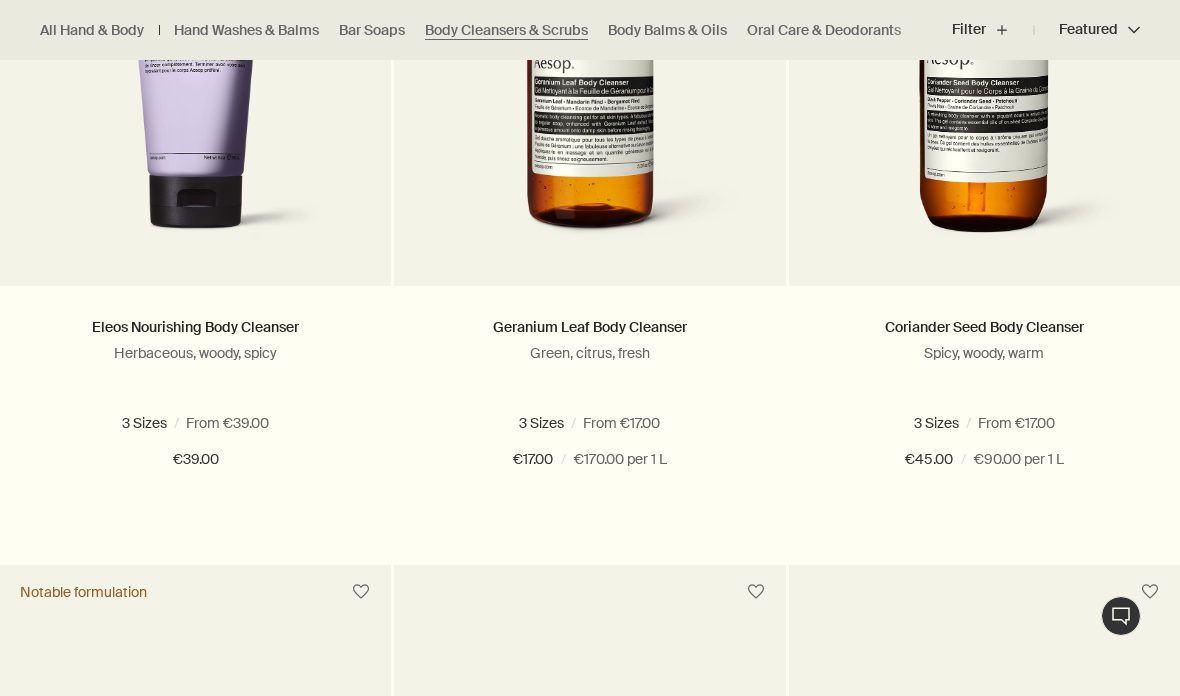 click on "100 mL" at bounding box center (877, 423) 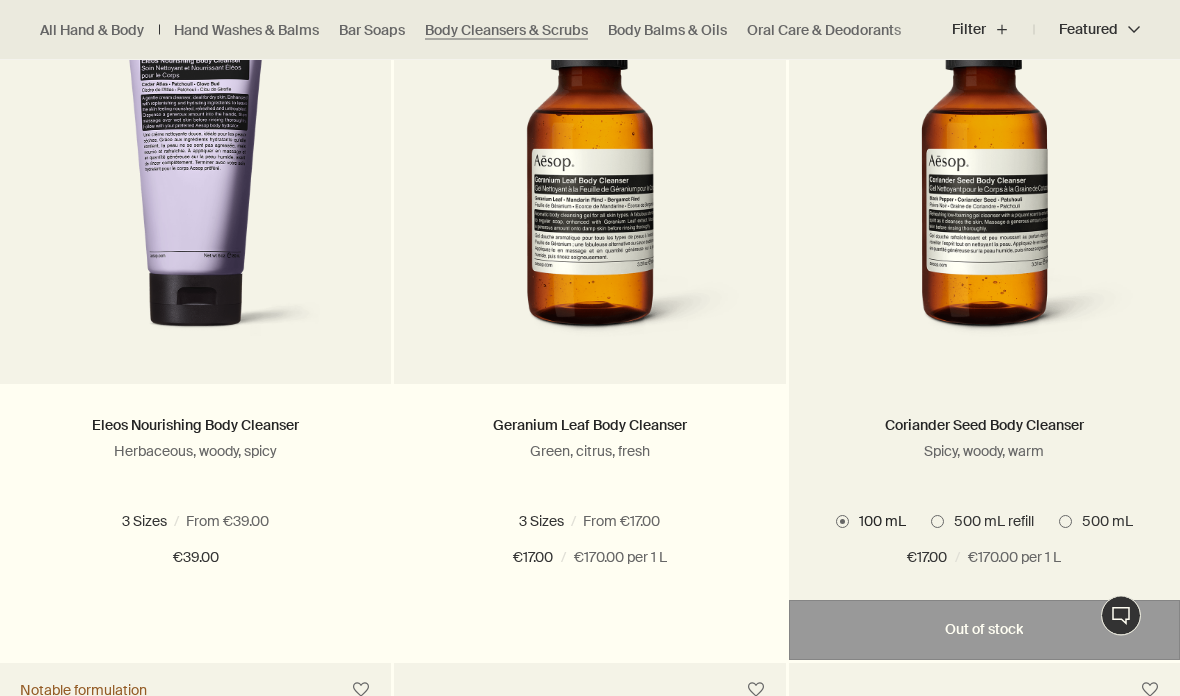 scroll, scrollTop: 709, scrollLeft: 0, axis: vertical 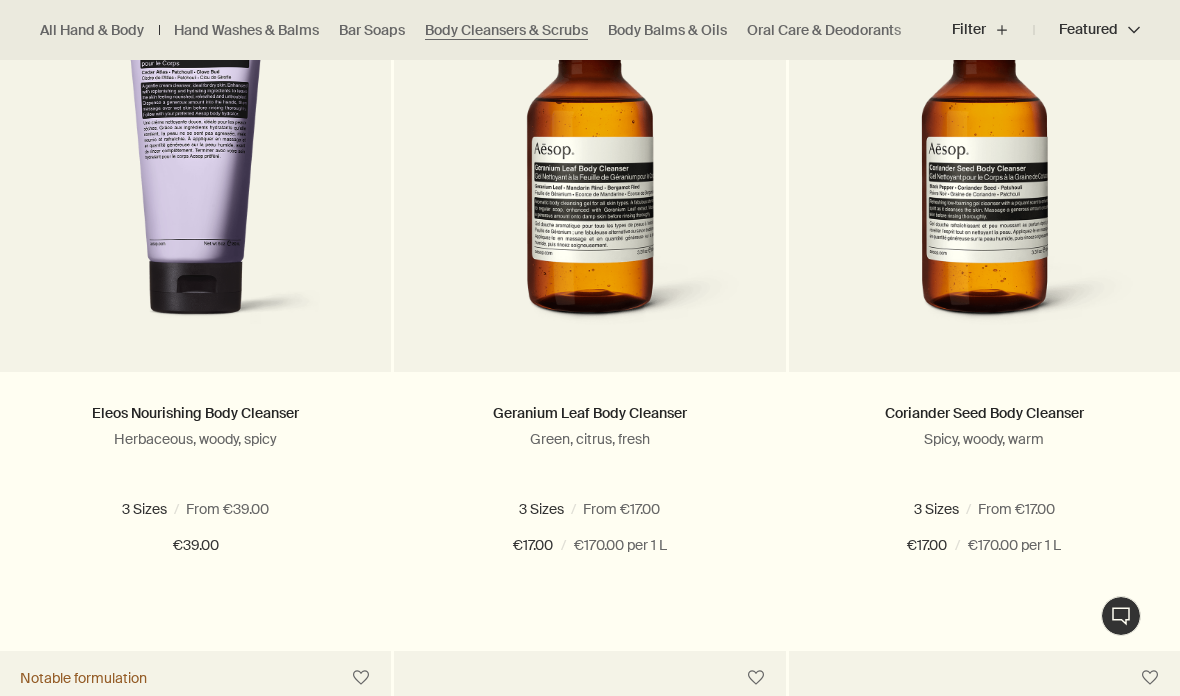click on "500 mL refill" at bounding box center (989, 509) 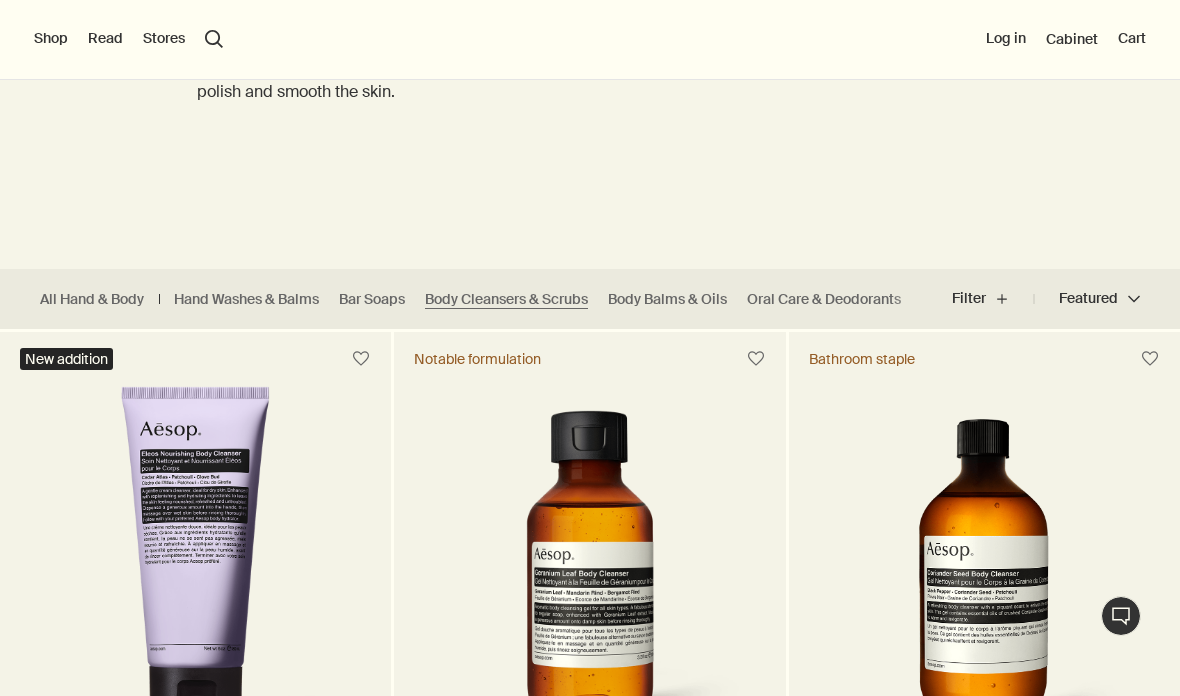 scroll, scrollTop: 321, scrollLeft: 0, axis: vertical 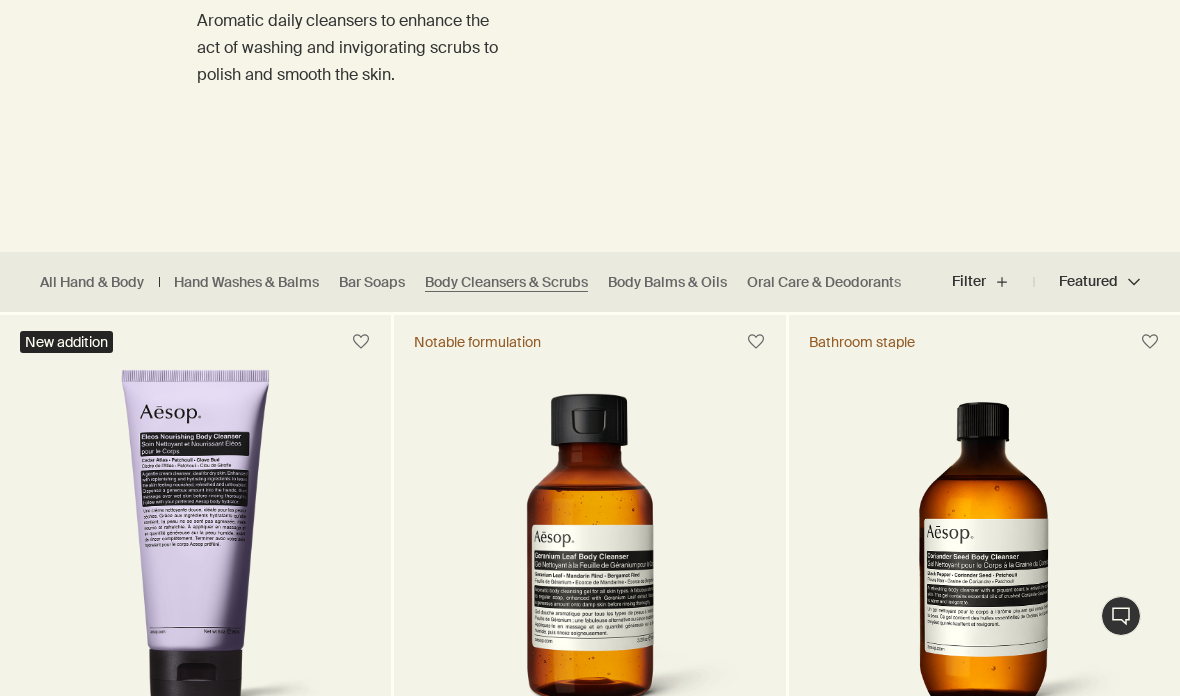 click on "Body Balms & Oils" at bounding box center (667, 282) 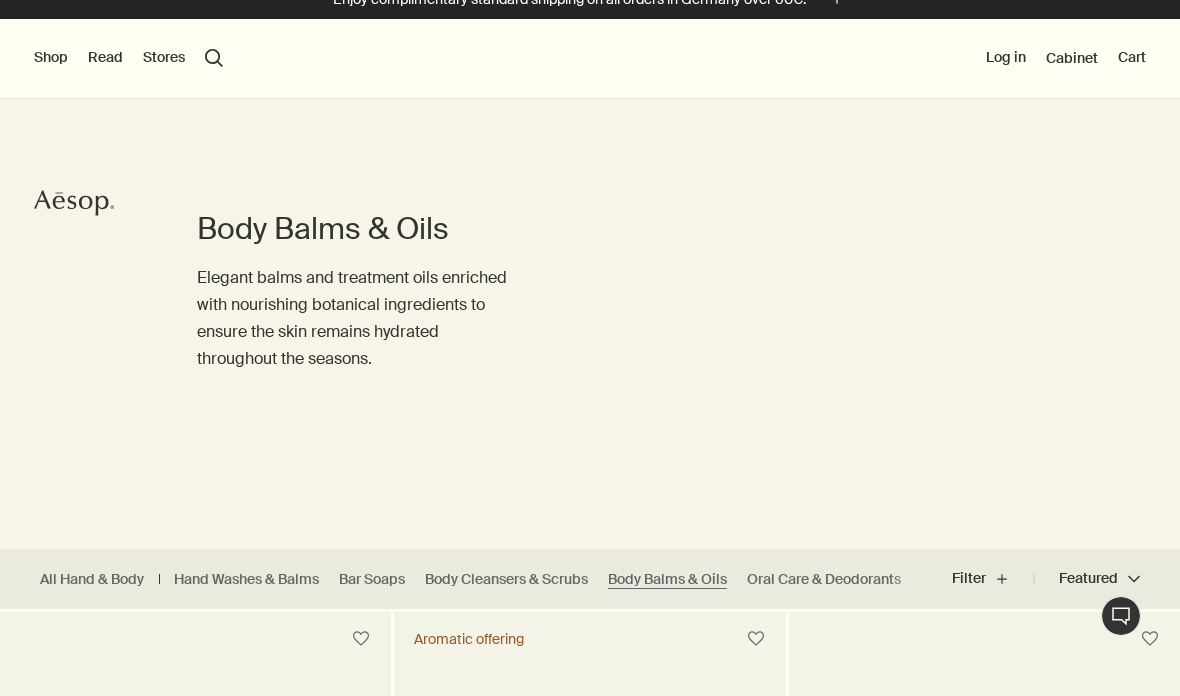 scroll, scrollTop: 0, scrollLeft: 0, axis: both 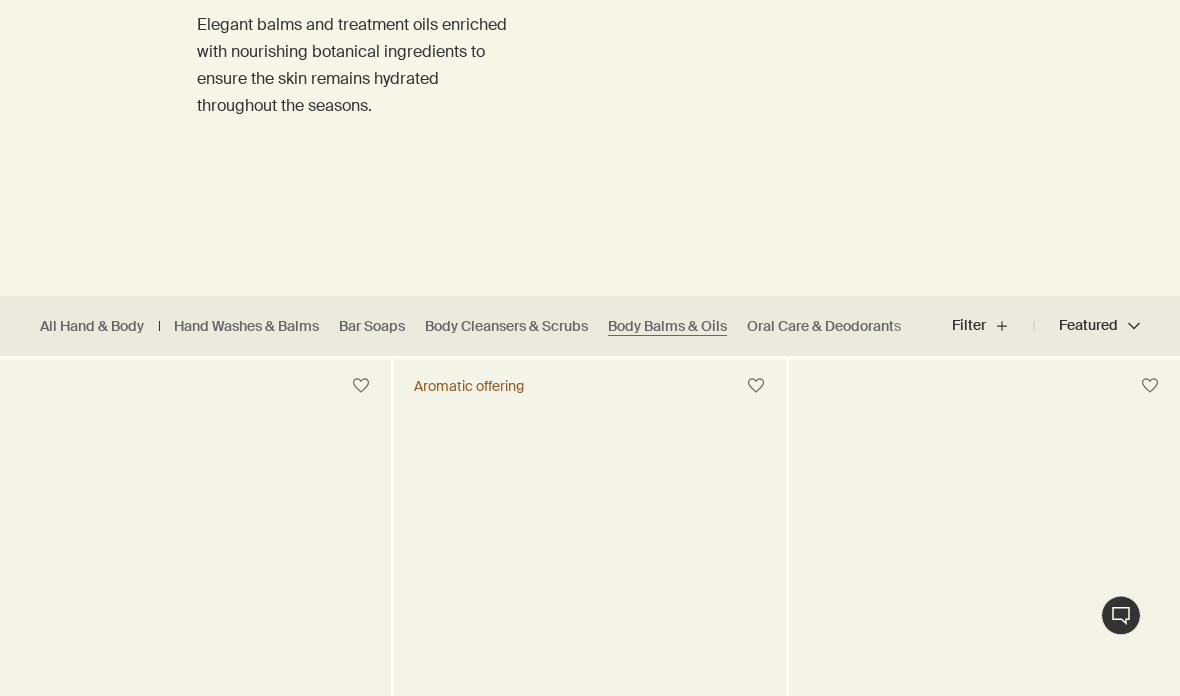 click on "Oral Care & Deodorants" at bounding box center [824, 327] 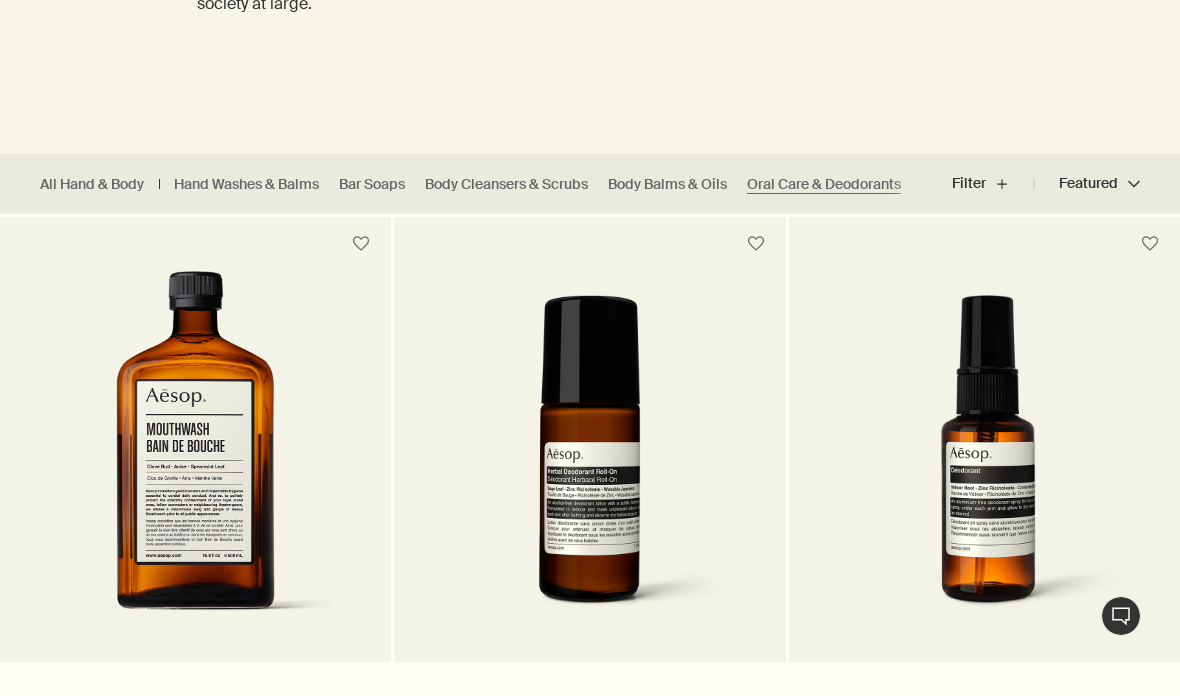 scroll, scrollTop: 424, scrollLeft: 0, axis: vertical 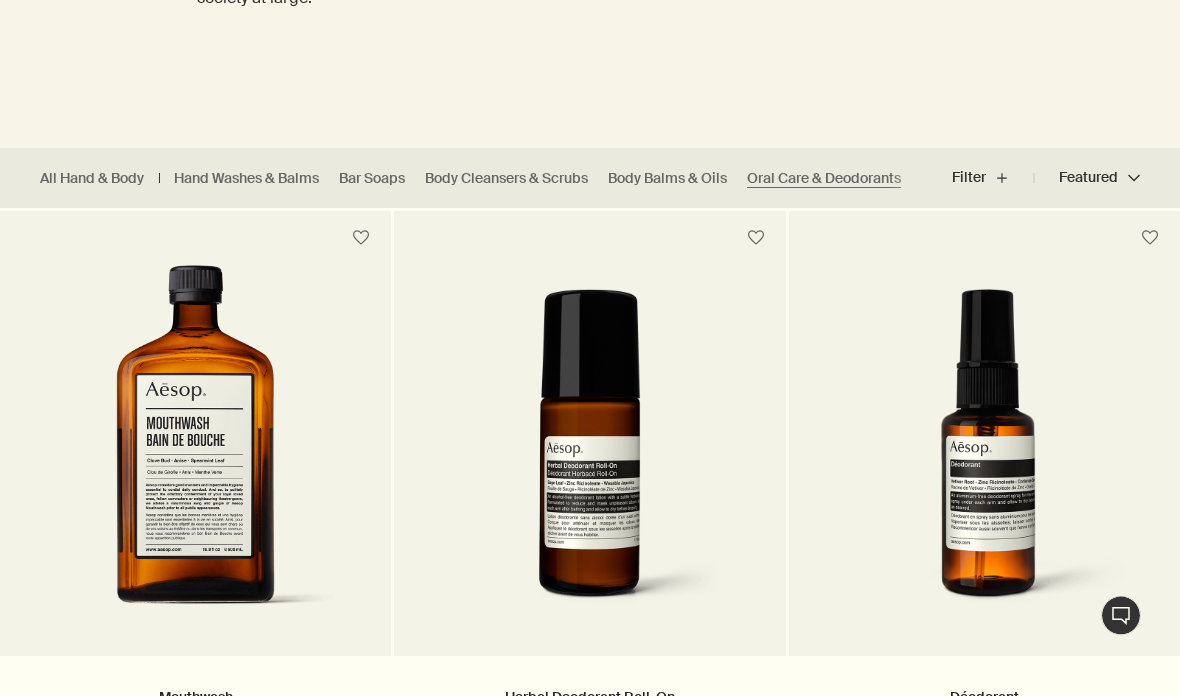 click on "Hand Washes & Balms" at bounding box center [246, 179] 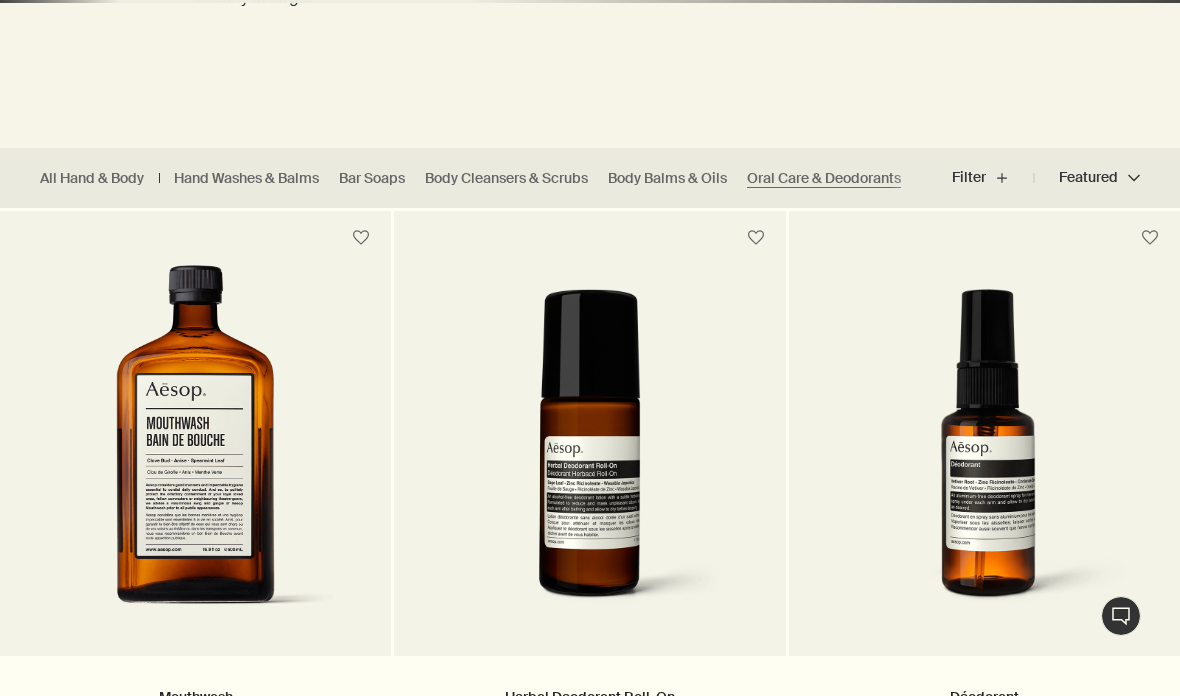 scroll, scrollTop: 334, scrollLeft: 0, axis: vertical 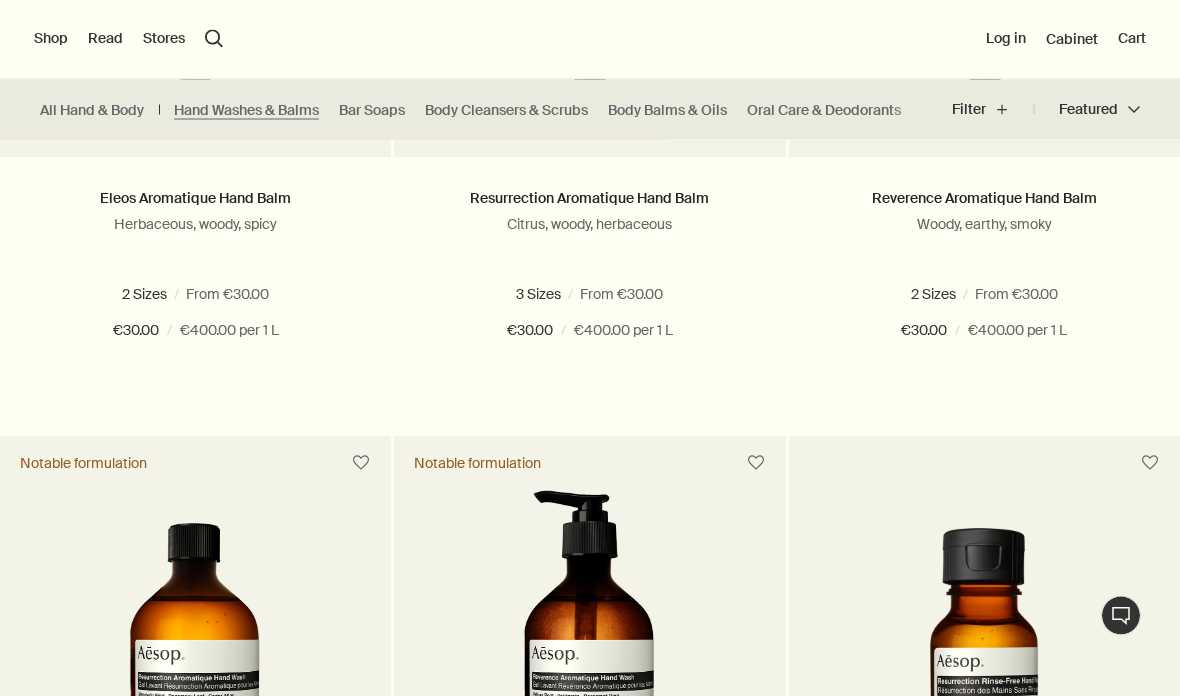 click on "Filter plus" at bounding box center (993, 110) 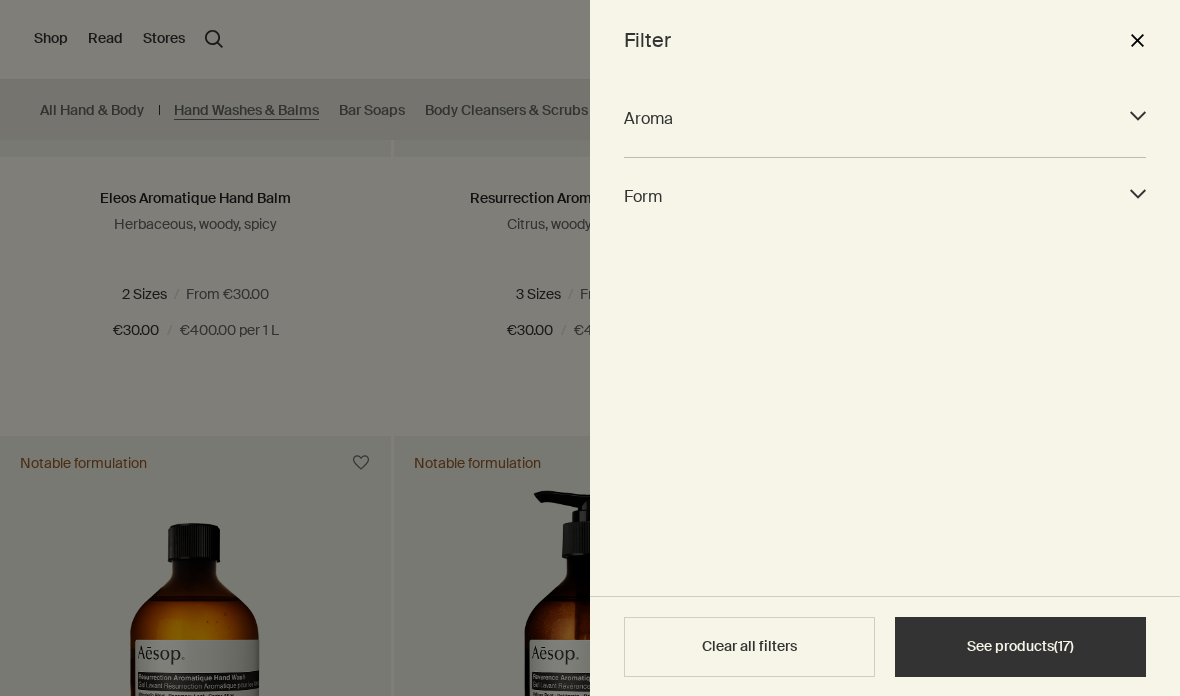 click on "downArrow" at bounding box center [1138, 116] 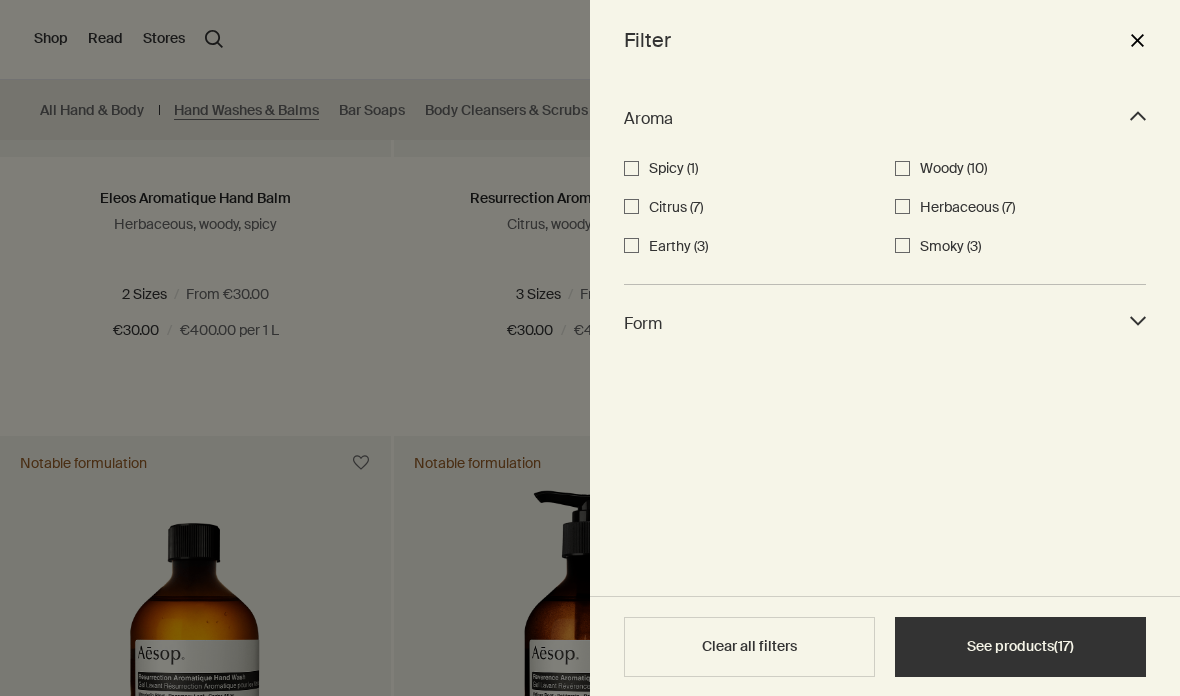 click on "Aroma downArrow" at bounding box center (885, 118) 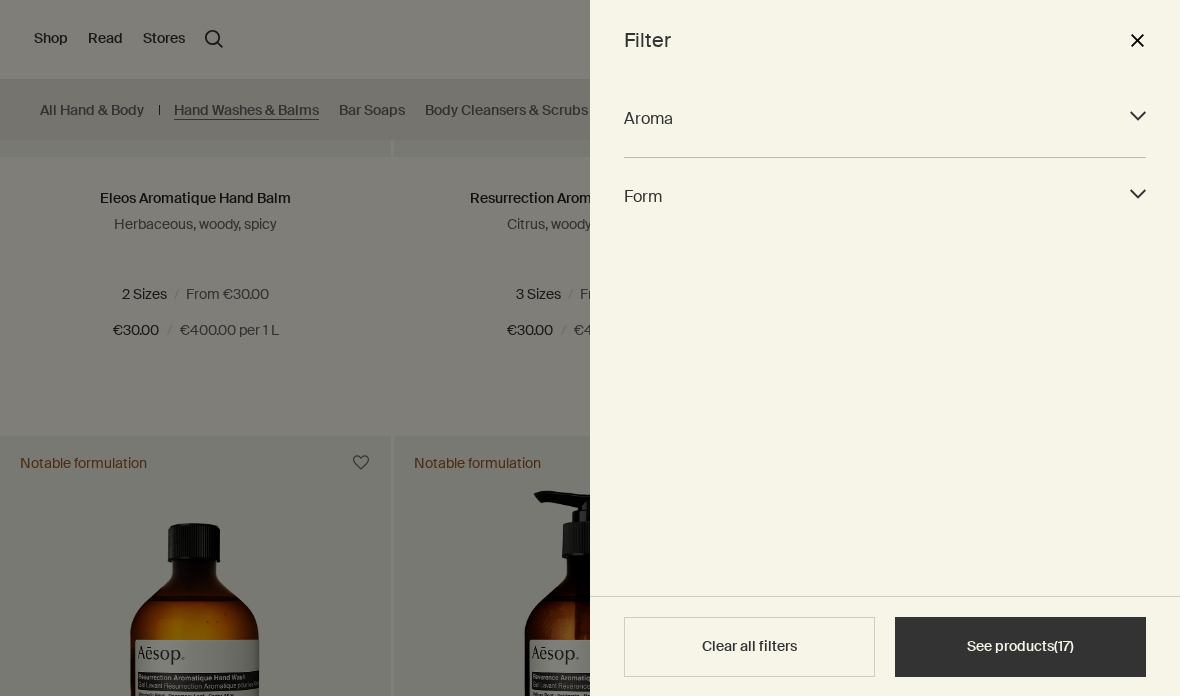 click on "Aroma downArrow" at bounding box center [885, 118] 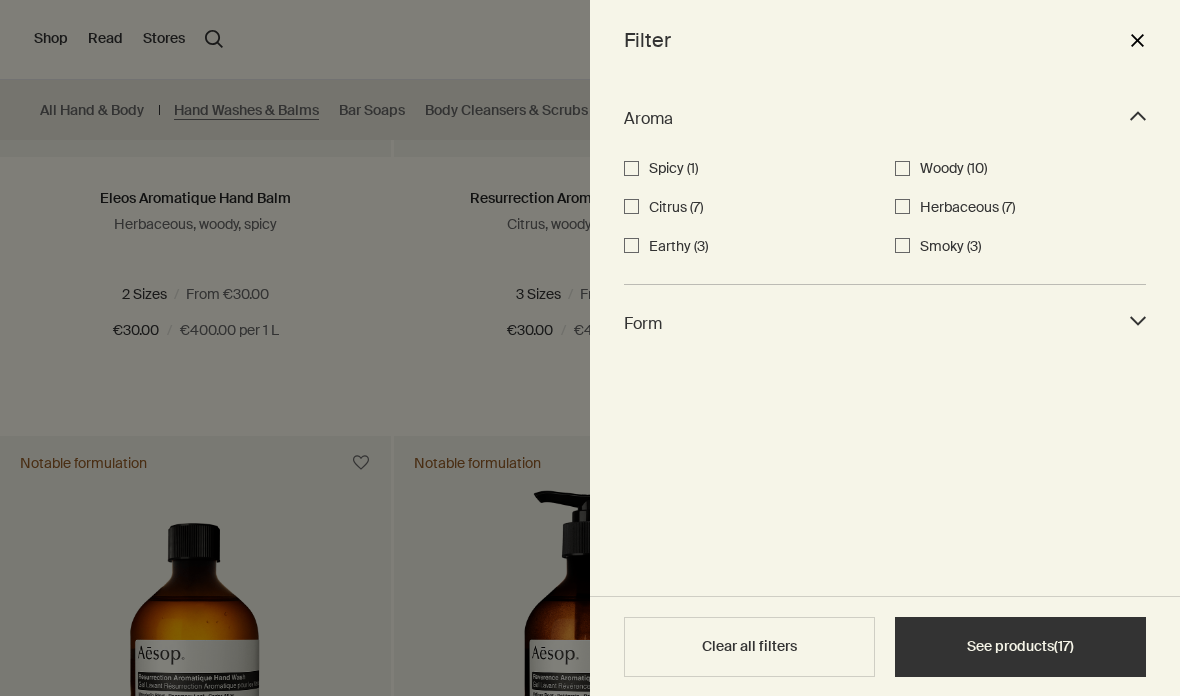 click on "Smoky (3)" at bounding box center (902, 245) 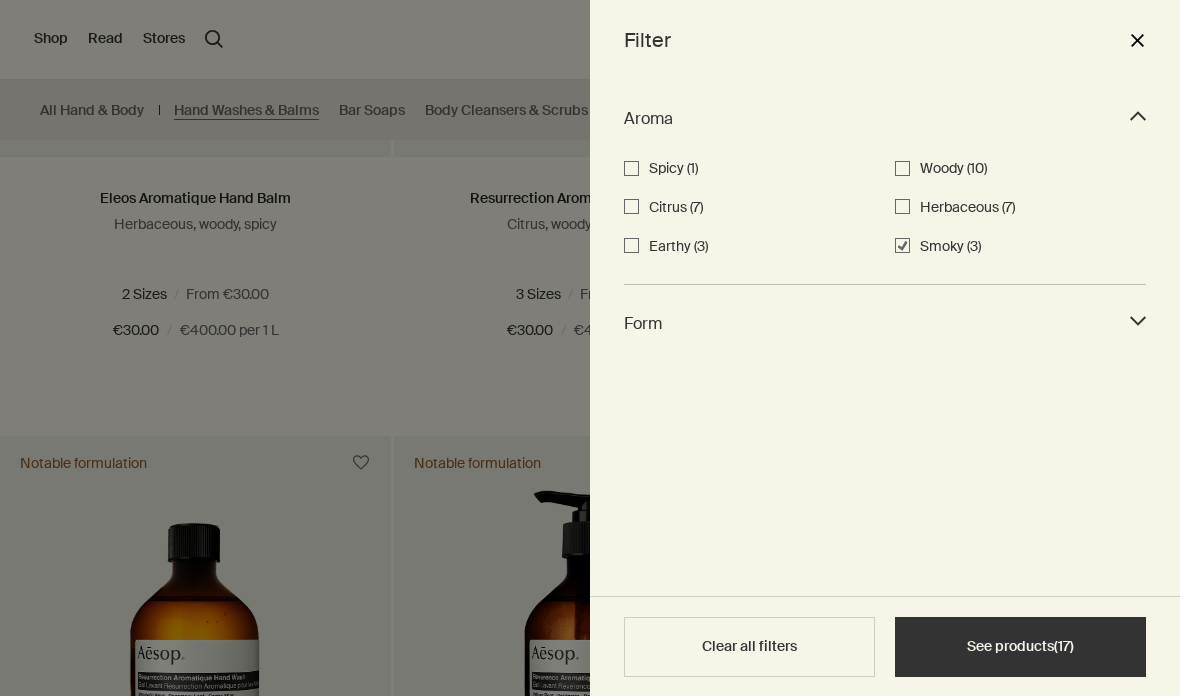 checkbox on "true" 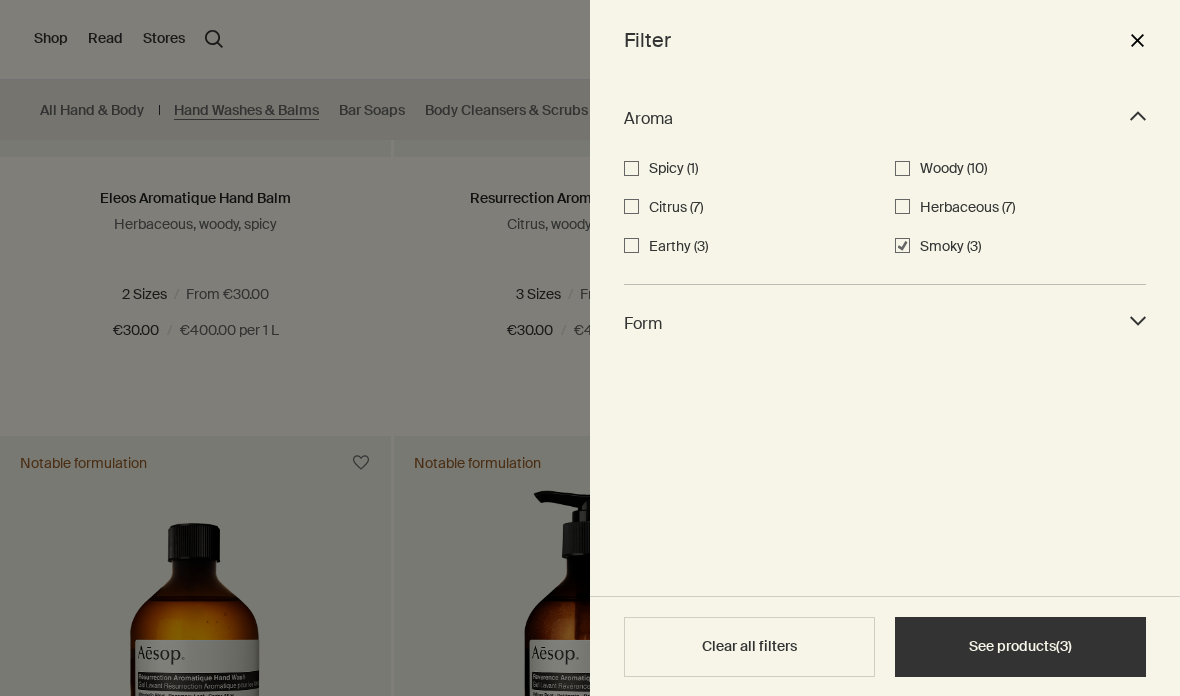 click on "See products   ( 3 )" at bounding box center (1020, 647) 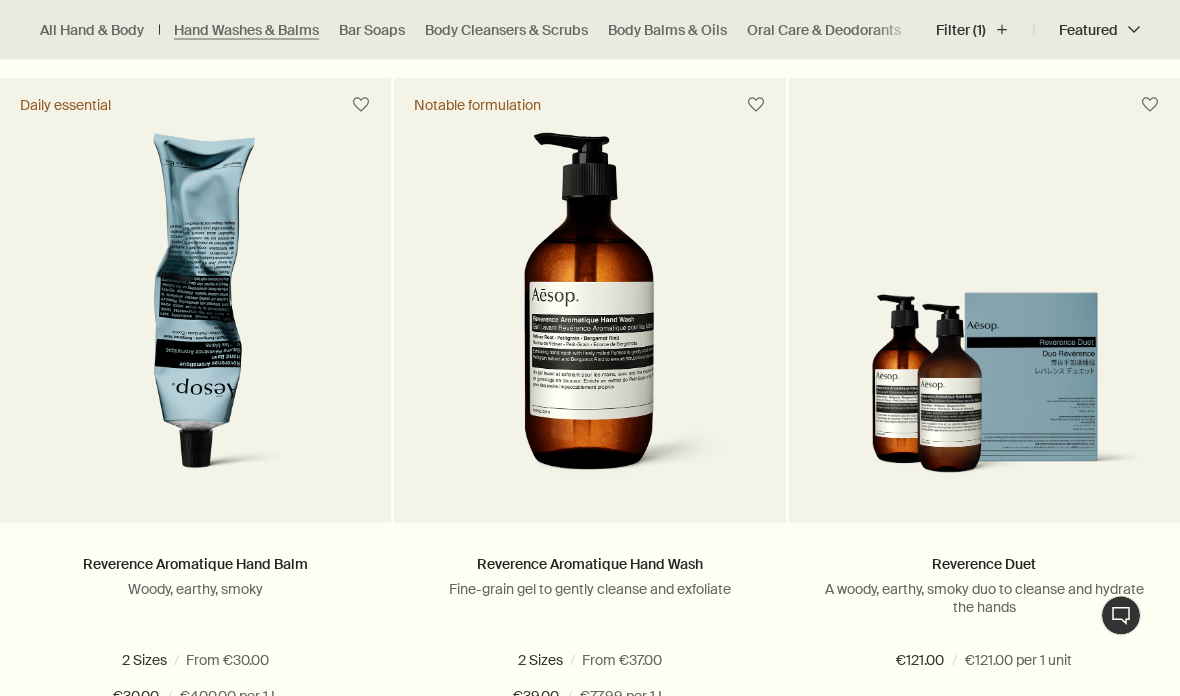 scroll, scrollTop: 652, scrollLeft: 0, axis: vertical 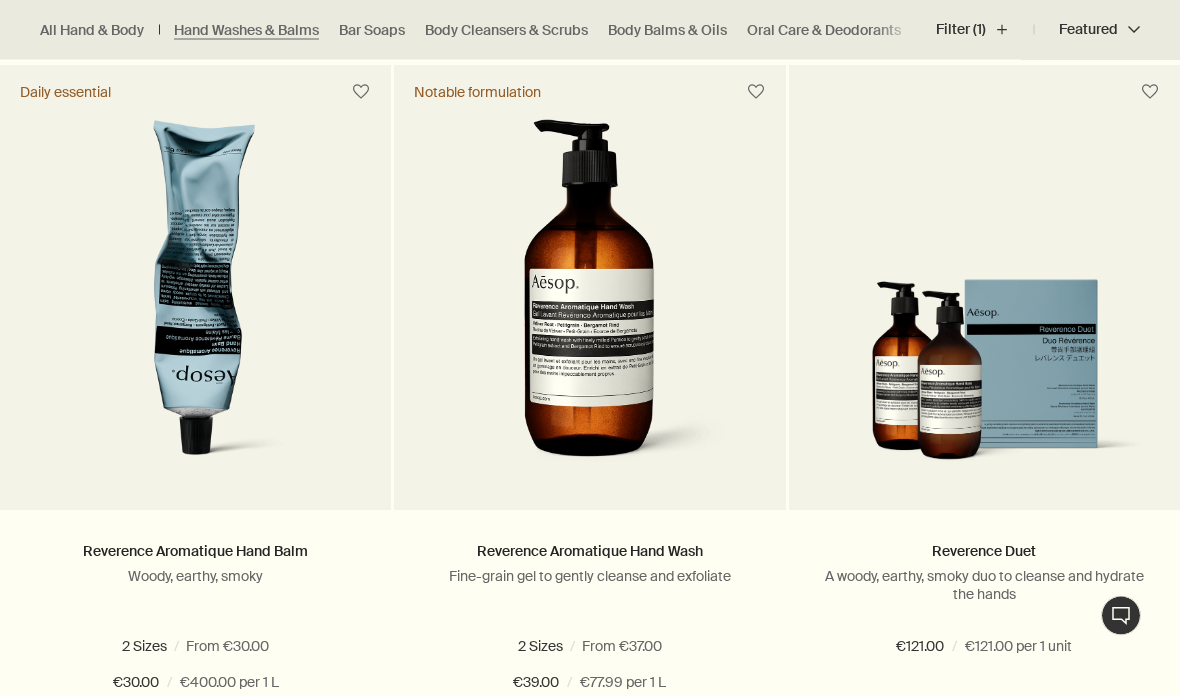 click at bounding box center [984, 380] 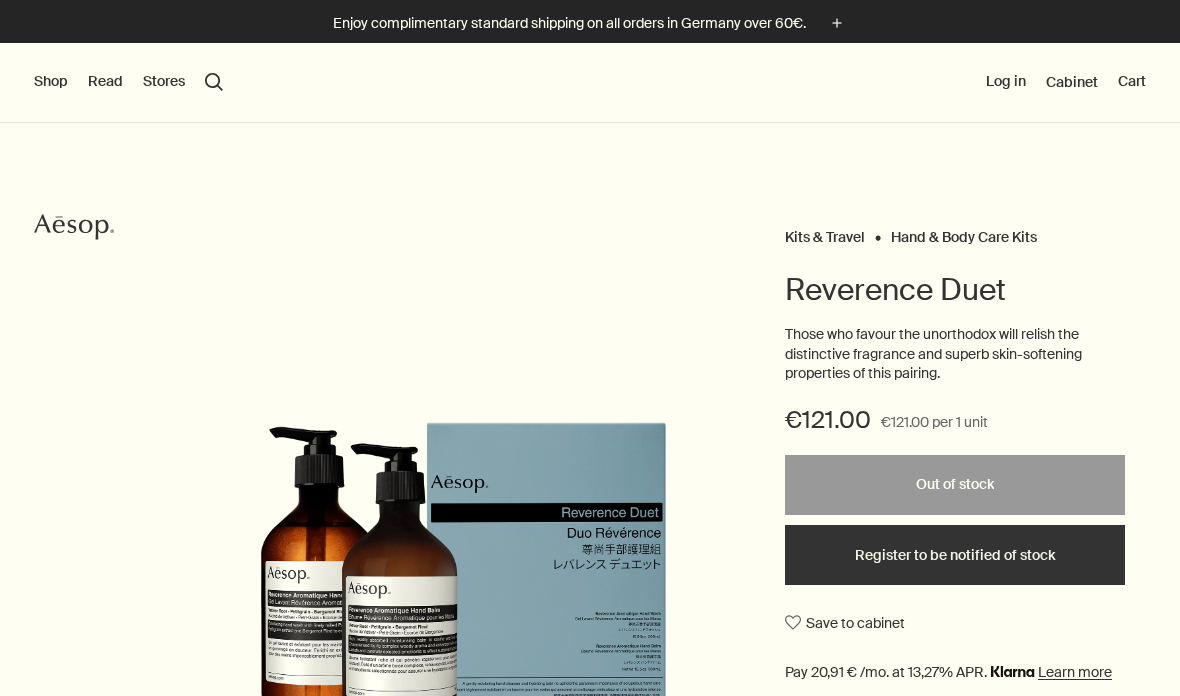 scroll, scrollTop: 0, scrollLeft: 0, axis: both 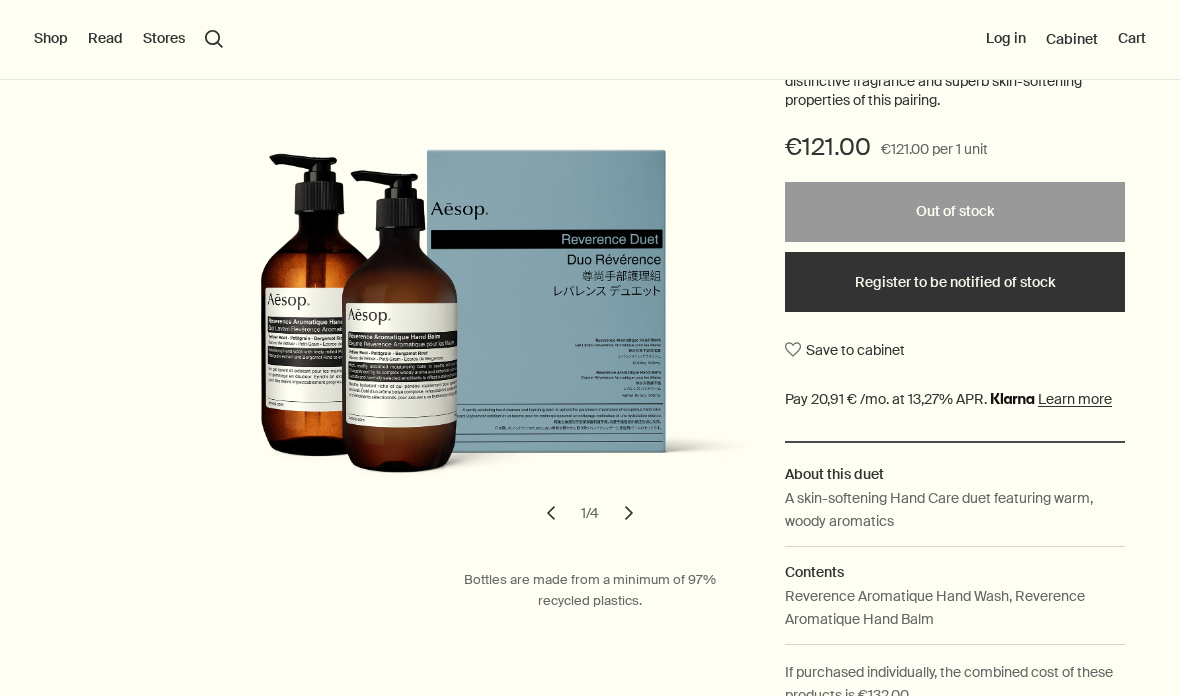 click on "chevron" at bounding box center [629, 513] 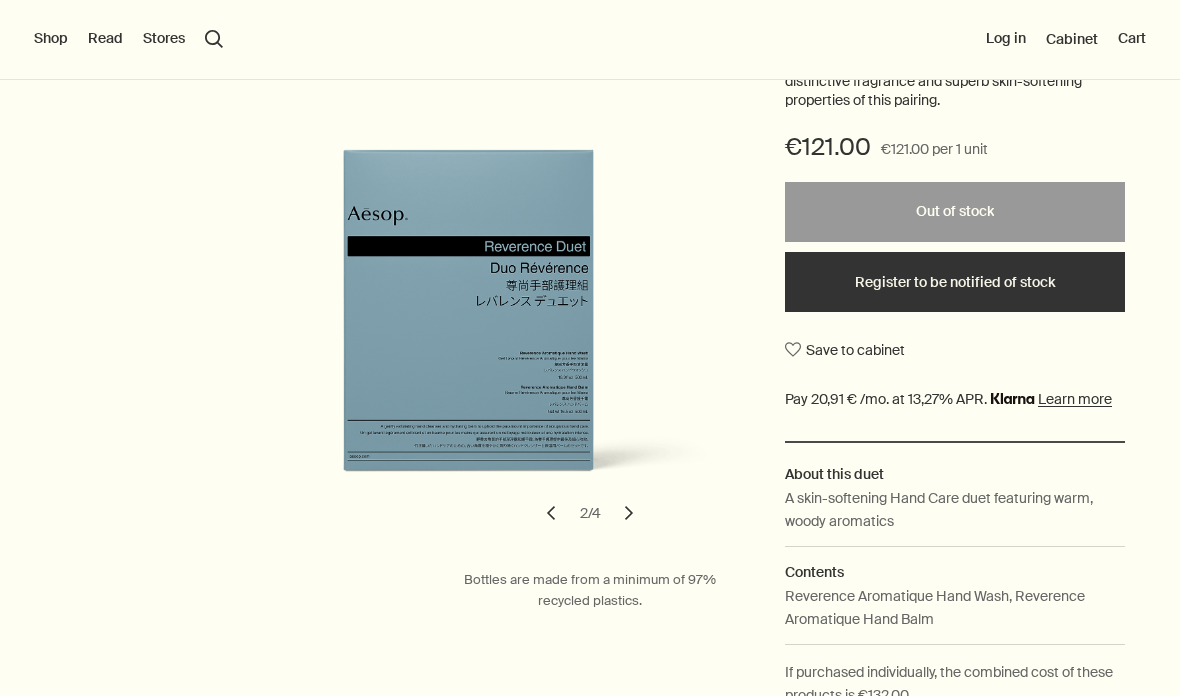 click on "chevron" at bounding box center (551, 513) 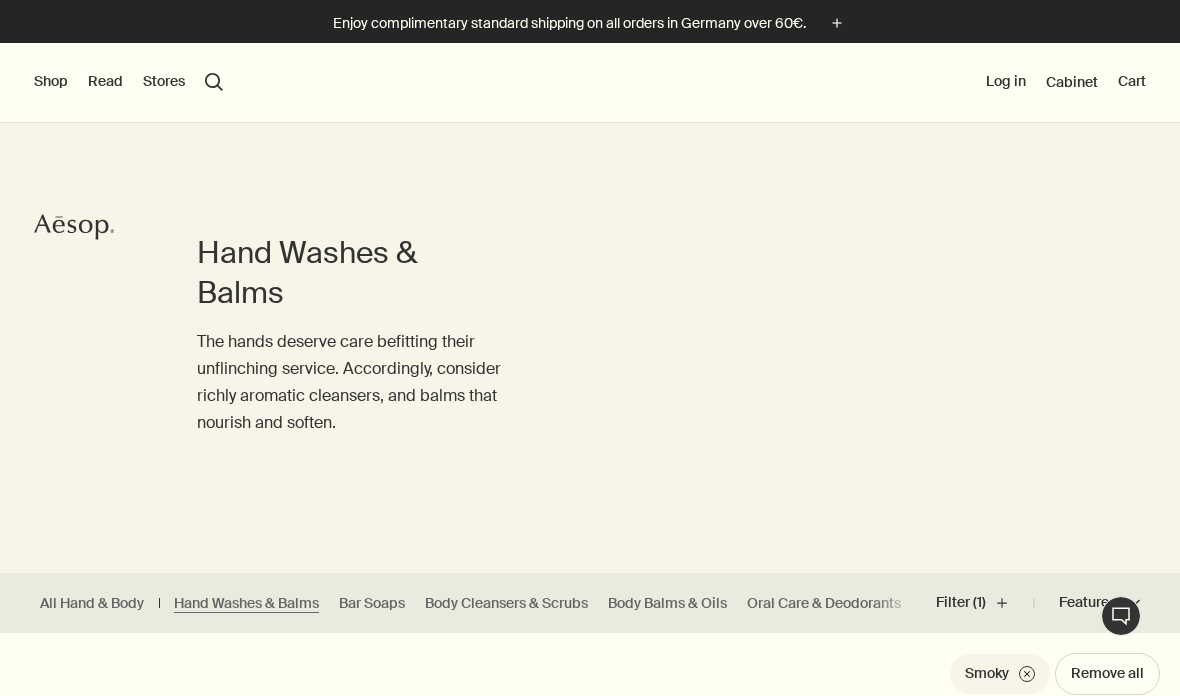 scroll, scrollTop: 0, scrollLeft: 0, axis: both 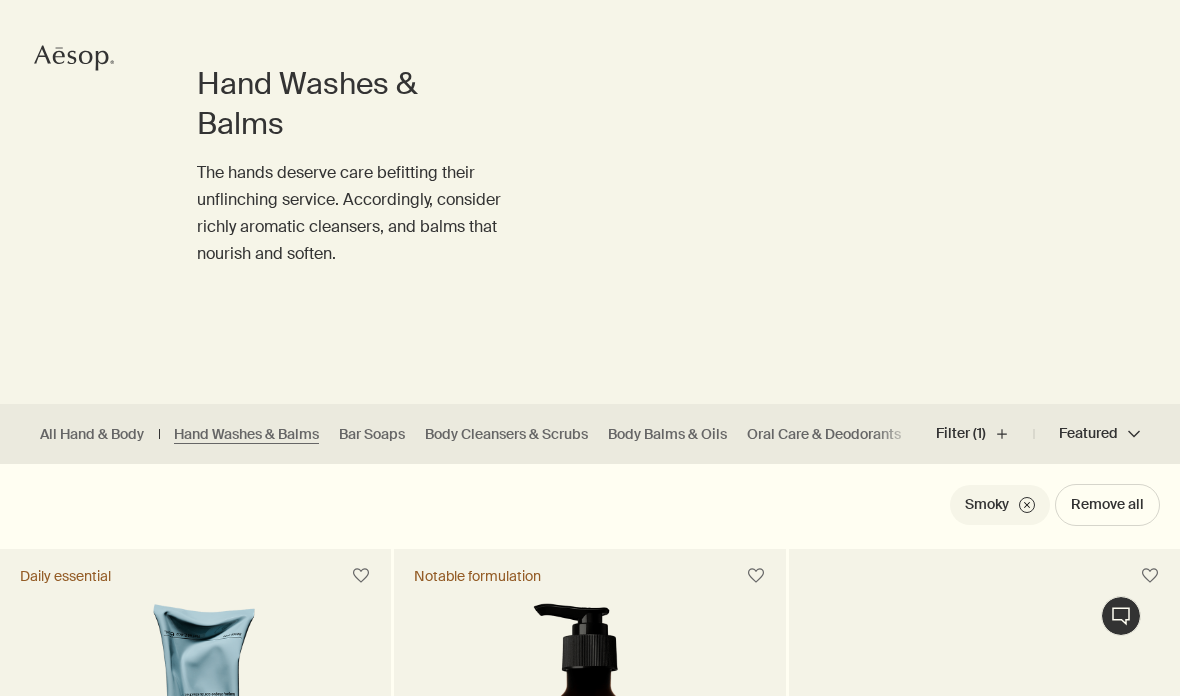 click on "Filter (1) plus" at bounding box center [985, 434] 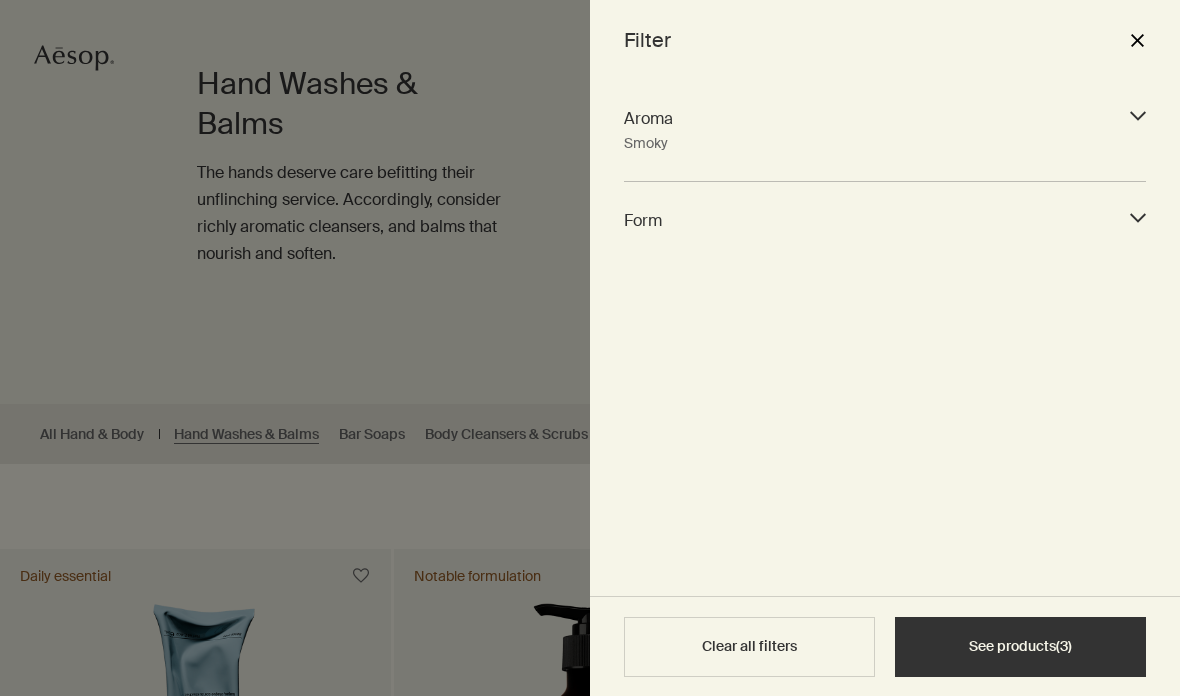 click on "downArrow" at bounding box center (1138, 116) 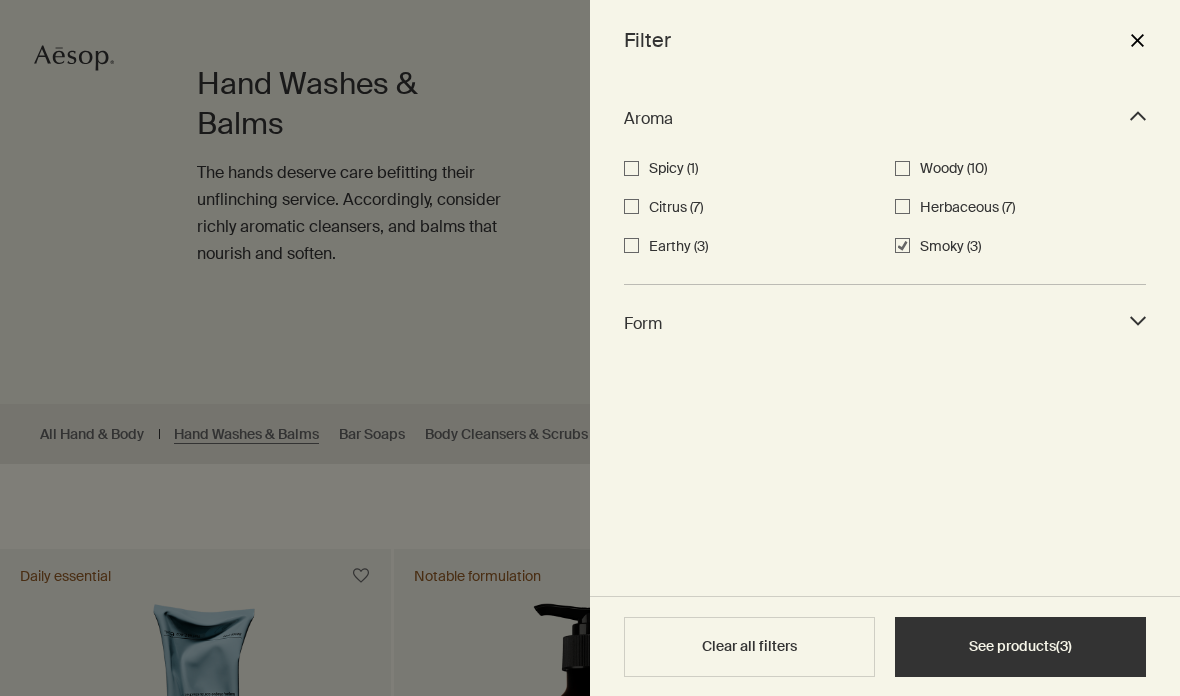 click on "Smoky (3)" at bounding box center [902, 245] 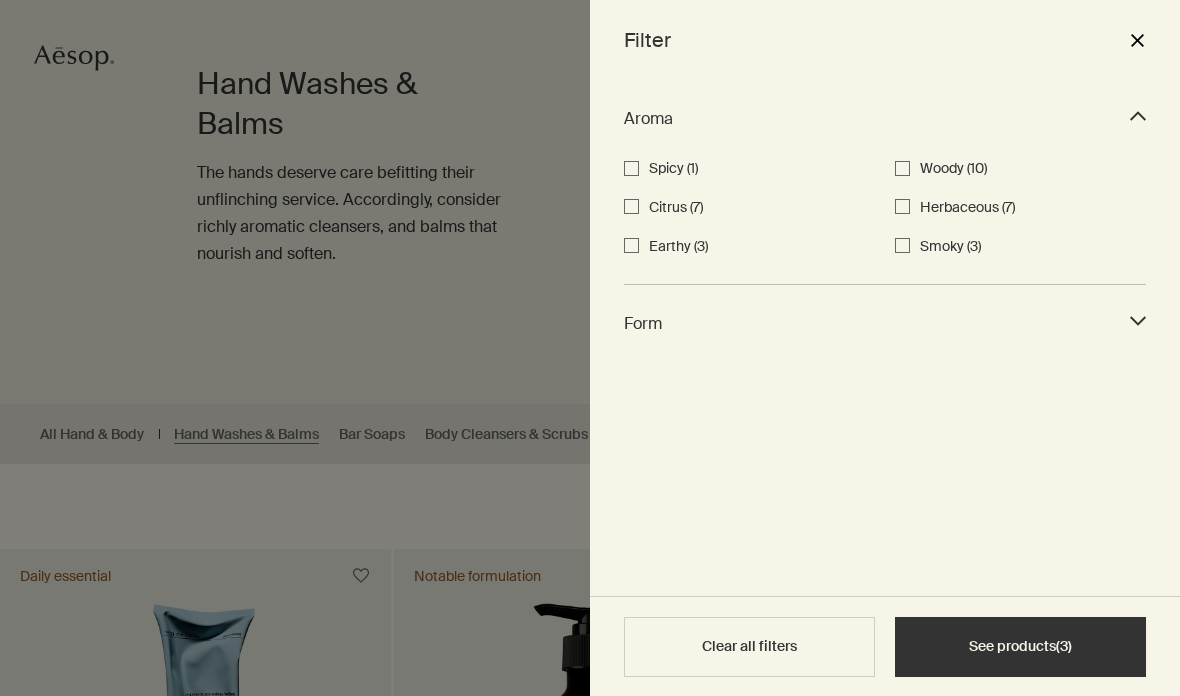 checkbox on "false" 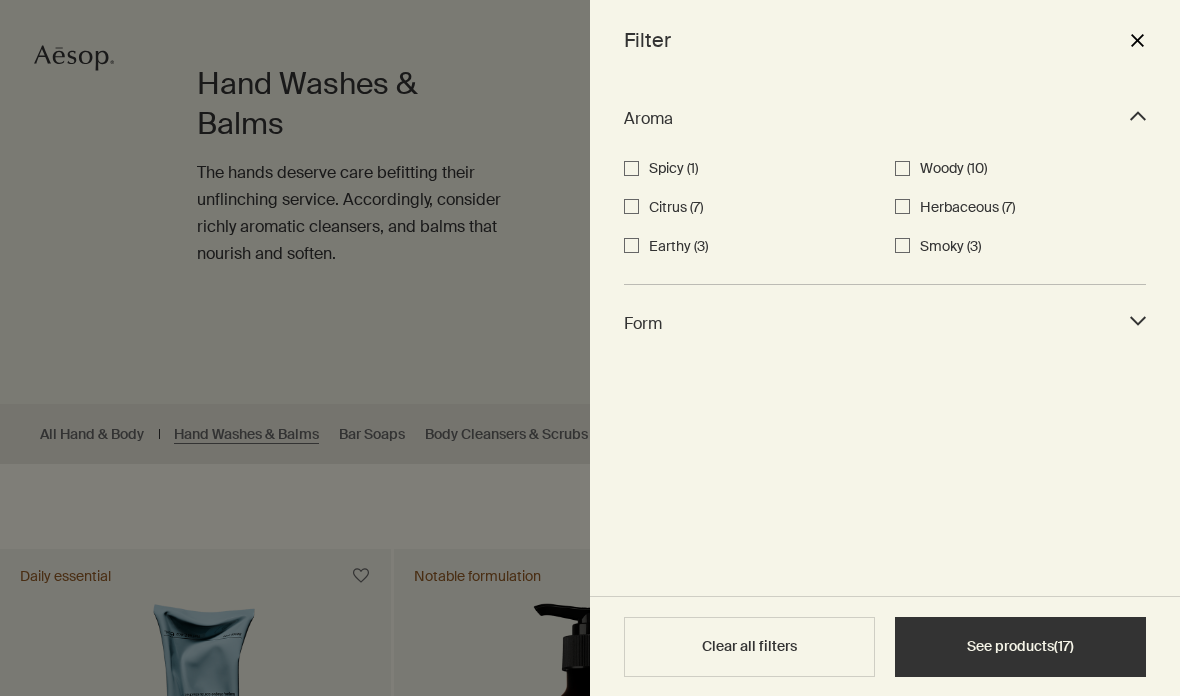 click on "Woody (10)" at bounding box center (902, 168) 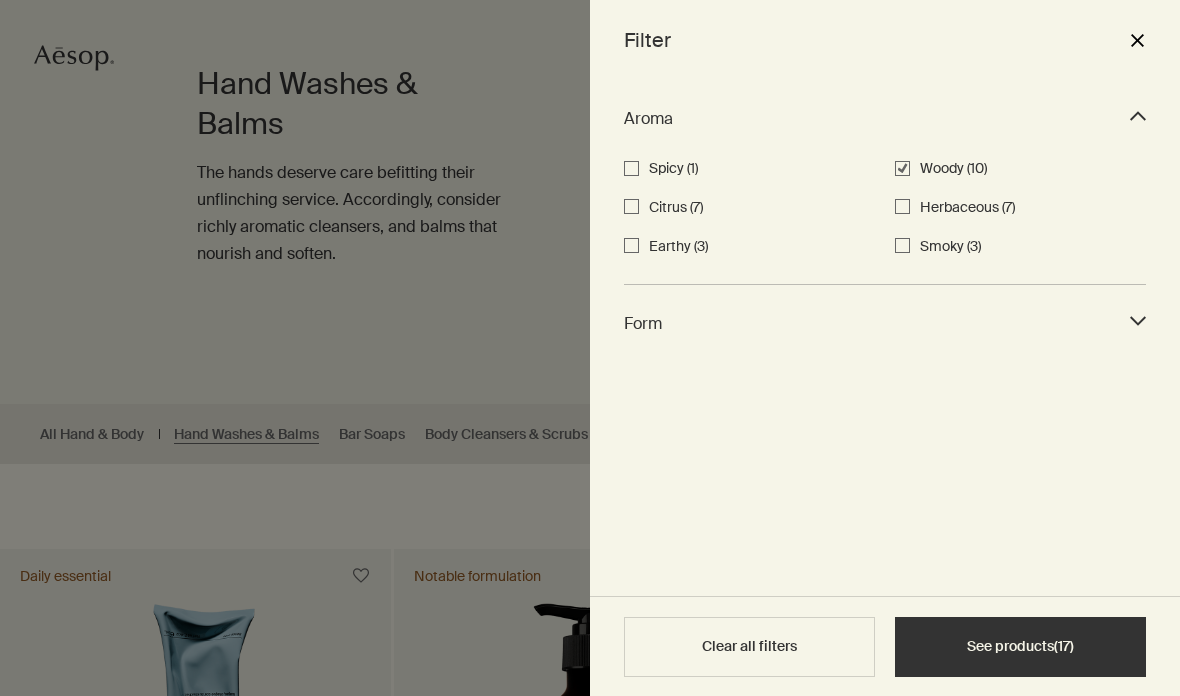 checkbox on "true" 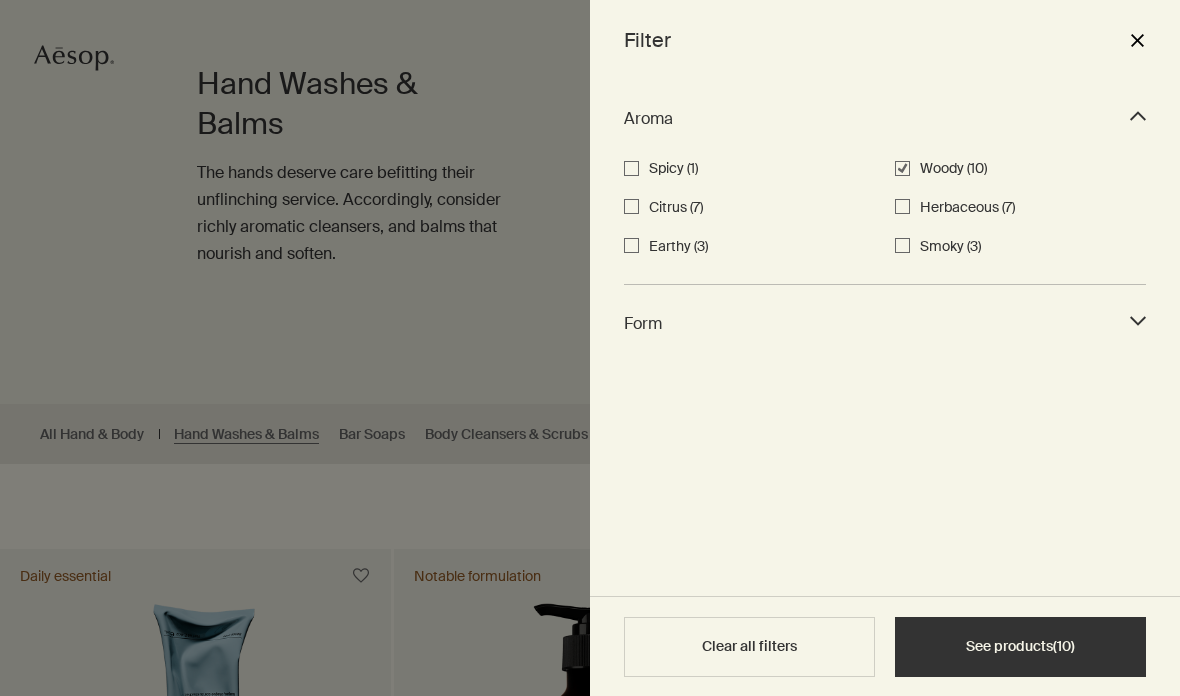 click on "See products   ( 10 )" at bounding box center [1020, 647] 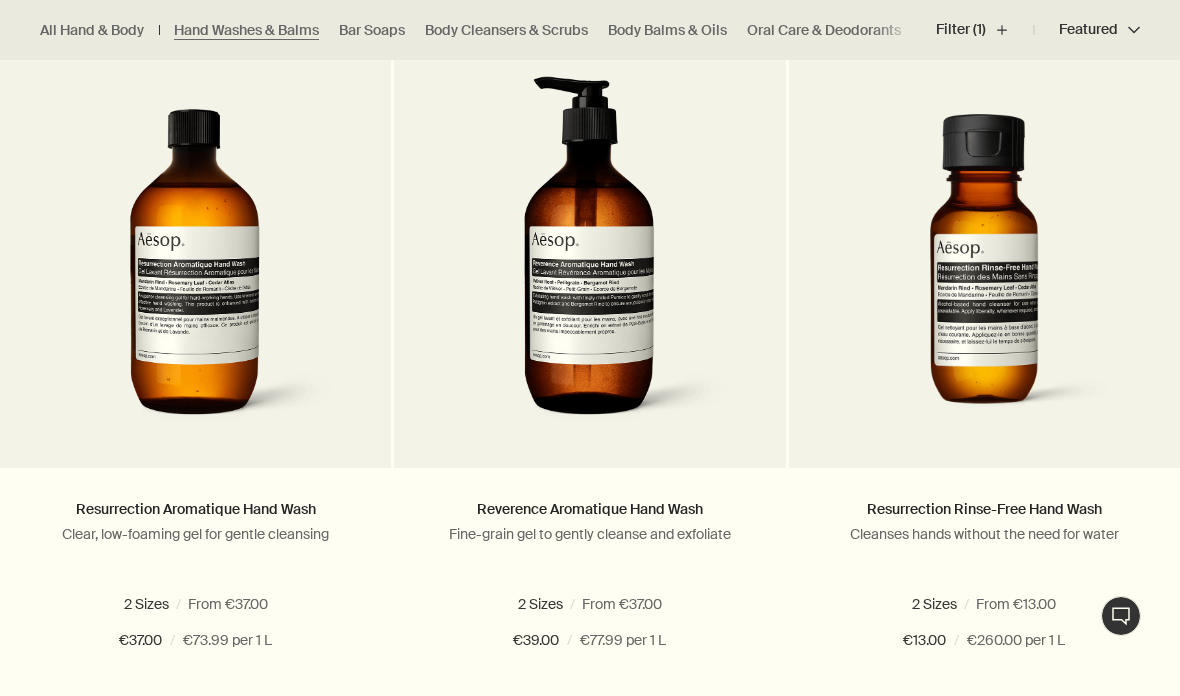 scroll, scrollTop: 1420, scrollLeft: 0, axis: vertical 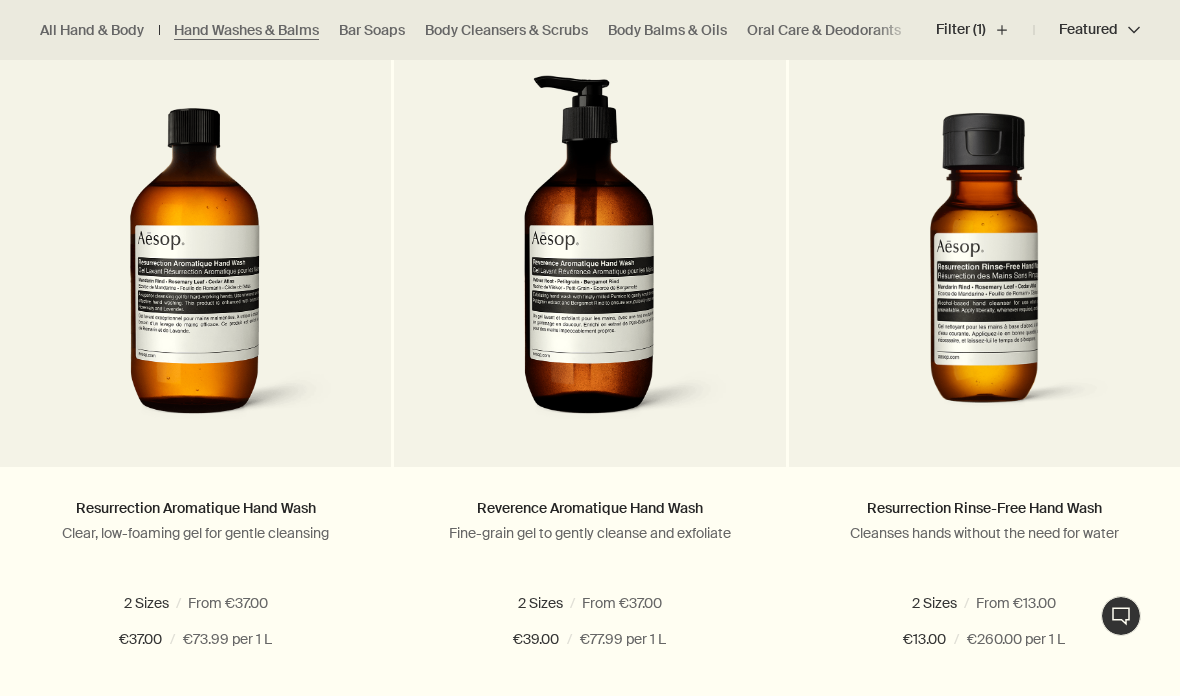 click at bounding box center (590, 255) 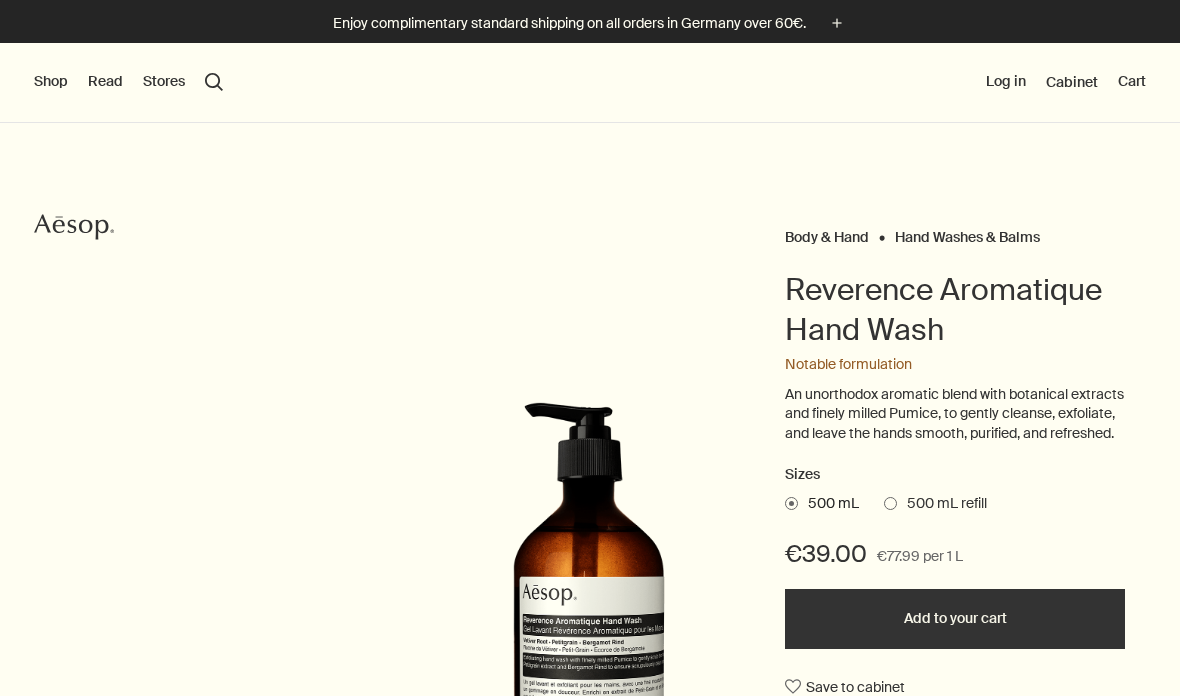 scroll, scrollTop: 0, scrollLeft: 0, axis: both 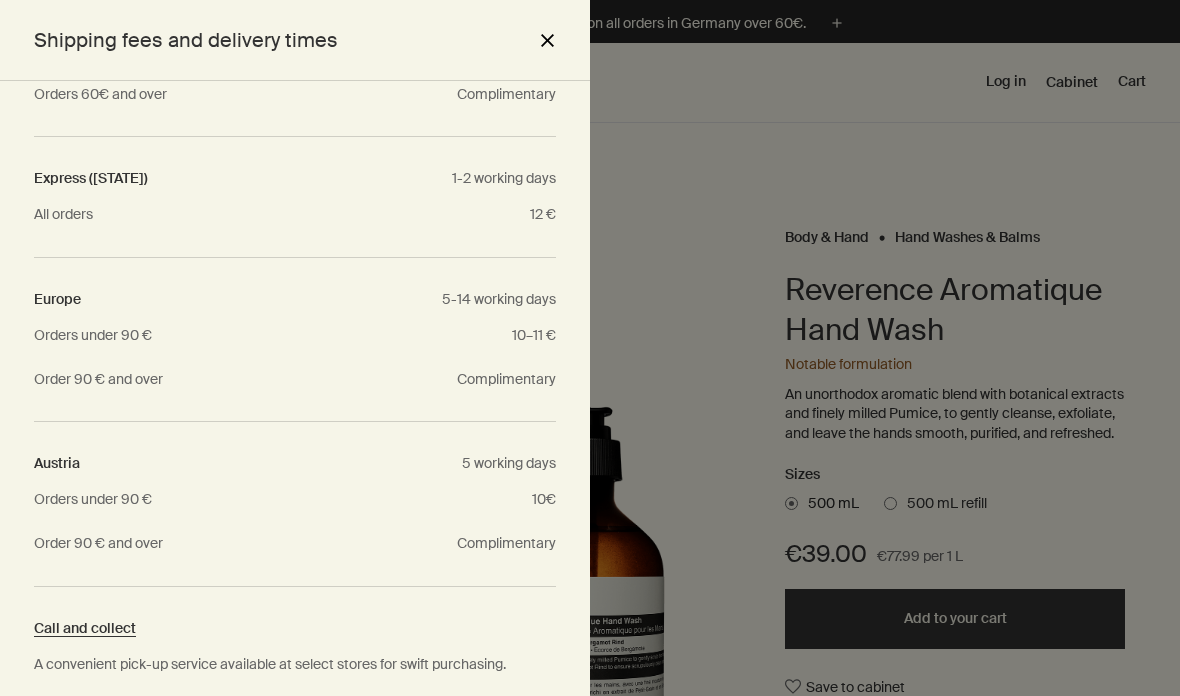 click on "Shipping fees and delivery times close" at bounding box center (295, 40) 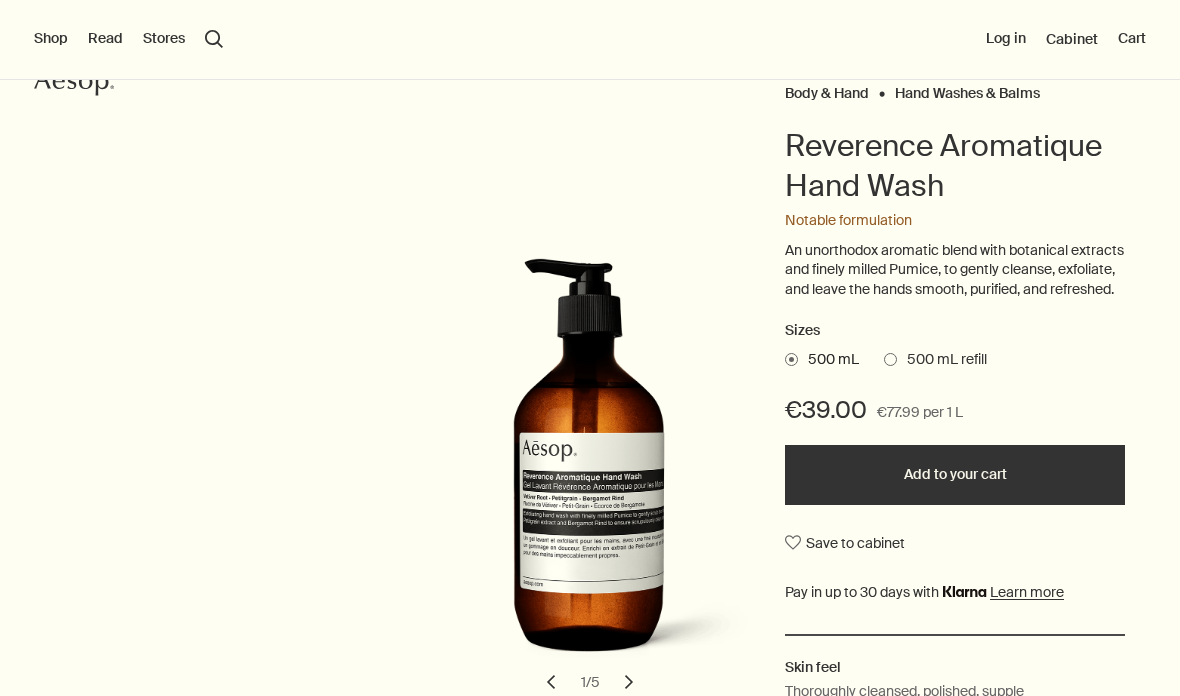 scroll, scrollTop: 145, scrollLeft: 0, axis: vertical 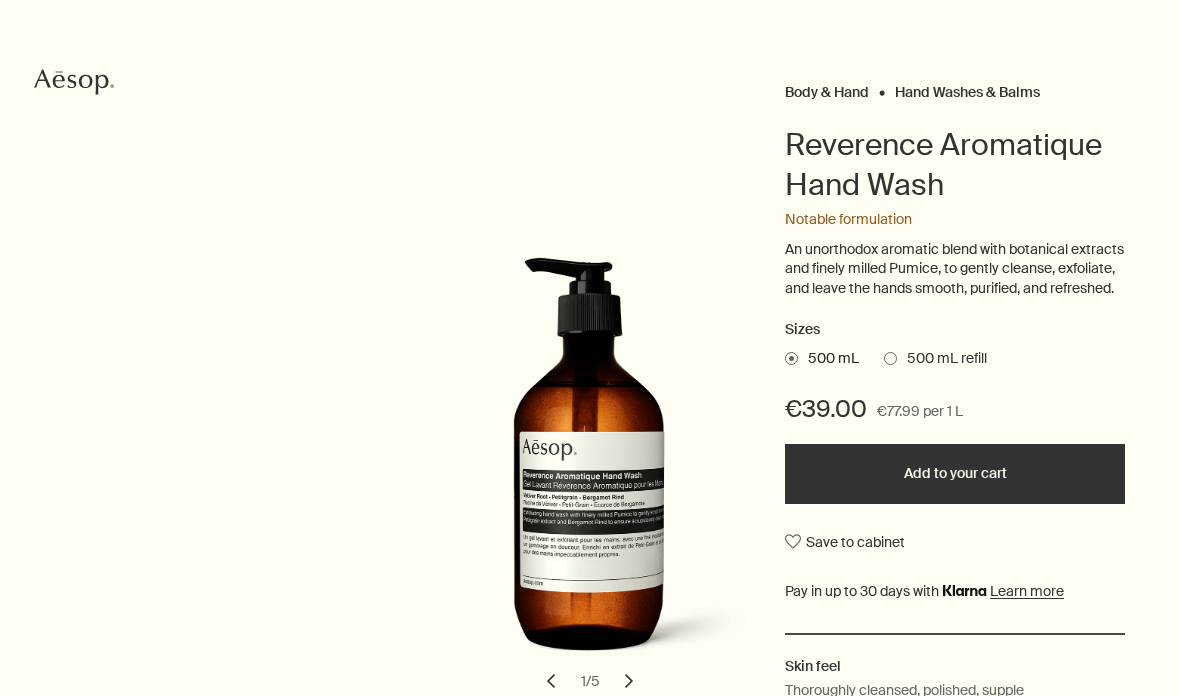 click on "Add to your cart" at bounding box center (955, 474) 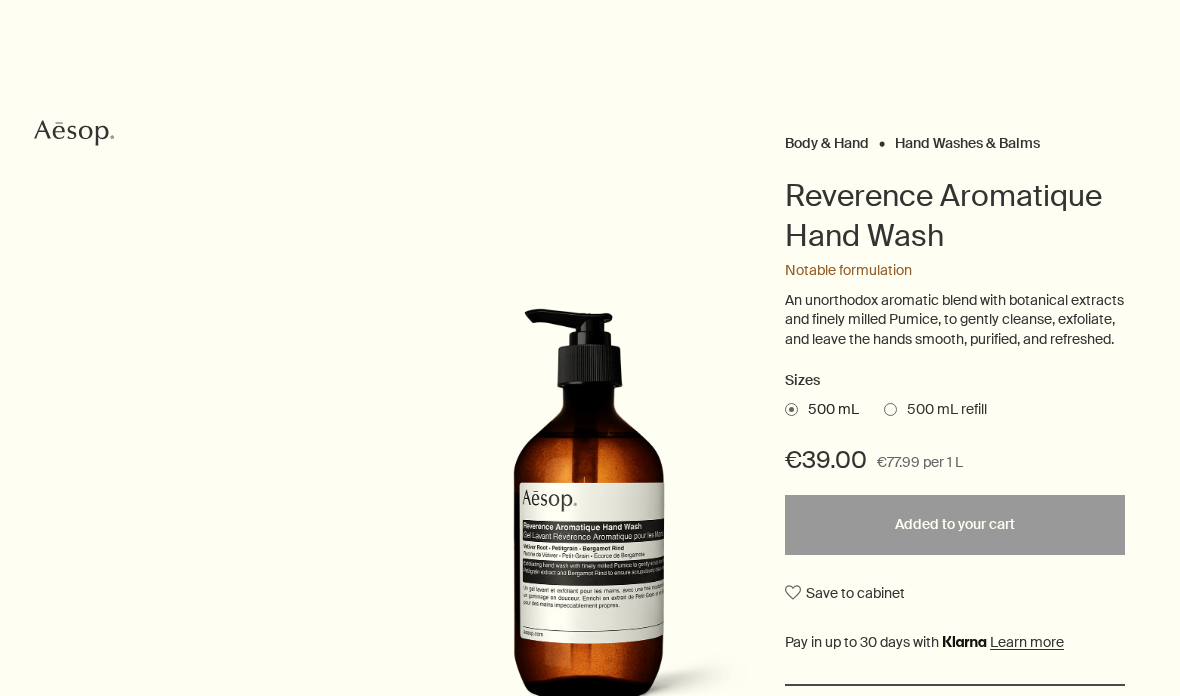 scroll, scrollTop: 0, scrollLeft: 0, axis: both 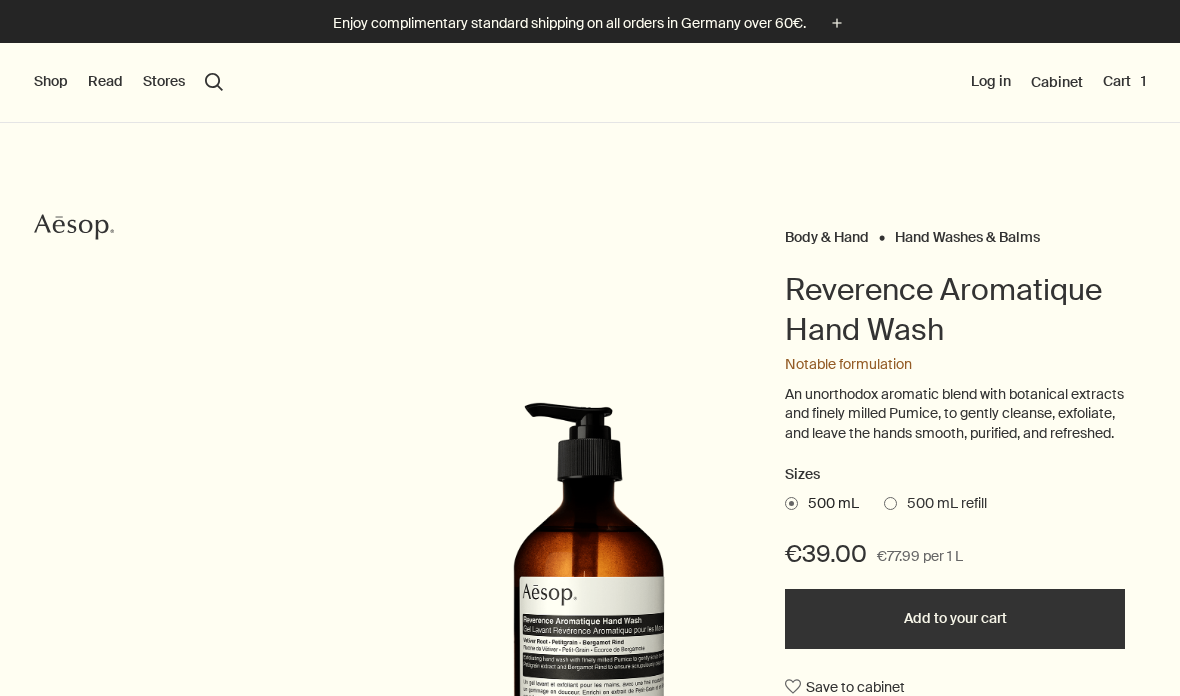 click on "Shop" at bounding box center (51, 82) 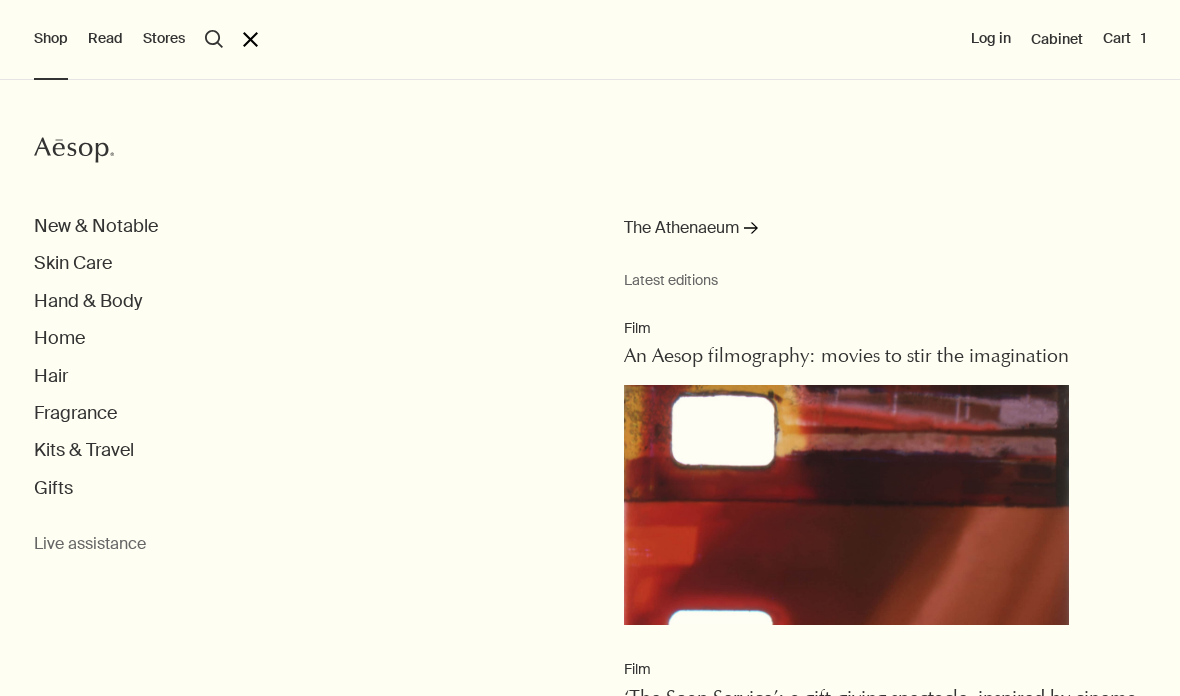 click on "Shop" at bounding box center (51, 39) 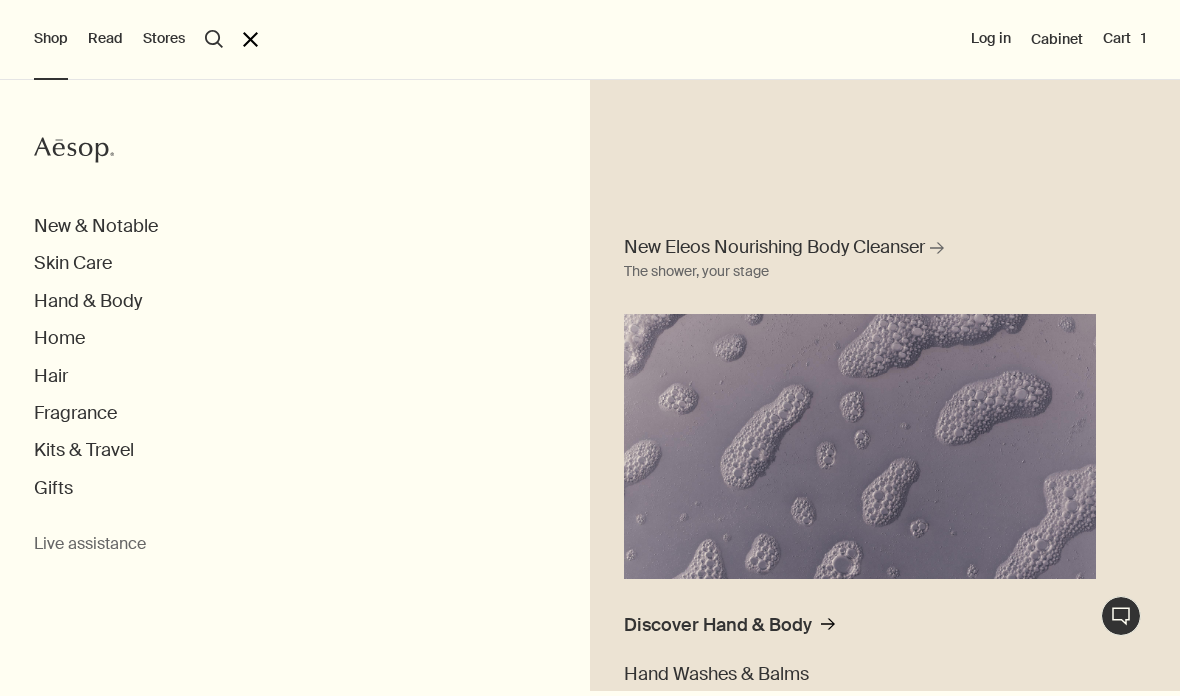 click on "Kits & Travel" at bounding box center (96, 226) 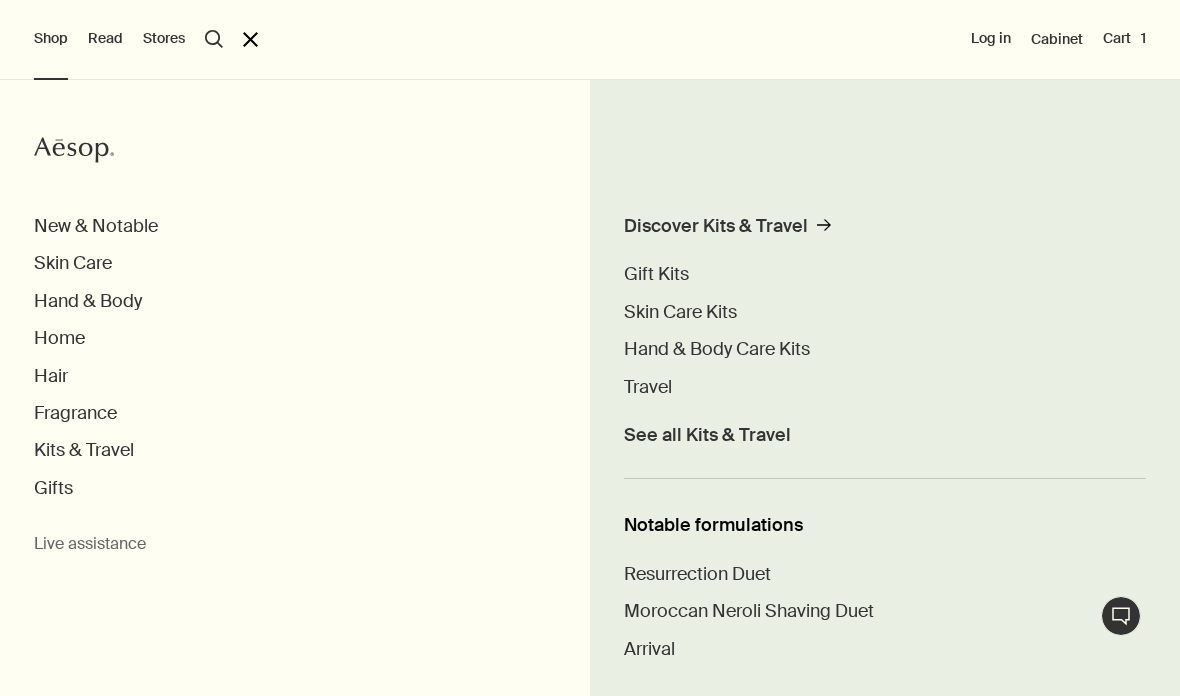 click on "Kits & Travel" at bounding box center [96, 226] 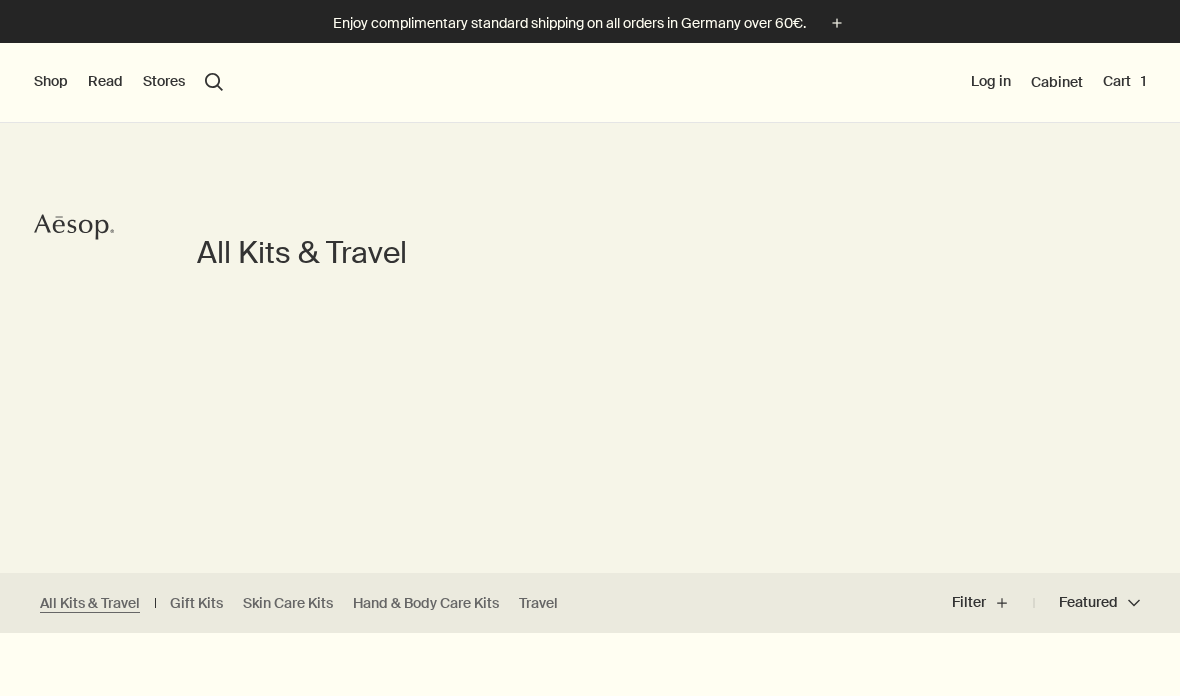scroll, scrollTop: 0, scrollLeft: 0, axis: both 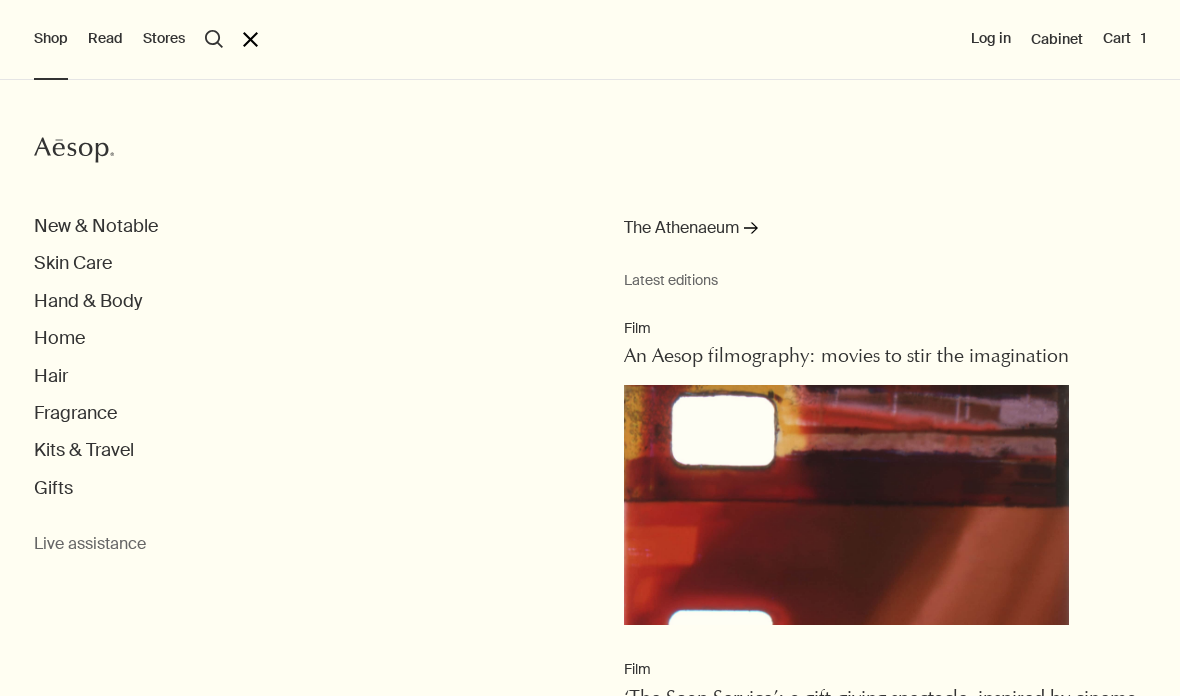 click on "Hand & Body" at bounding box center (96, 226) 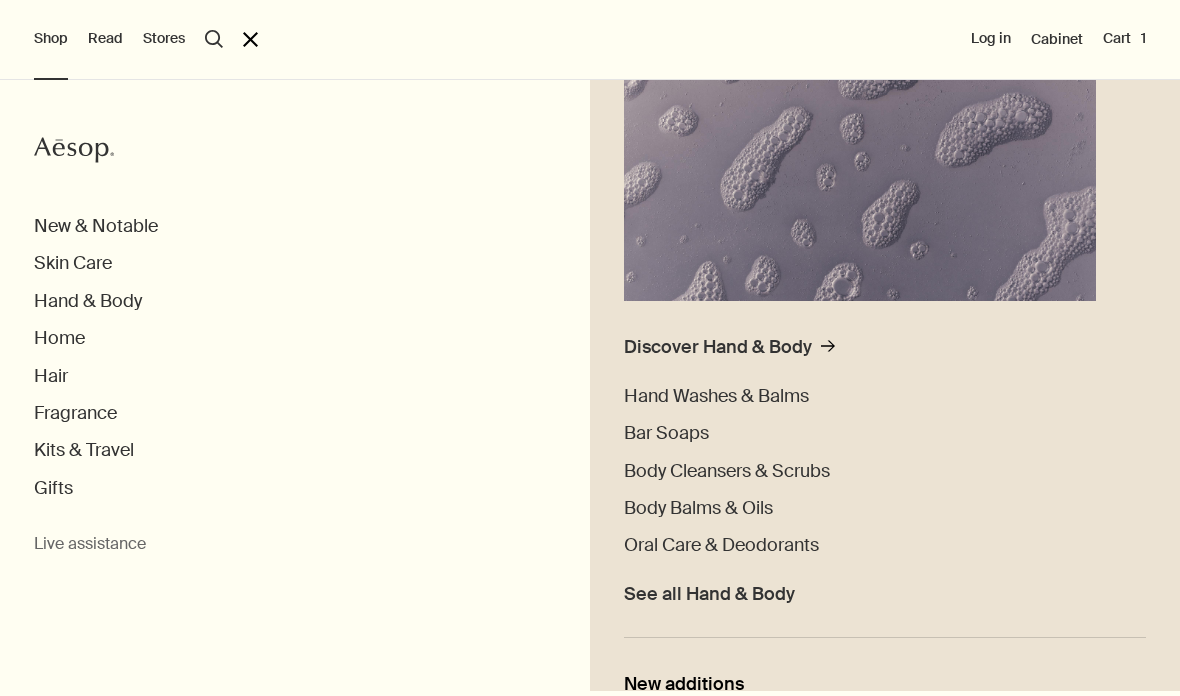 scroll, scrollTop: 279, scrollLeft: 0, axis: vertical 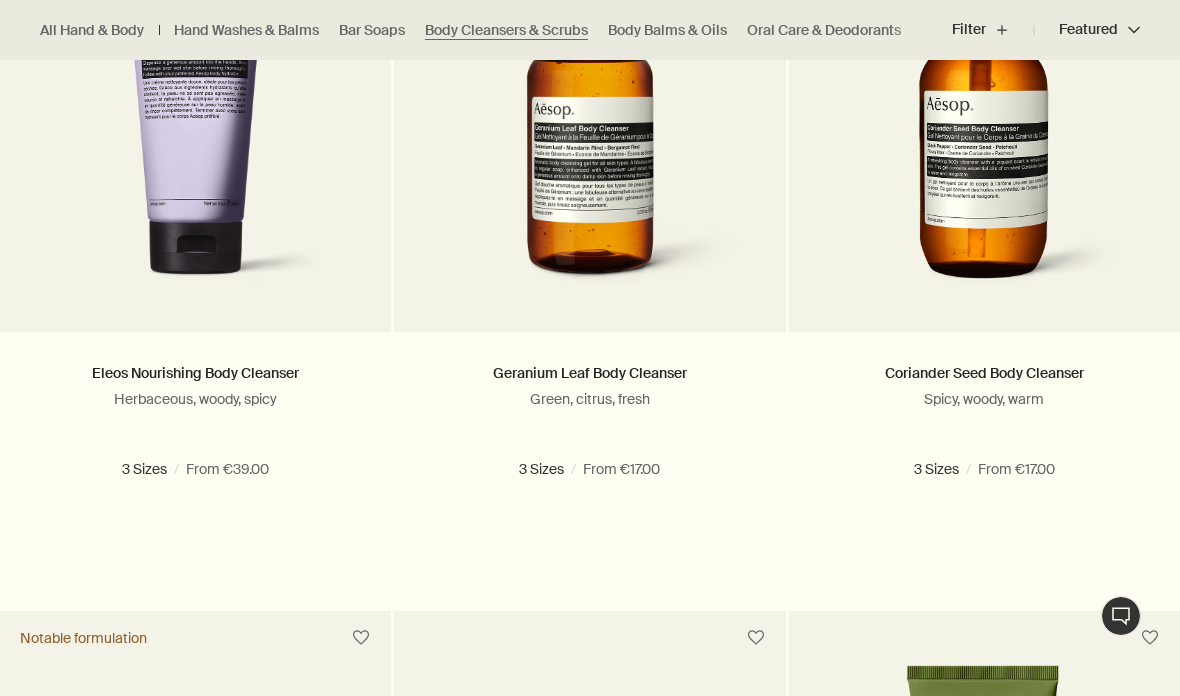 click on "100 mL" at bounding box center [877, 469] 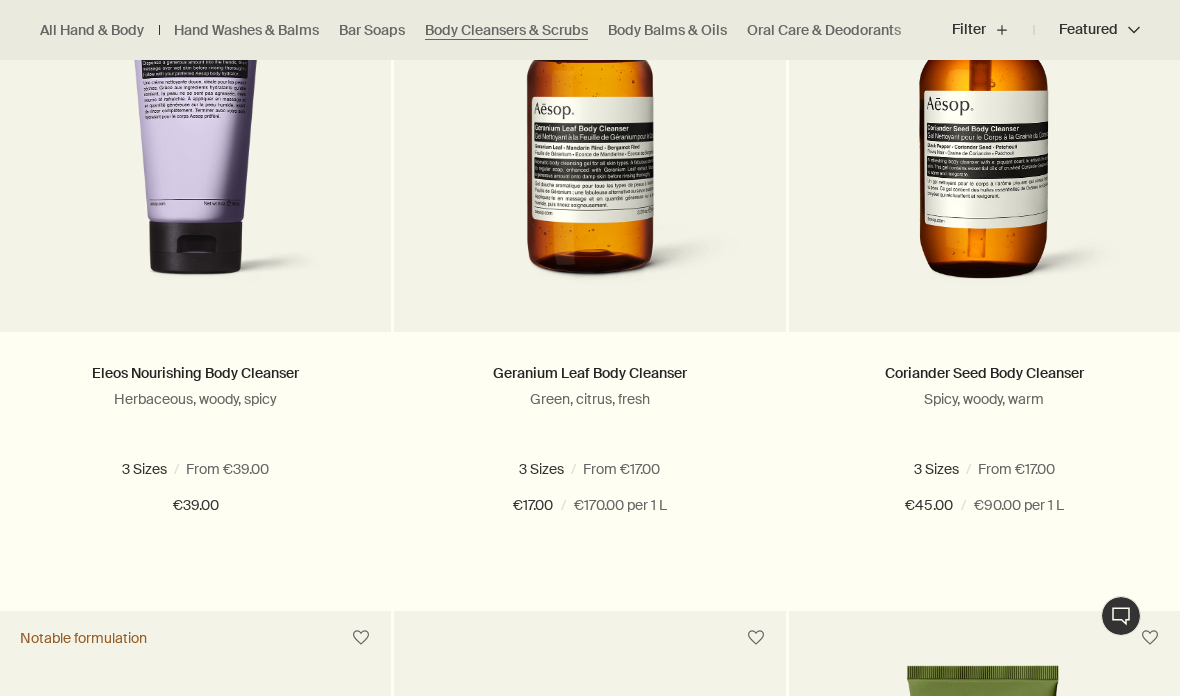 click on "100 mL" at bounding box center (836, 1215) 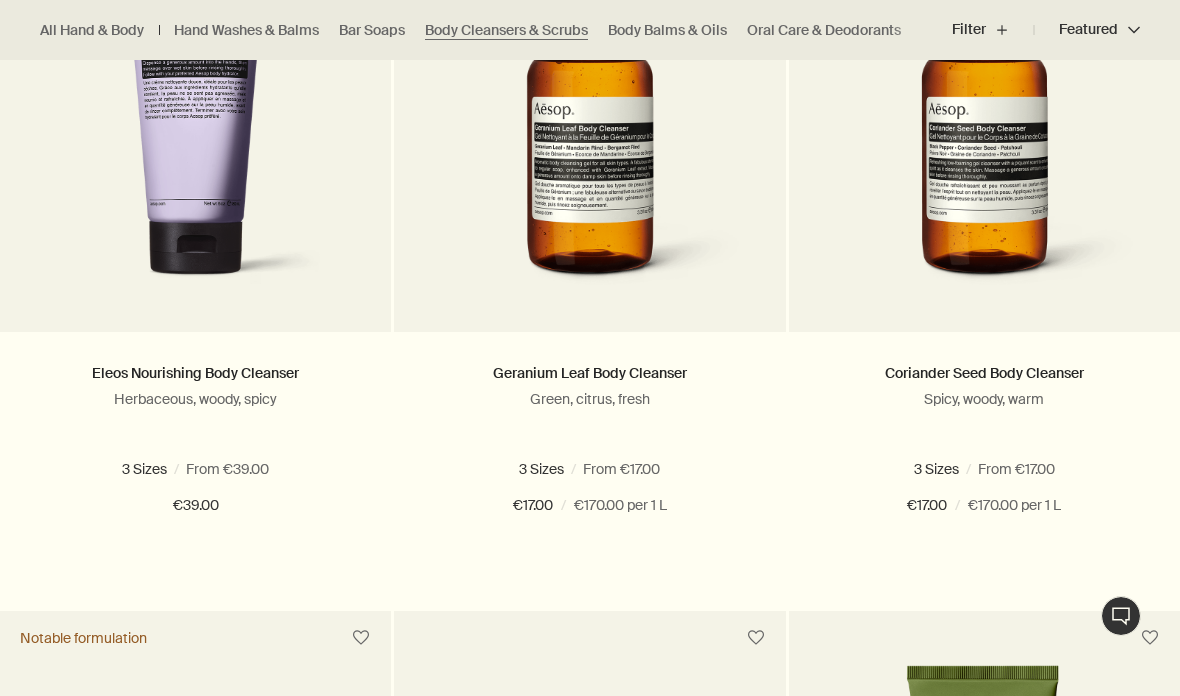 click on "500 mL refill" at bounding box center (989, 469) 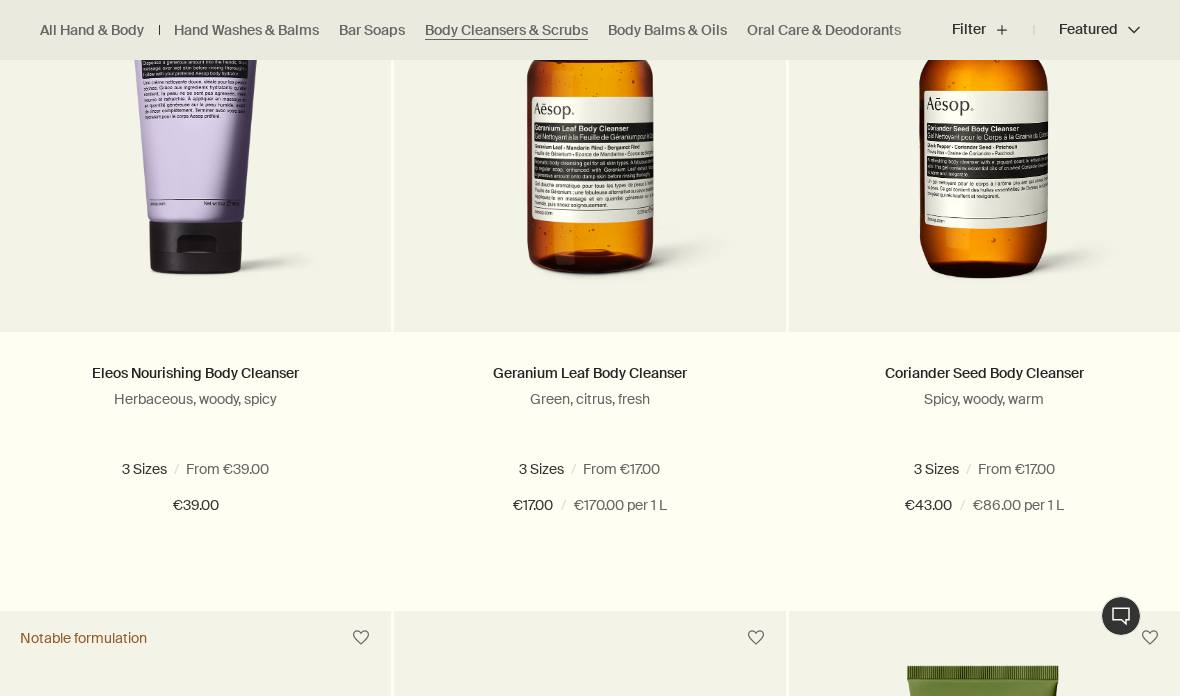 click on "500 mL" at bounding box center [1102, 469] 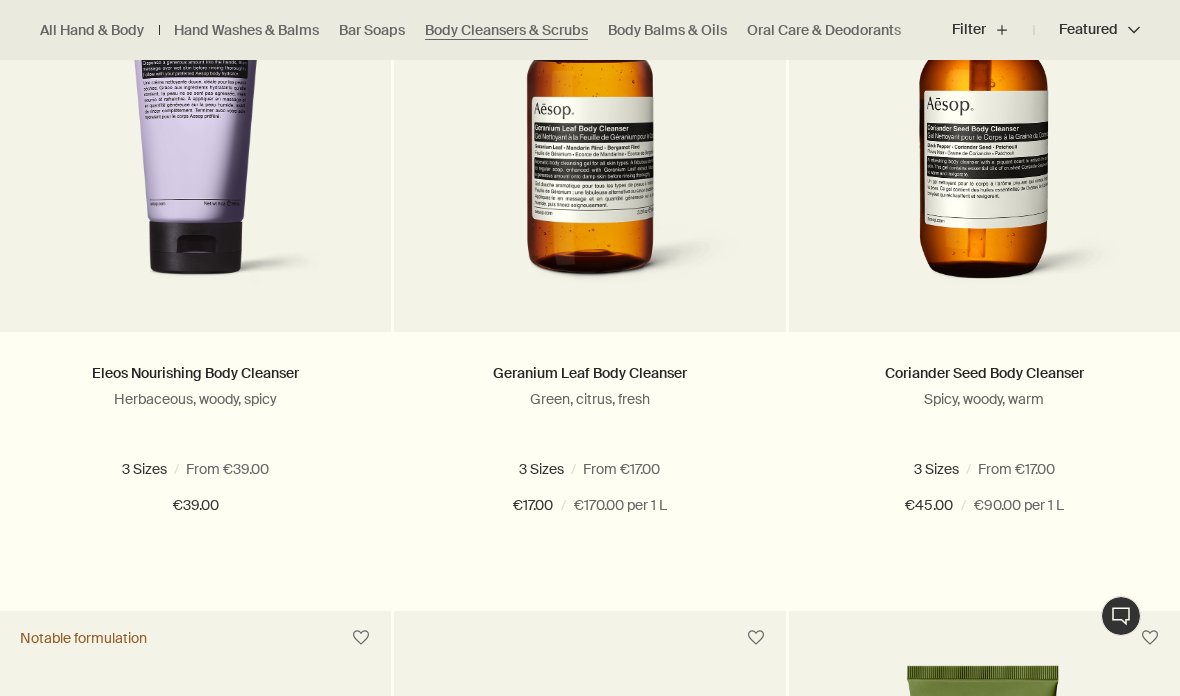 click on "500 mL refill" at bounding box center [989, 469] 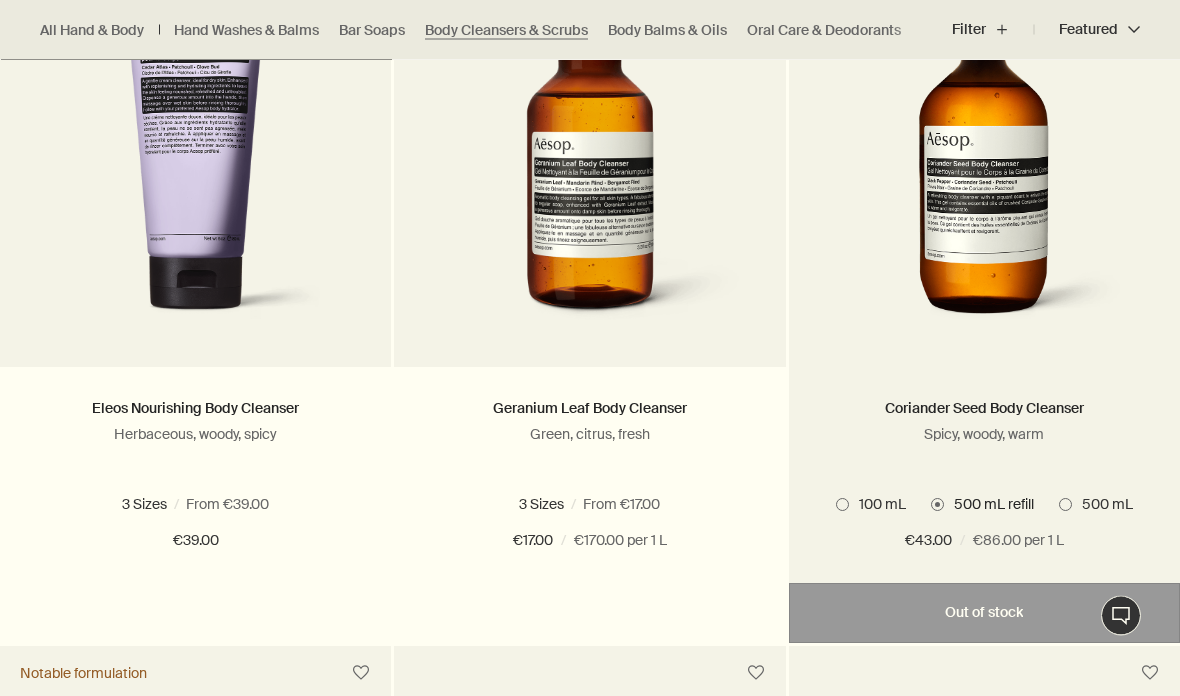 scroll, scrollTop: 714, scrollLeft: 0, axis: vertical 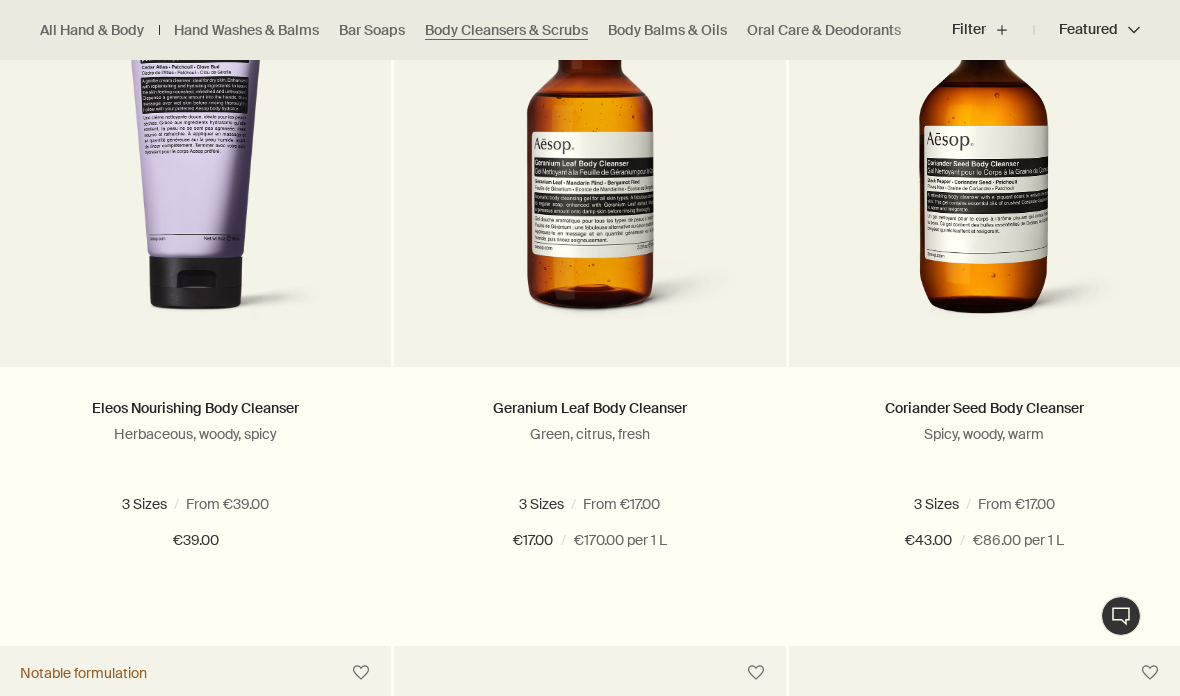 click on "500 mL refill" at bounding box center (594, 504) 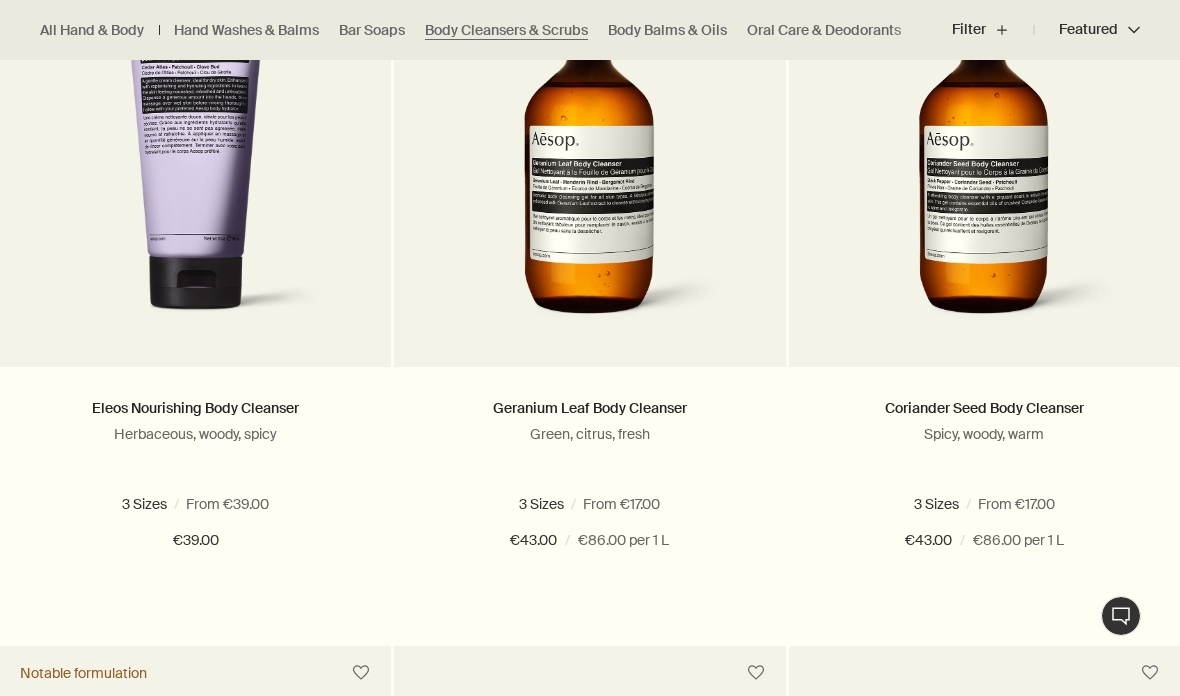 click on "500 mL" at bounding box center [707, 504] 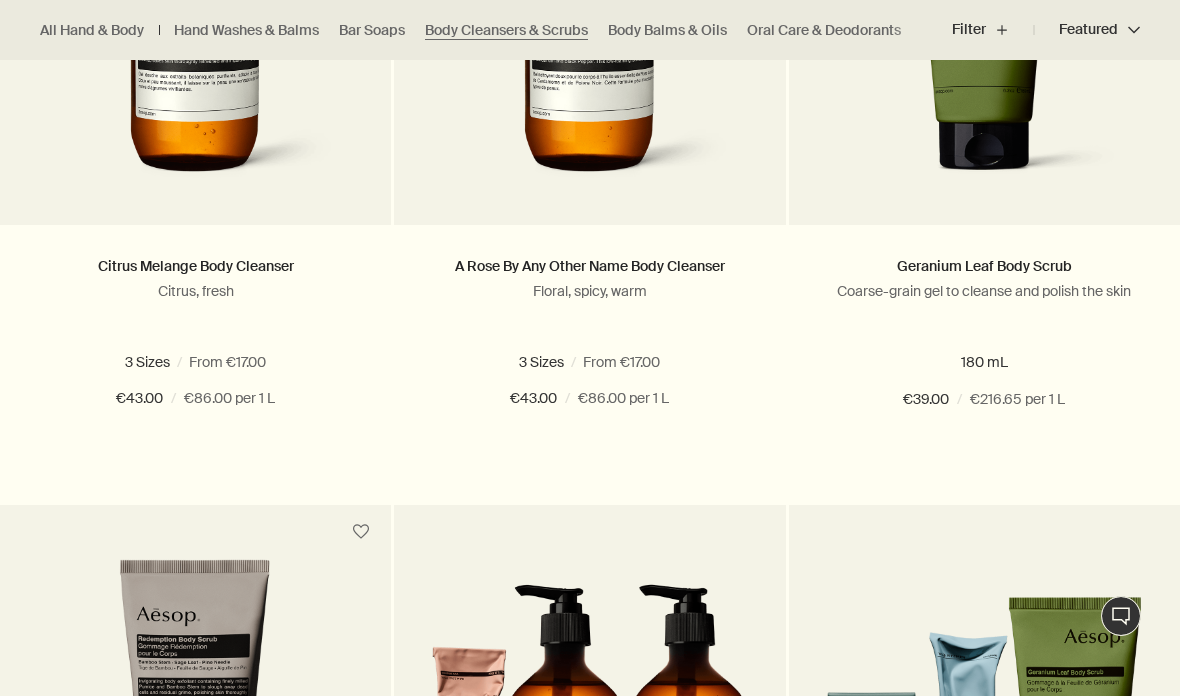 scroll, scrollTop: 1581, scrollLeft: 0, axis: vertical 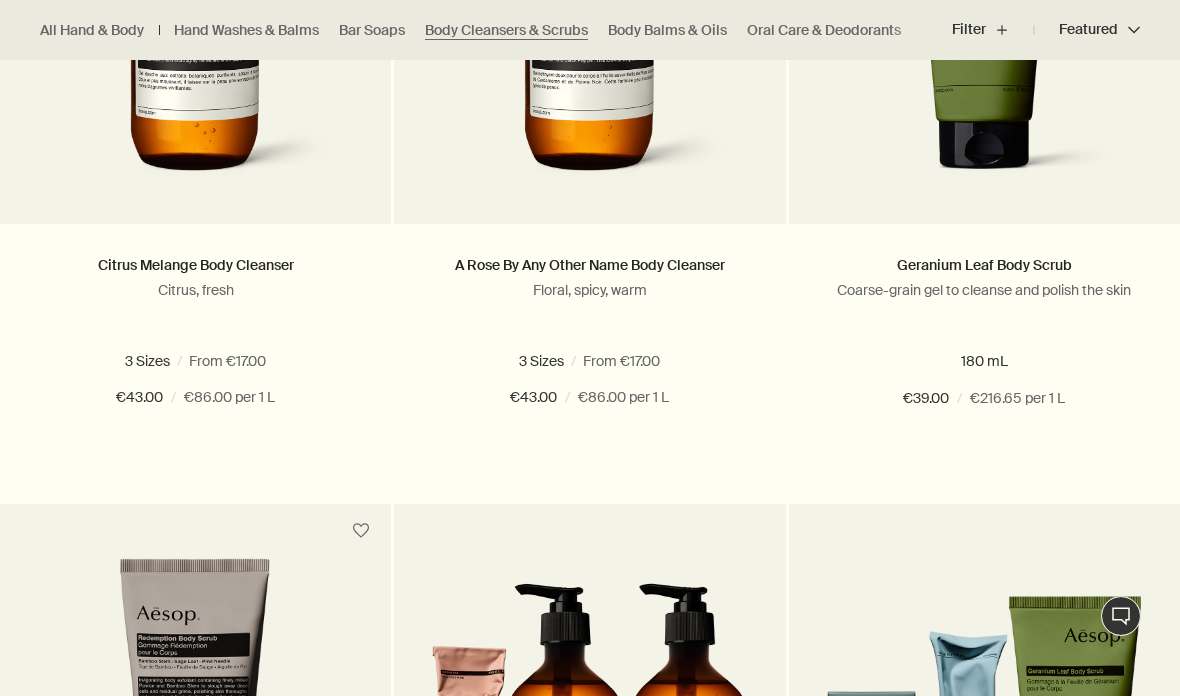 click on "100 mL" at bounding box center (88, 361) 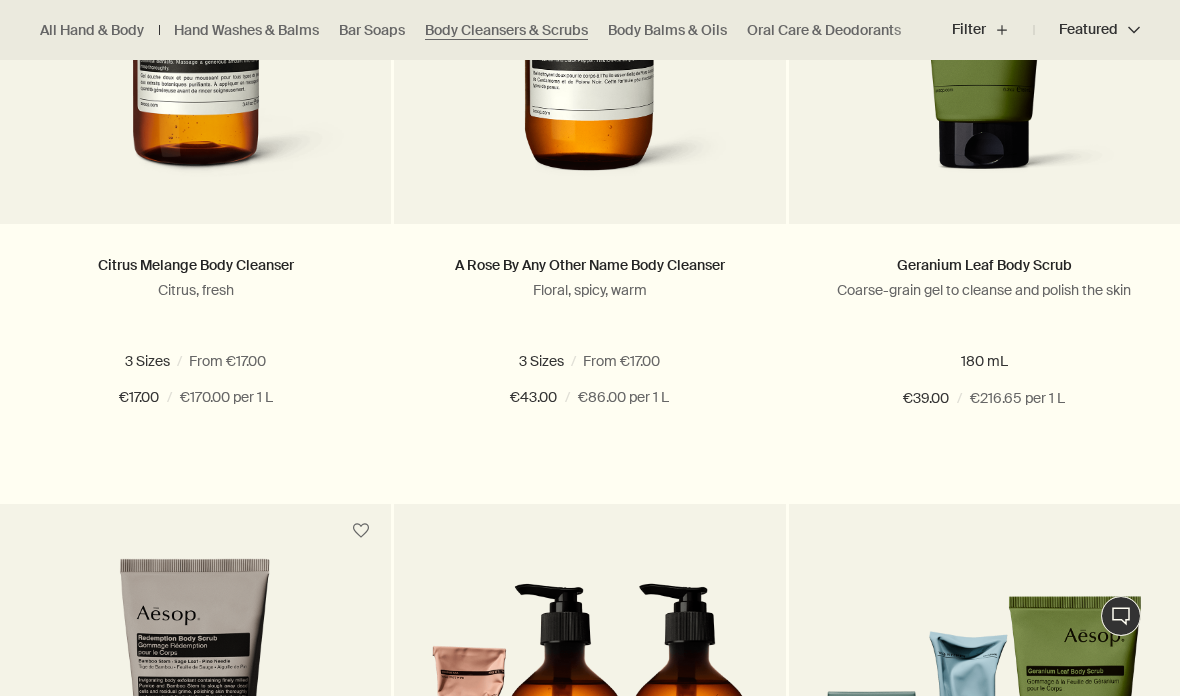 click on "500 mL refill" at bounding box center (200, 361) 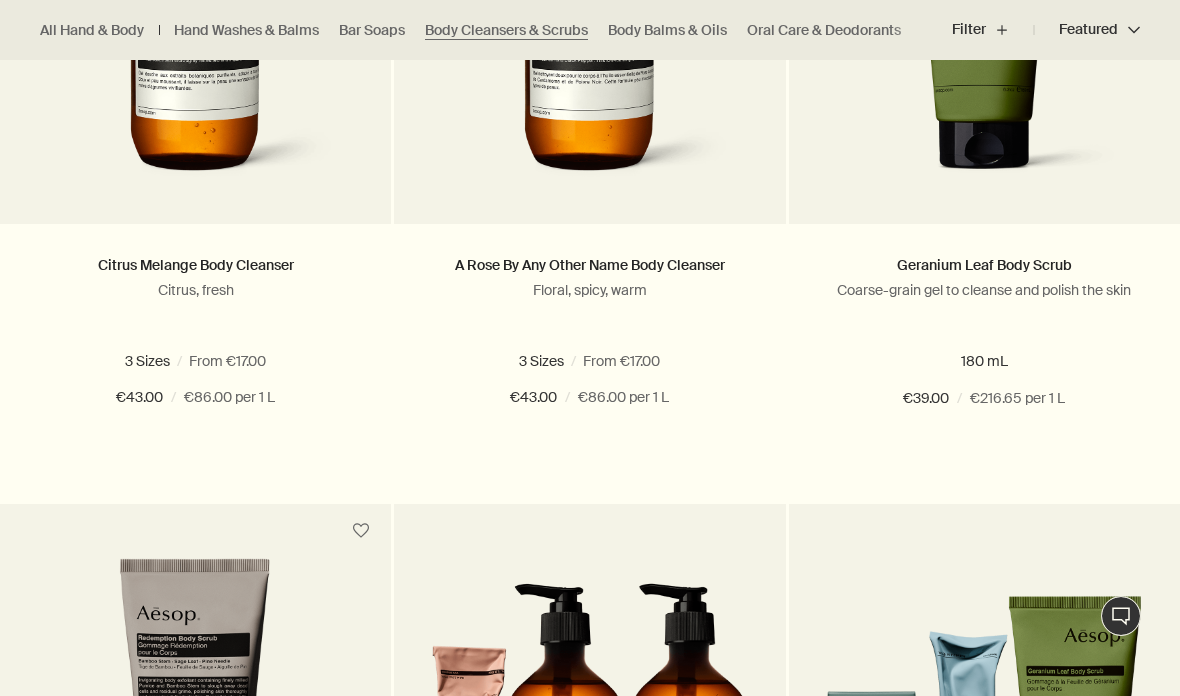click on "500 mL" at bounding box center [313, 361] 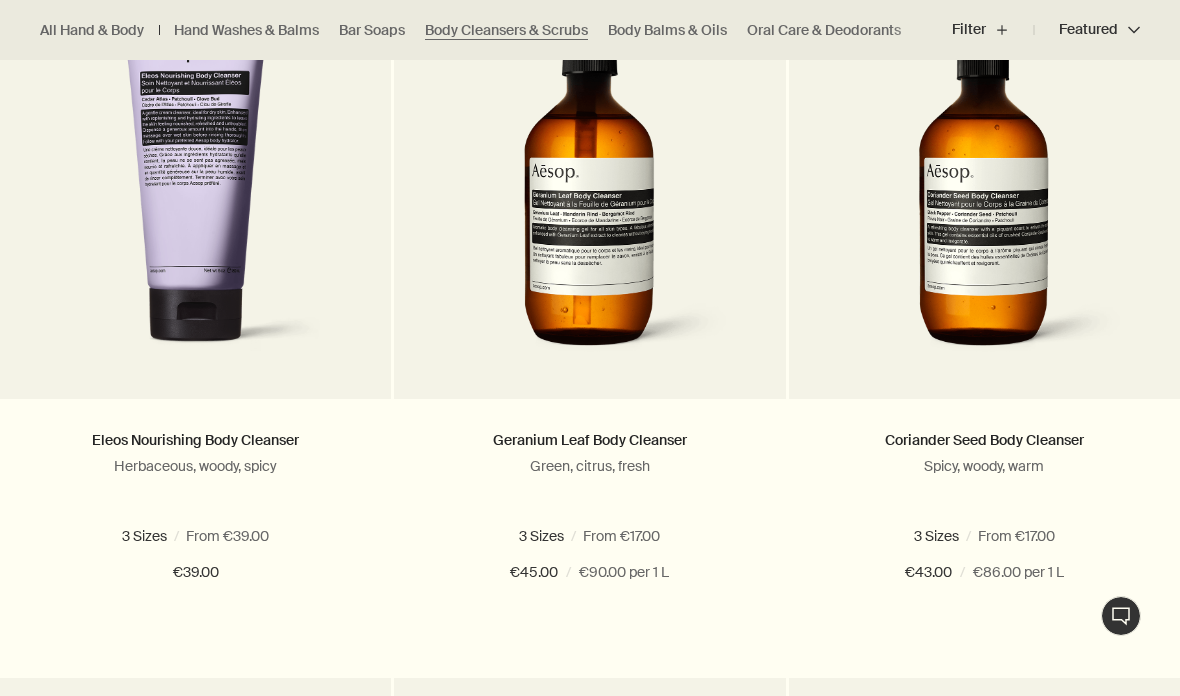 scroll, scrollTop: 696, scrollLeft: 0, axis: vertical 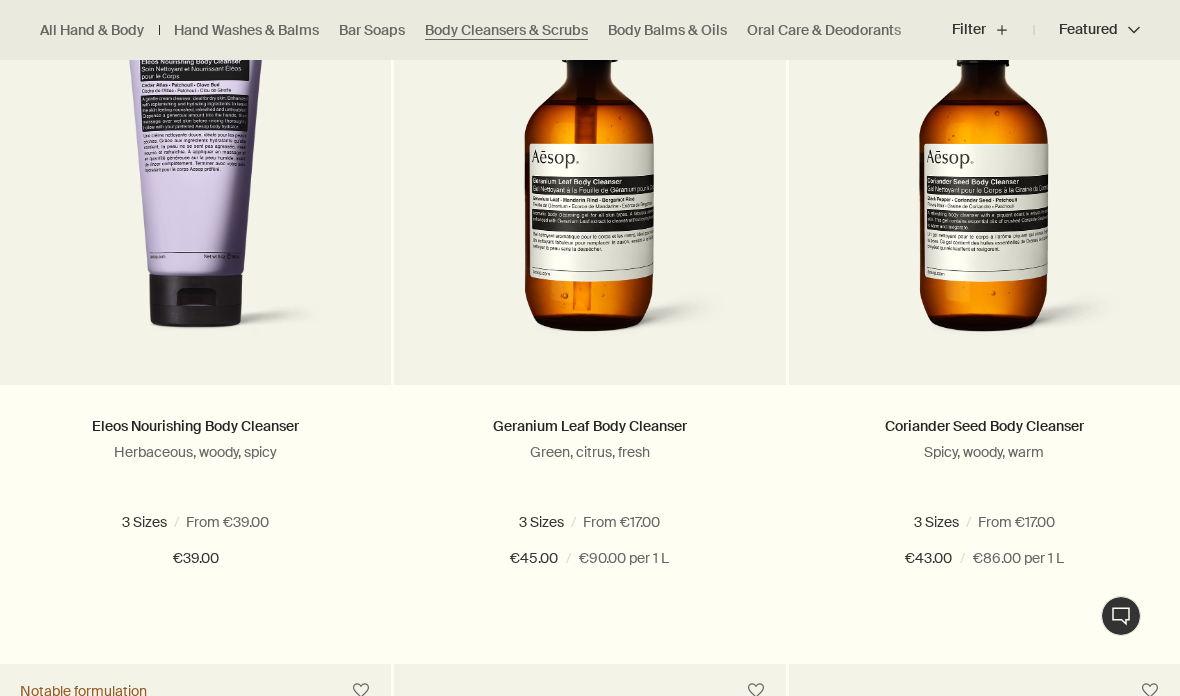 click on "500 mL" at bounding box center (1102, 522) 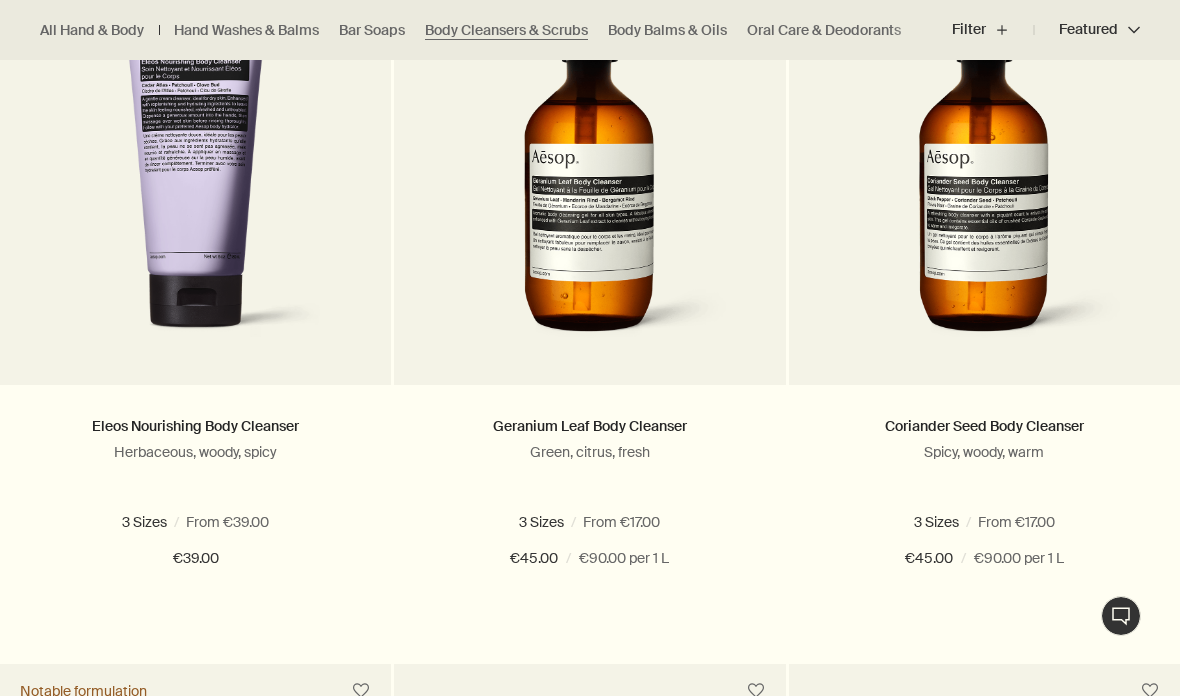 click on "500 mL refill" at bounding box center (989, 522) 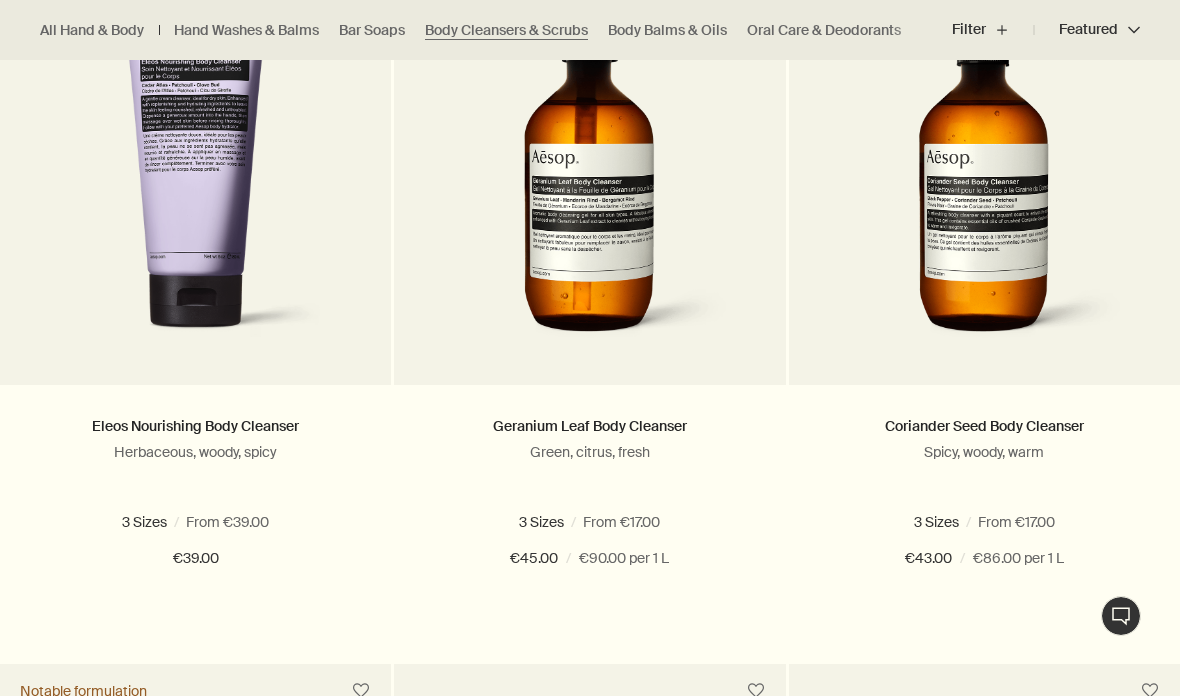 click on "500 mL" at bounding box center [1102, 522] 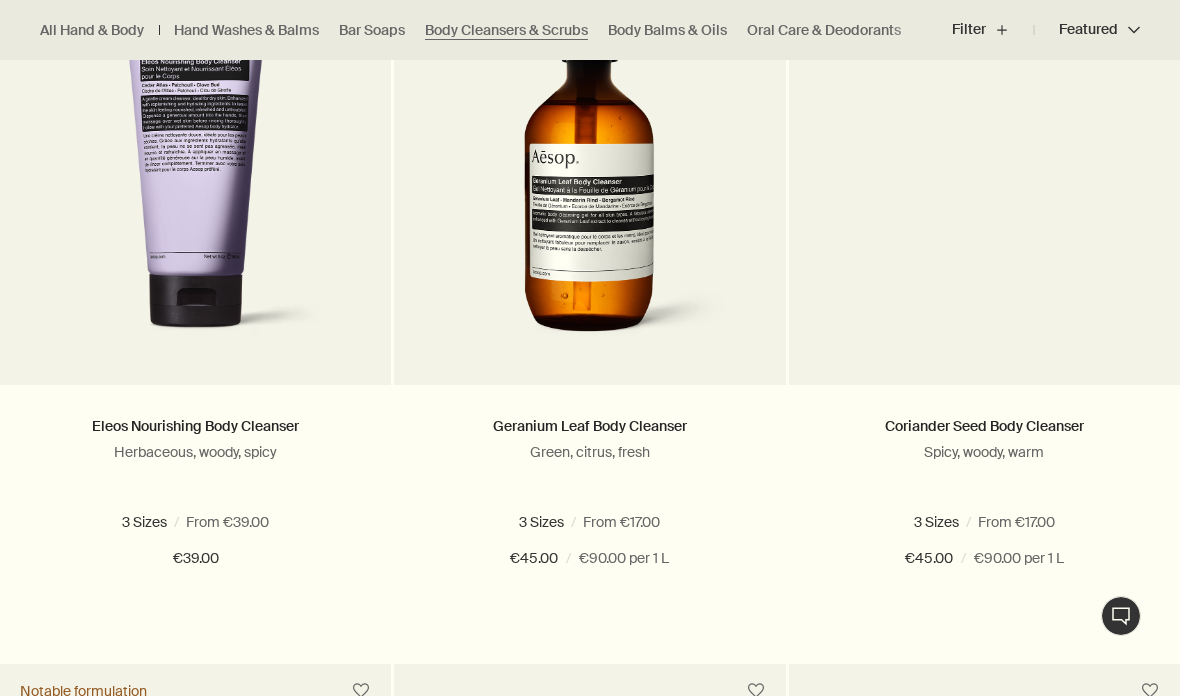click on "100 mL" at bounding box center (877, 522) 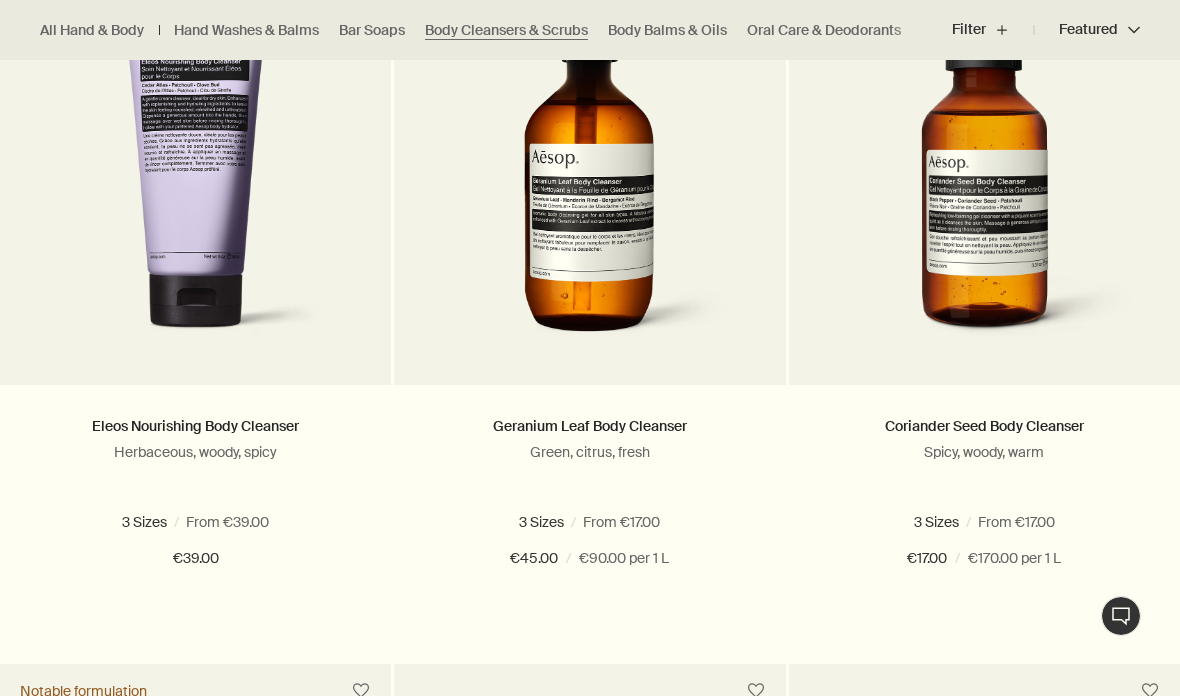 click on "500 mL" at bounding box center [1102, 522] 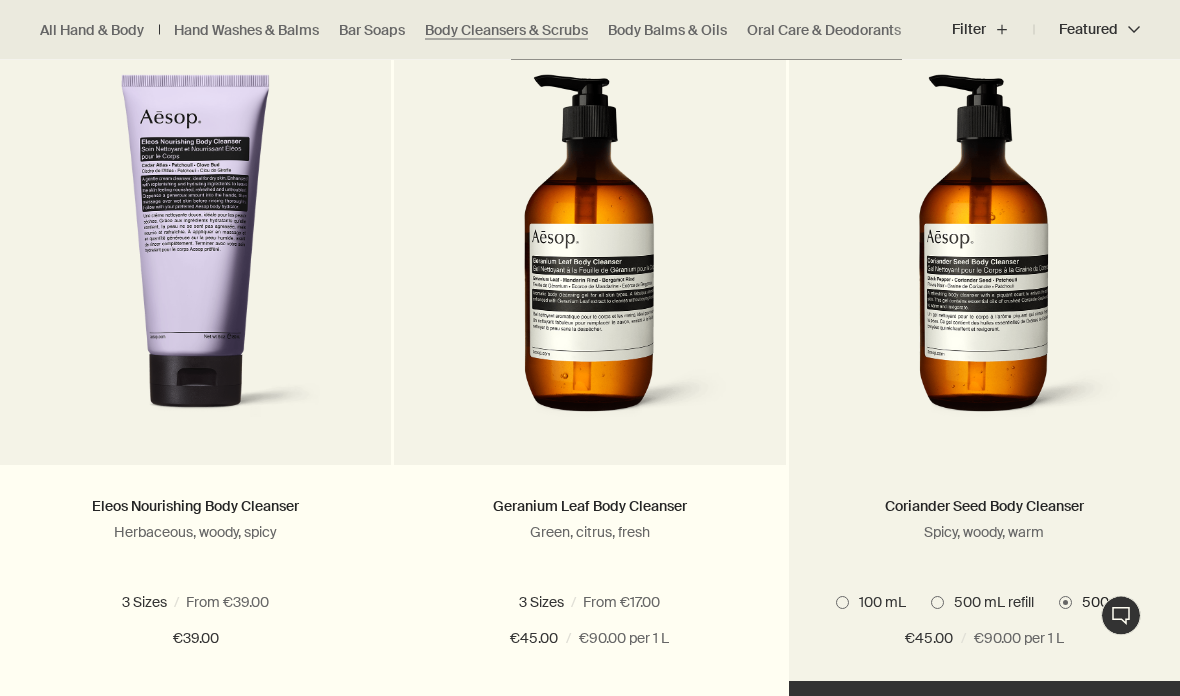 scroll, scrollTop: 675, scrollLeft: 0, axis: vertical 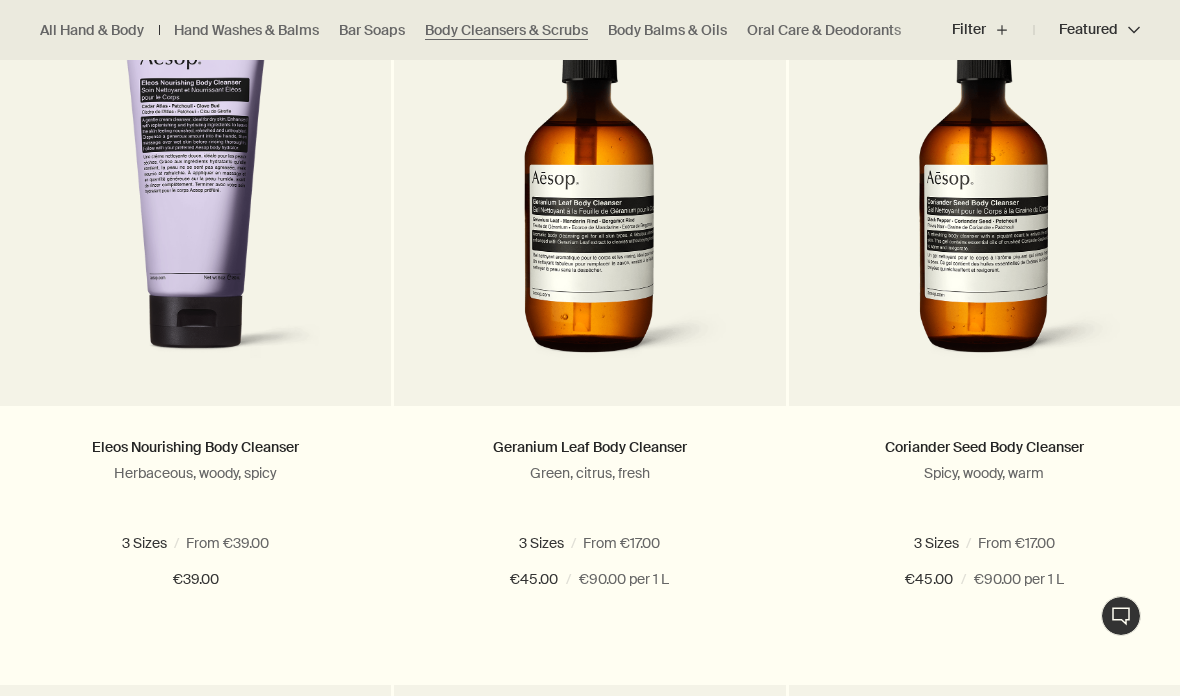 click on "Add Add to your cart" at bounding box center (589, 652) 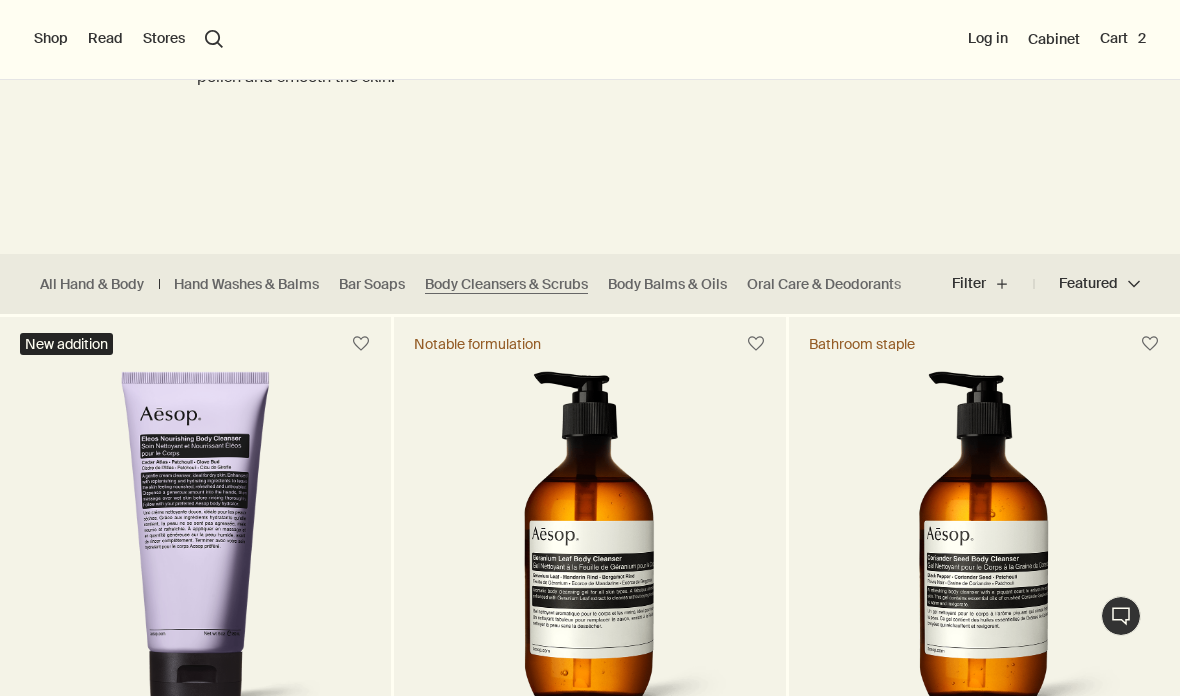 scroll, scrollTop: 298, scrollLeft: 0, axis: vertical 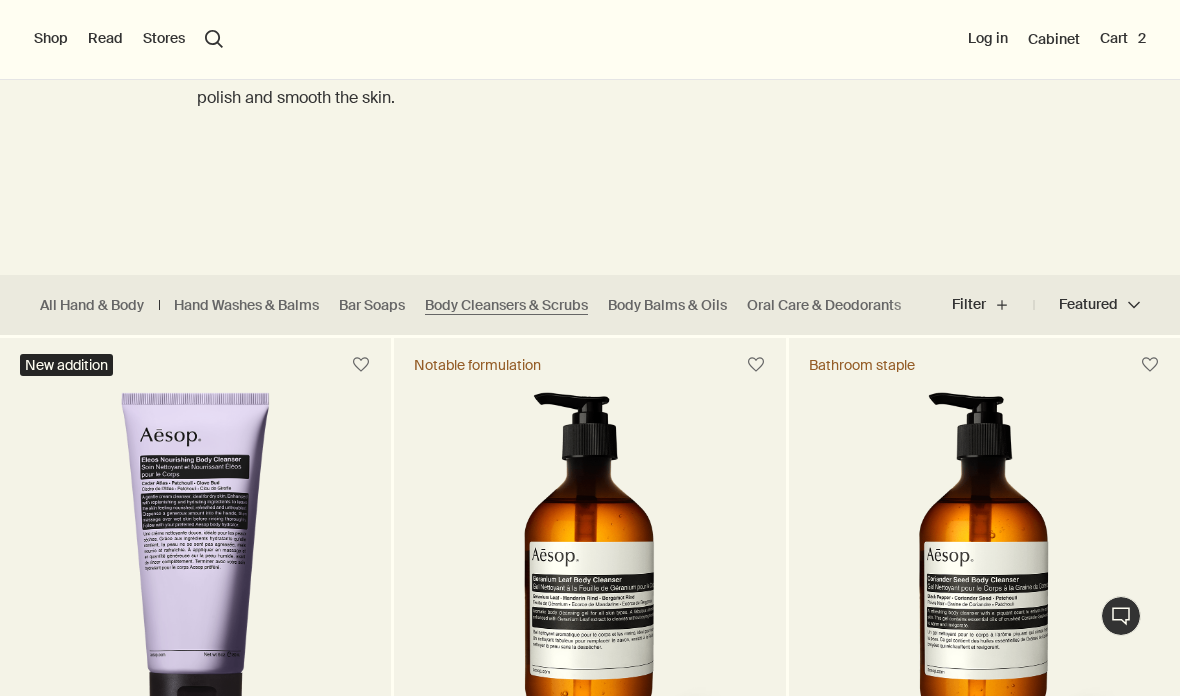 click on "Body Balms & Oils" at bounding box center [667, 305] 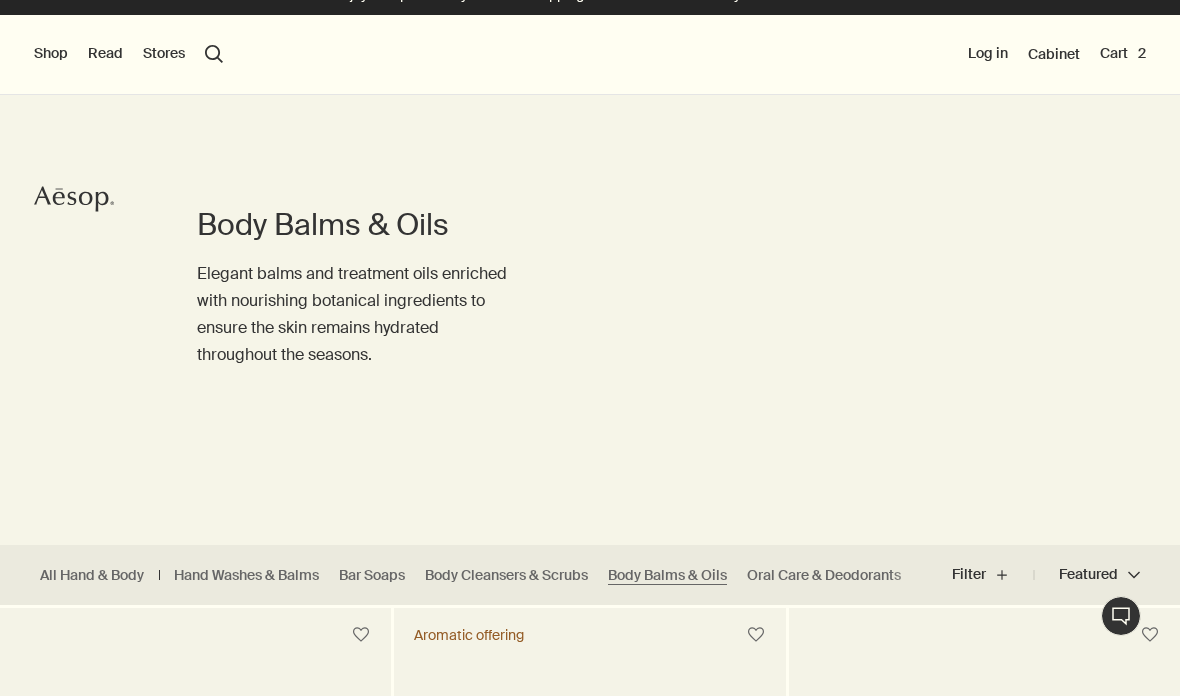 scroll, scrollTop: 0, scrollLeft: 0, axis: both 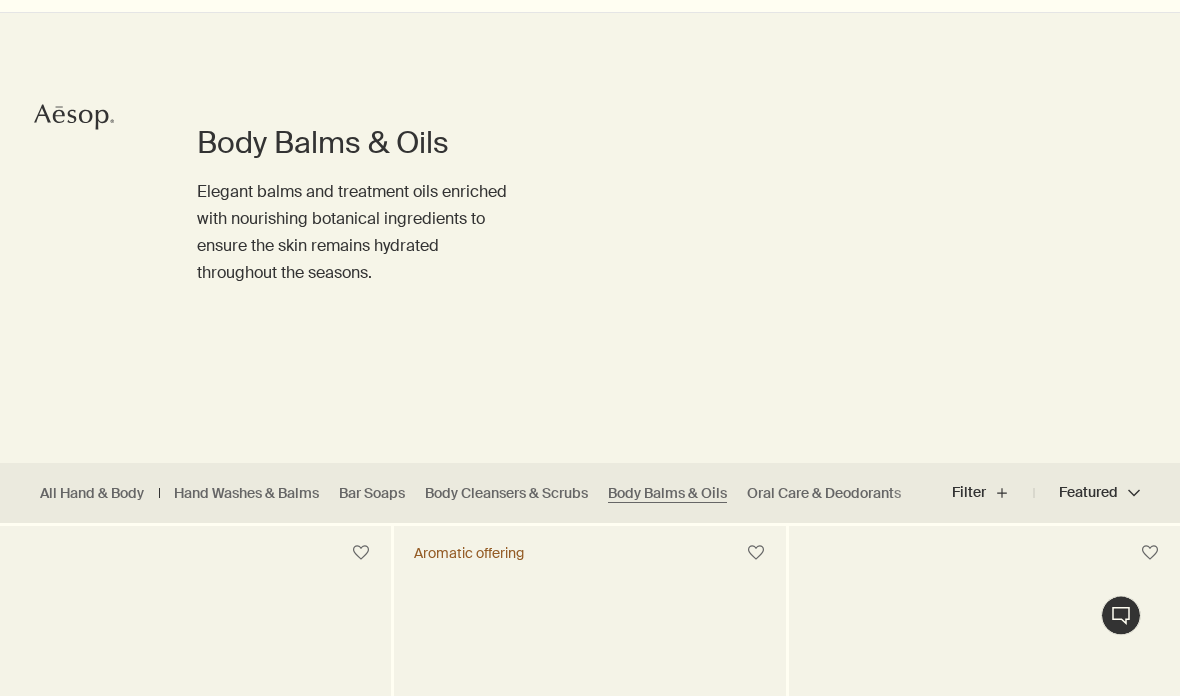 click on "Oral Care & Deodorants" at bounding box center (824, 494) 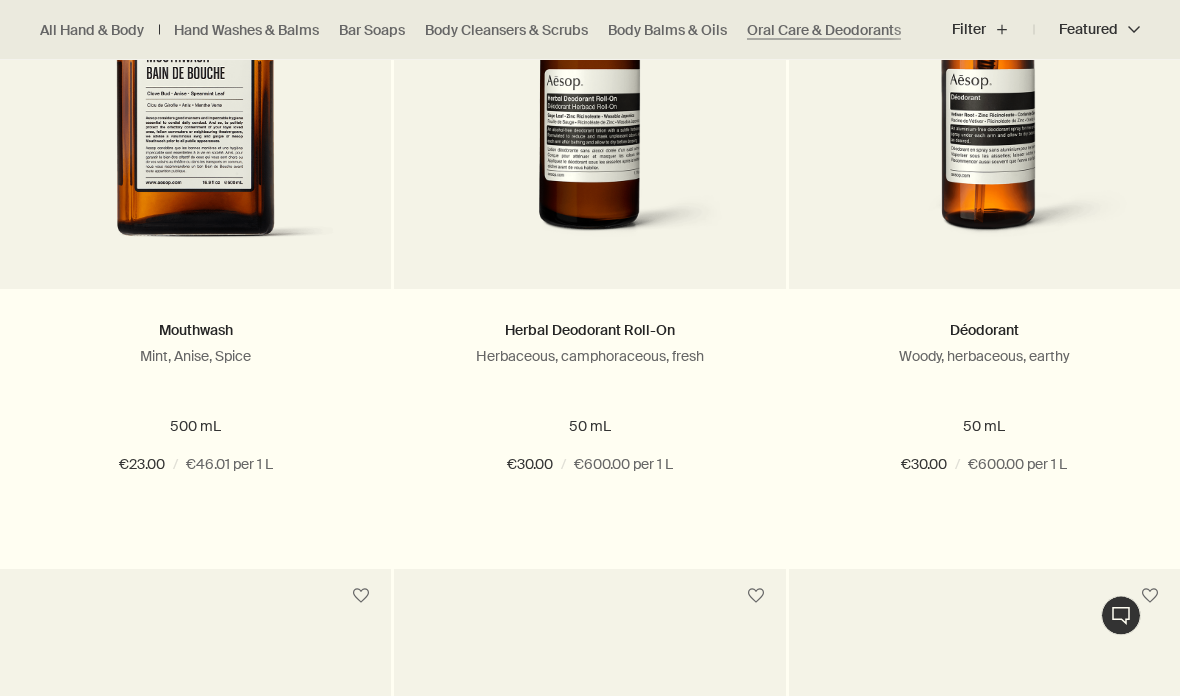 scroll, scrollTop: 821, scrollLeft: 0, axis: vertical 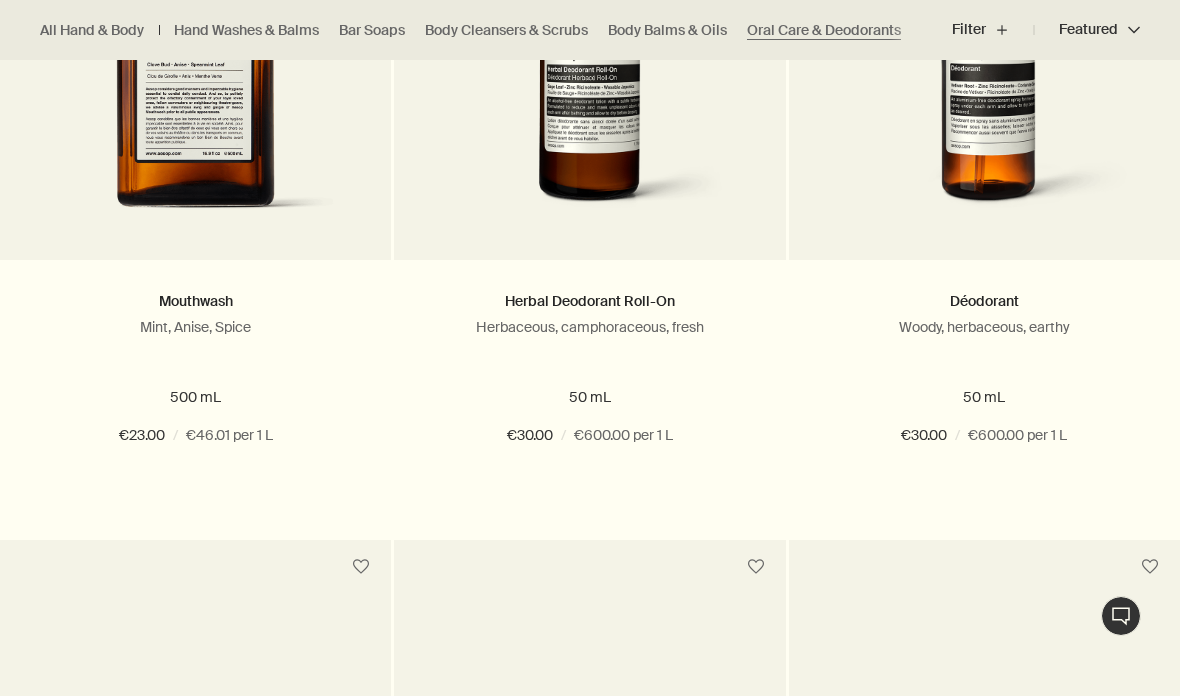 click on "Add Add to your cart" at bounding box center (195, 507) 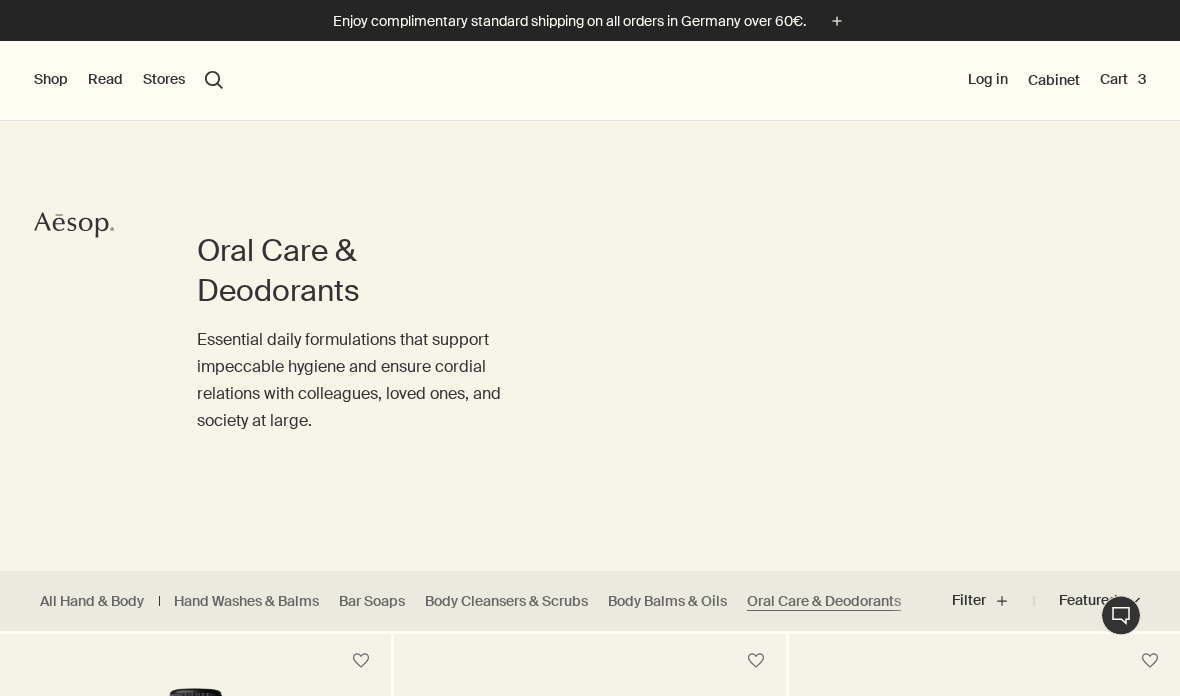 click on "Cart 3" at bounding box center [1123, 81] 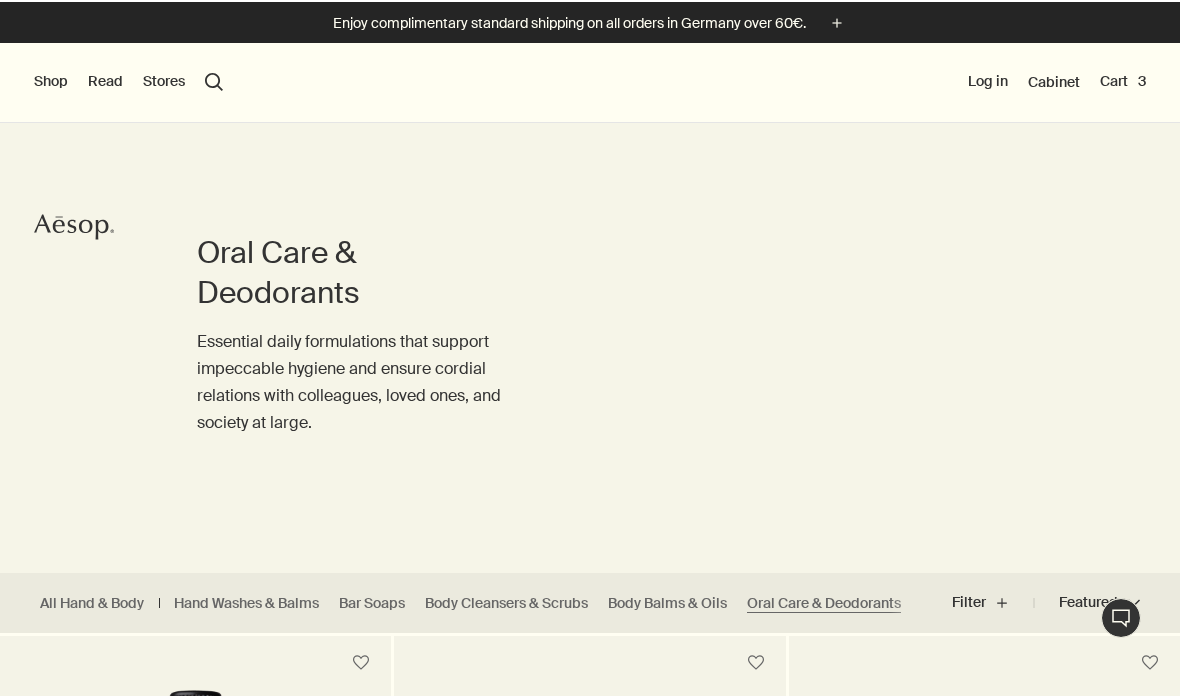 scroll, scrollTop: 0, scrollLeft: 0, axis: both 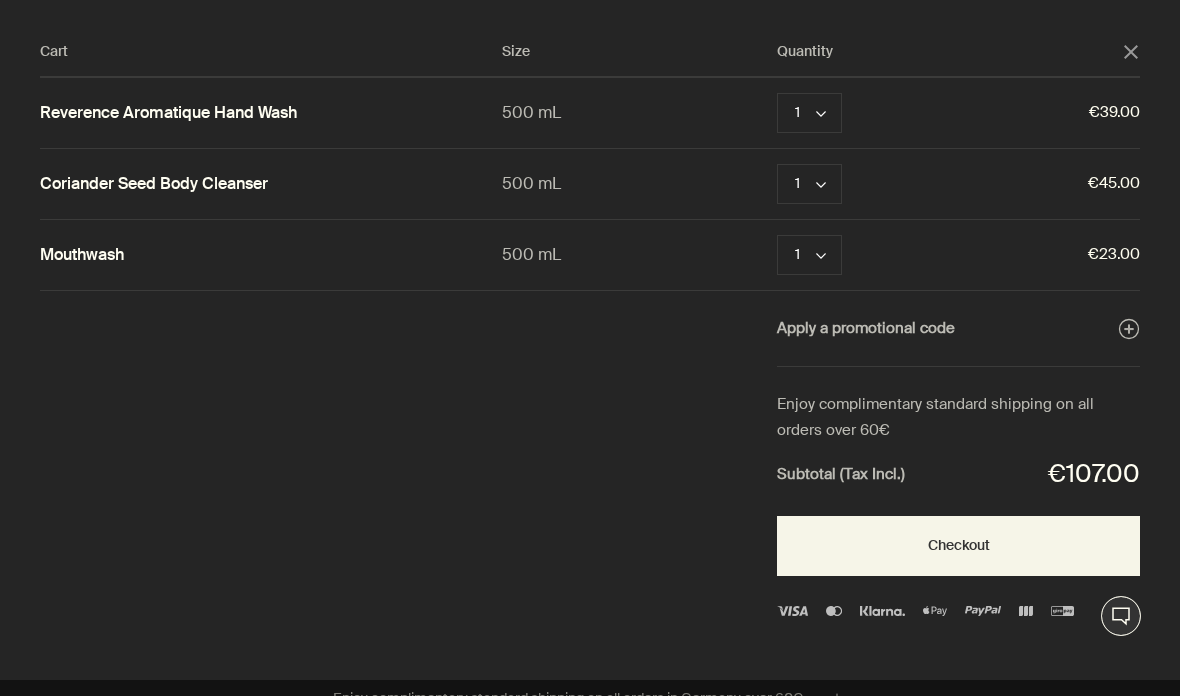 click on "Checkout" at bounding box center (958, 546) 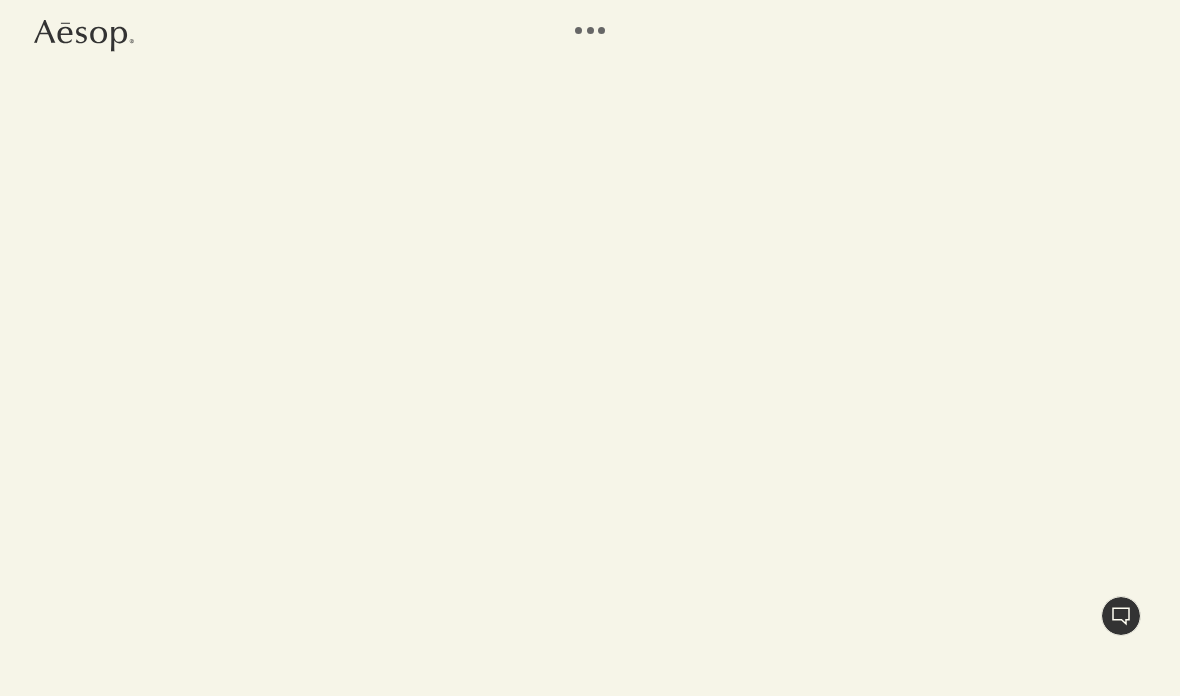 scroll, scrollTop: 0, scrollLeft: 0, axis: both 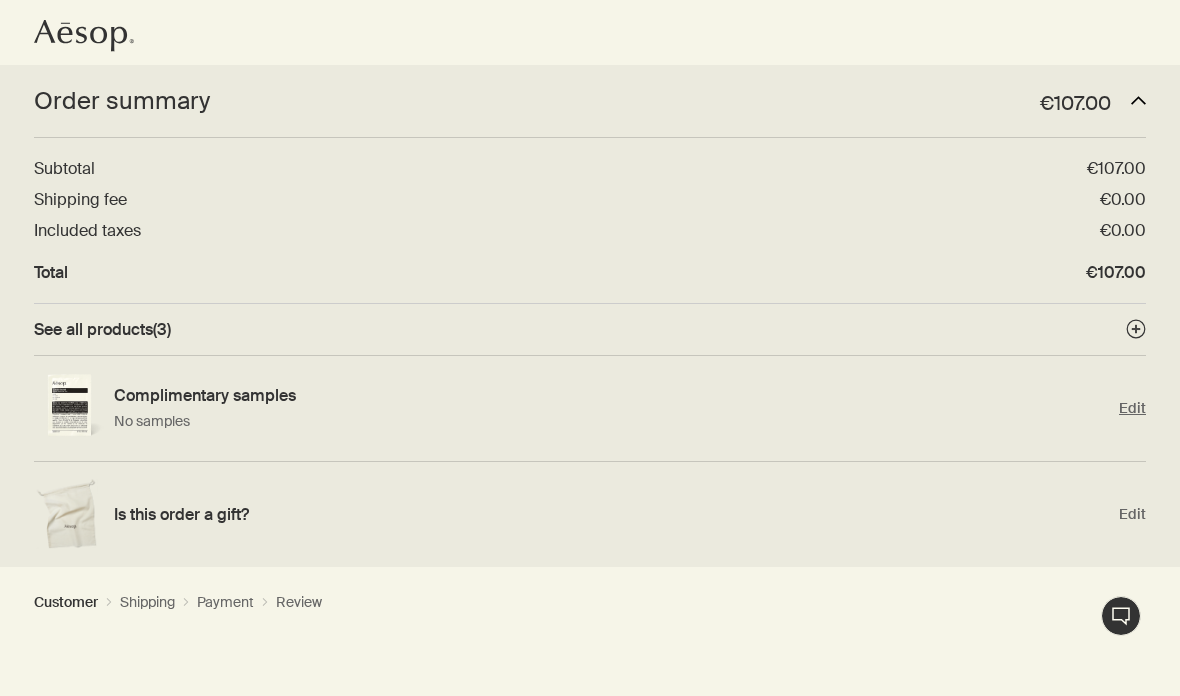 click on "Edit" at bounding box center [1132, 408] 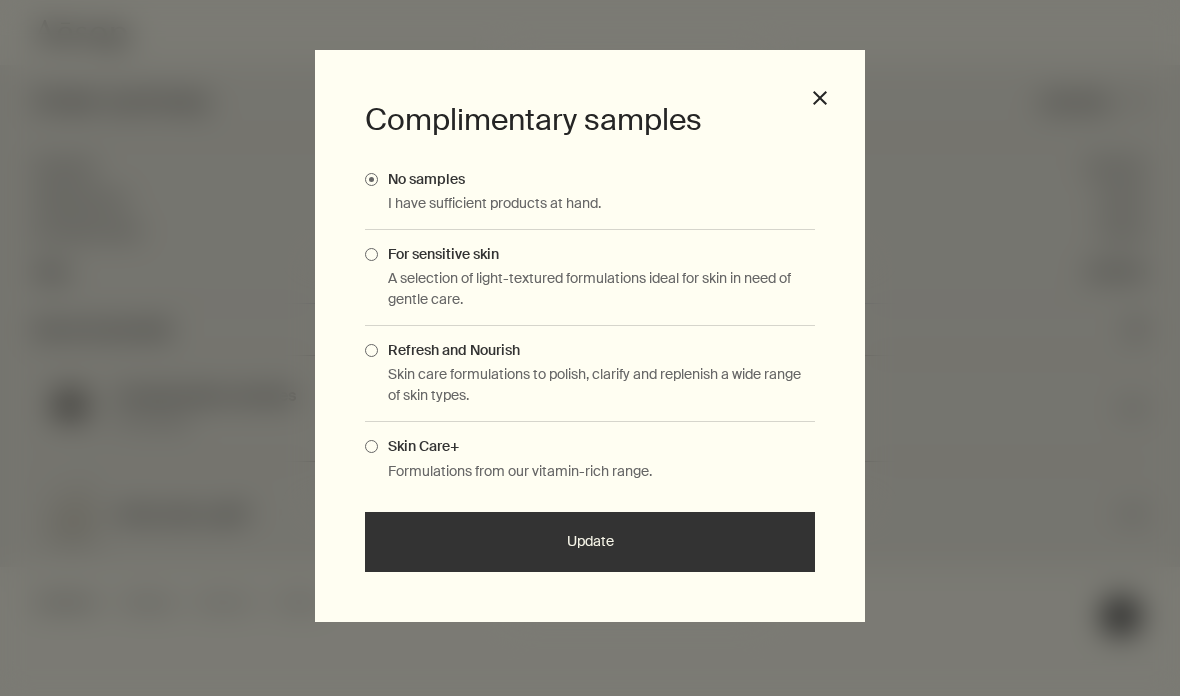 click on "Refresh and Nourish" at bounding box center [449, 350] 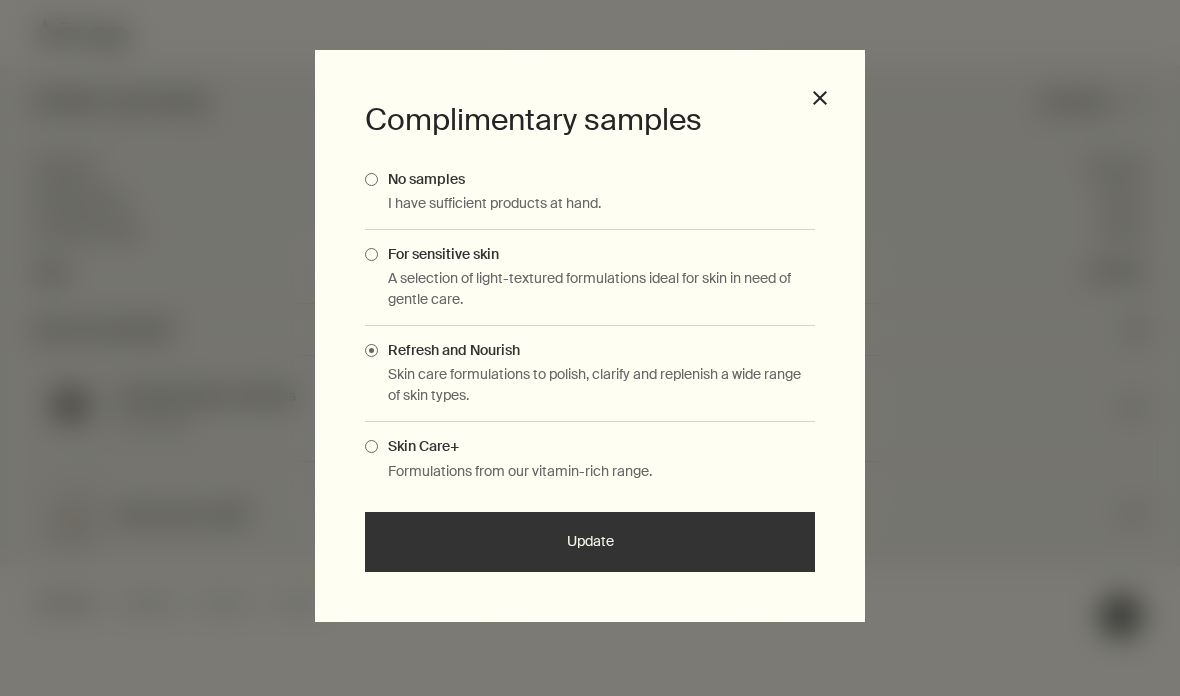 click on "For sensitive skin" at bounding box center [438, 254] 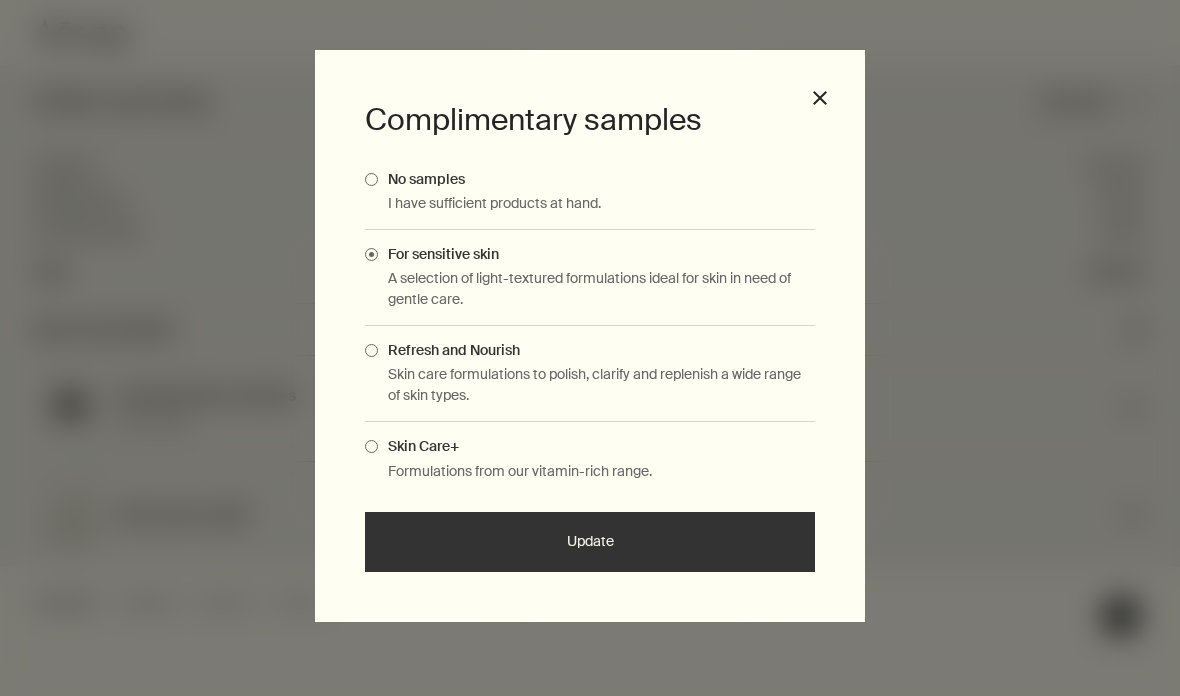 click on "Refresh and Nourish" at bounding box center [590, 350] 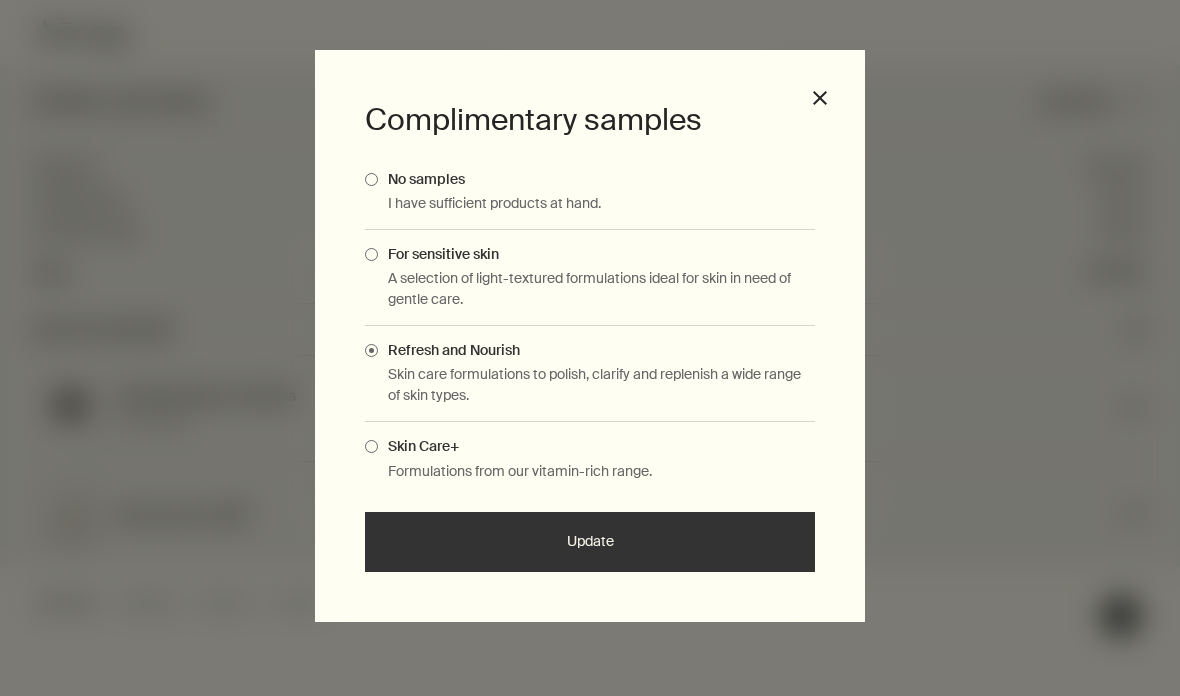 click on "Update" at bounding box center [590, 542] 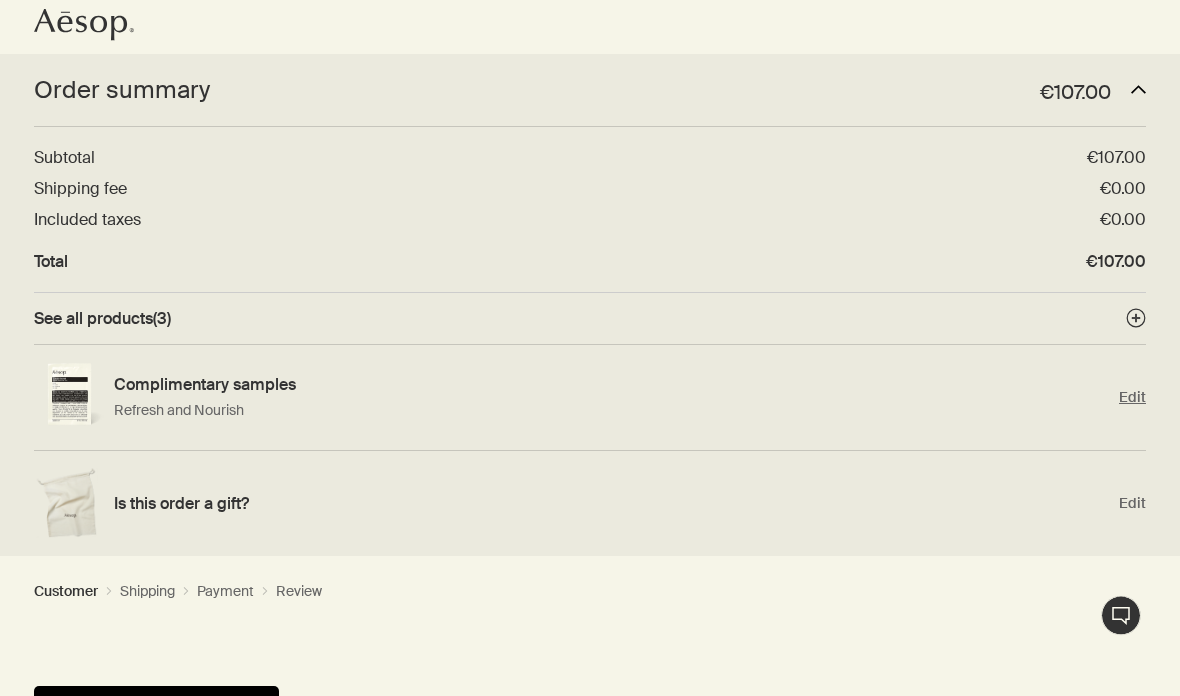 scroll, scrollTop: 11, scrollLeft: 0, axis: vertical 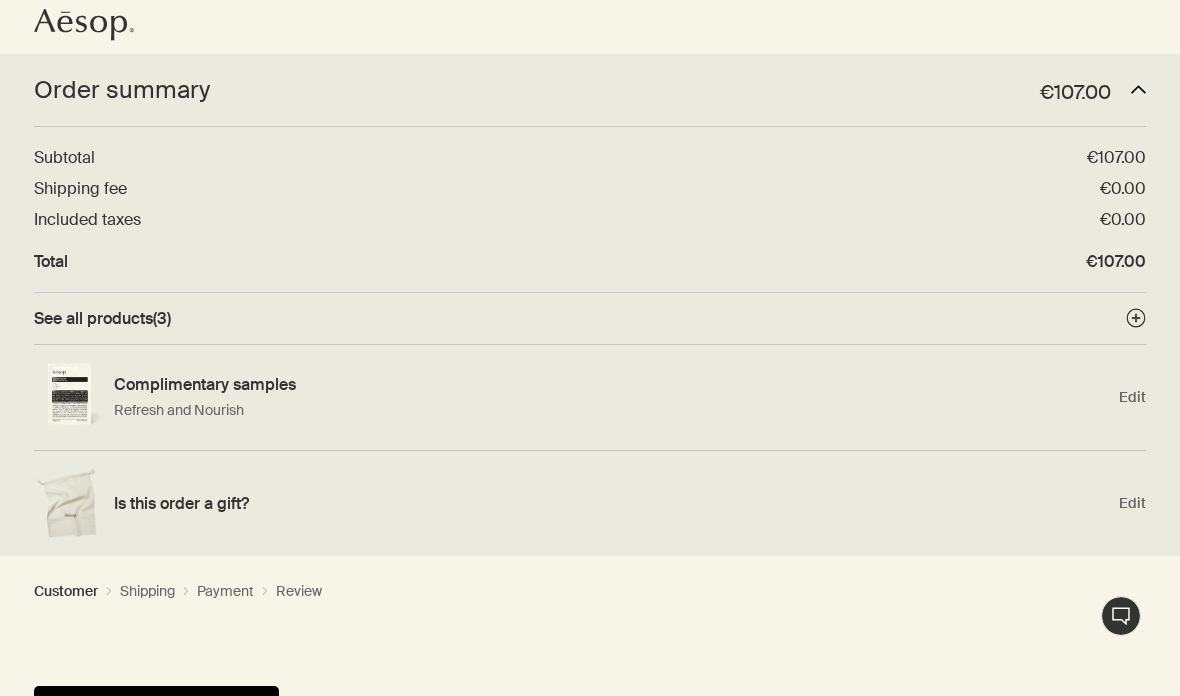 click at bounding box center [156, 716] 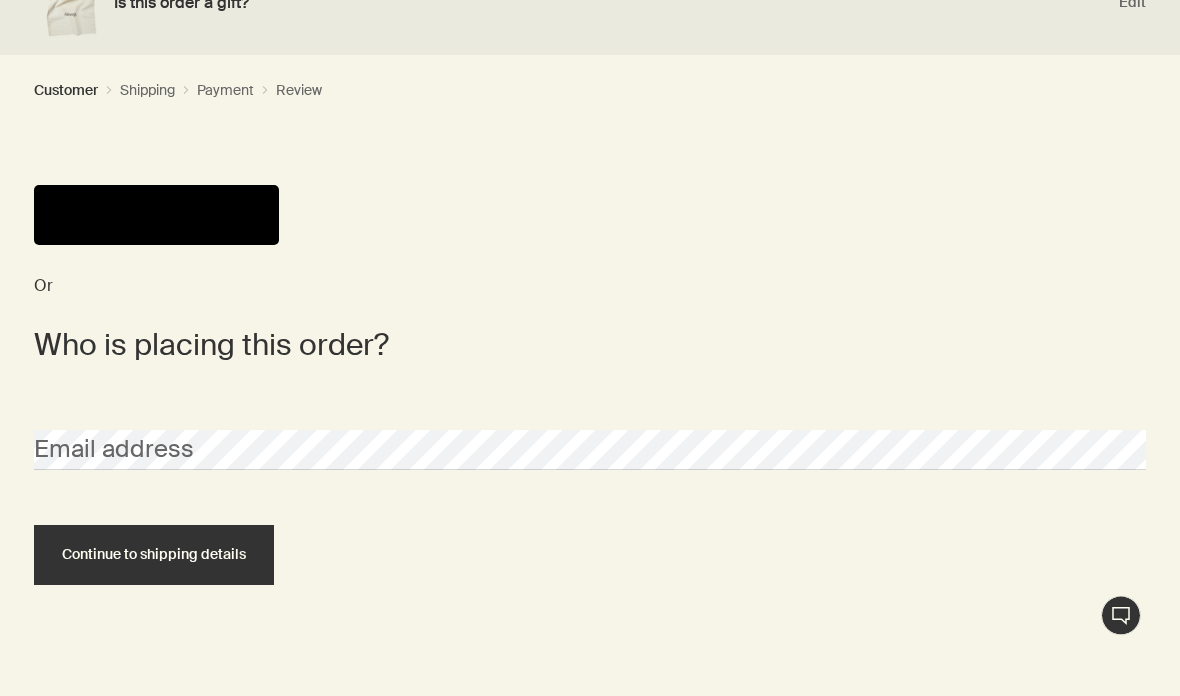 scroll, scrollTop: 541, scrollLeft: 0, axis: vertical 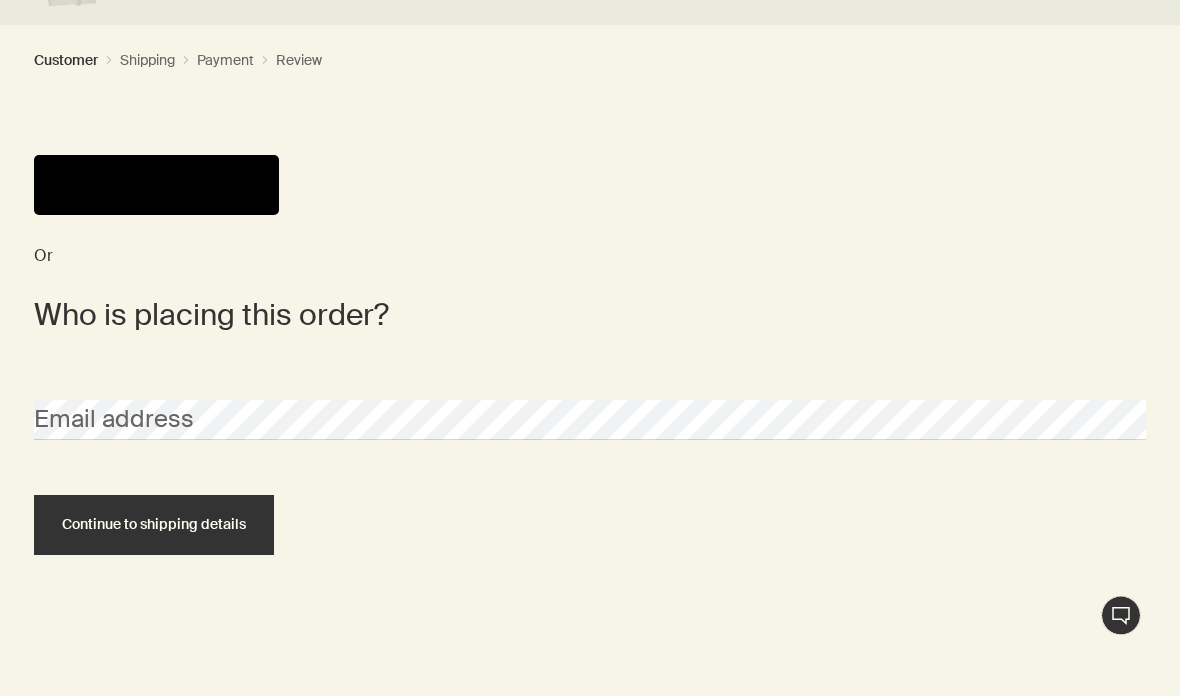 click on "Or Who is placing this order? Email address Continue to shipping details" at bounding box center (590, 474) 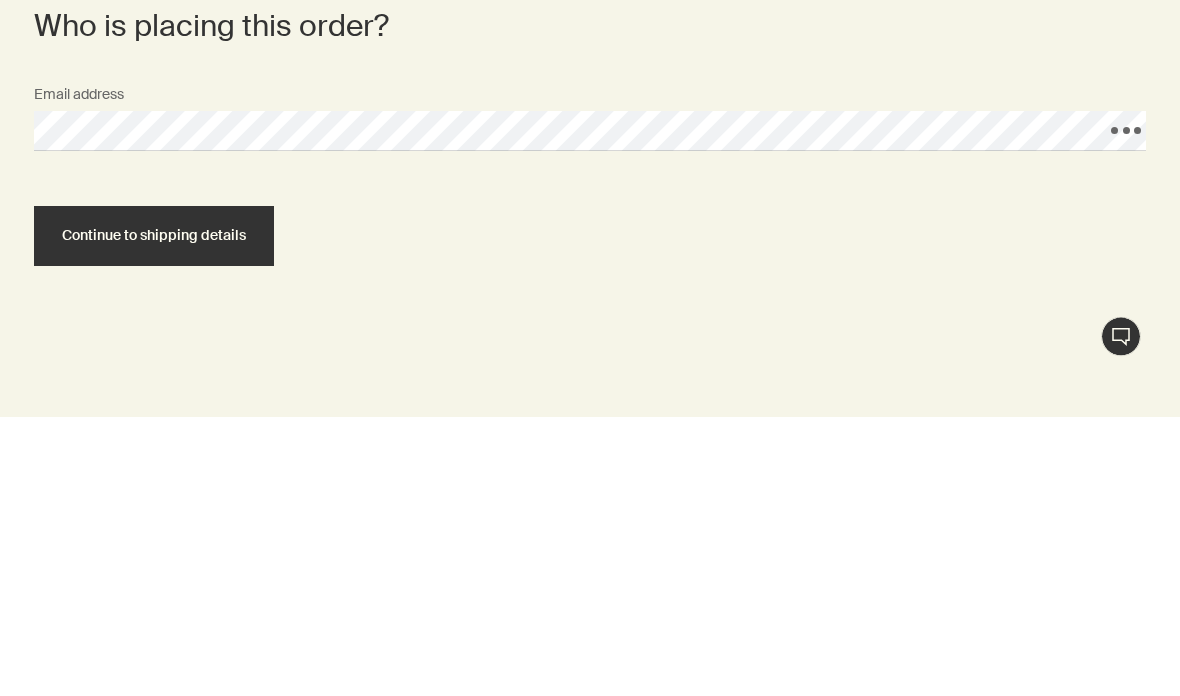 scroll, scrollTop: 625, scrollLeft: 0, axis: vertical 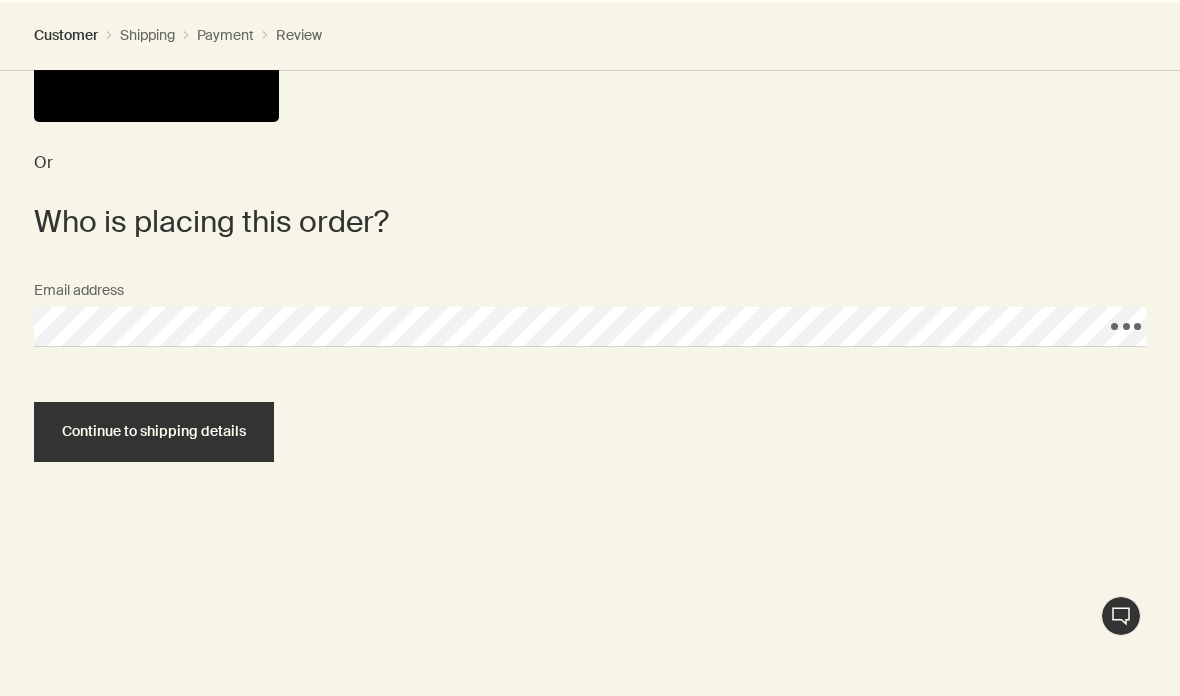 click on "Continue to shipping details" at bounding box center (154, 431) 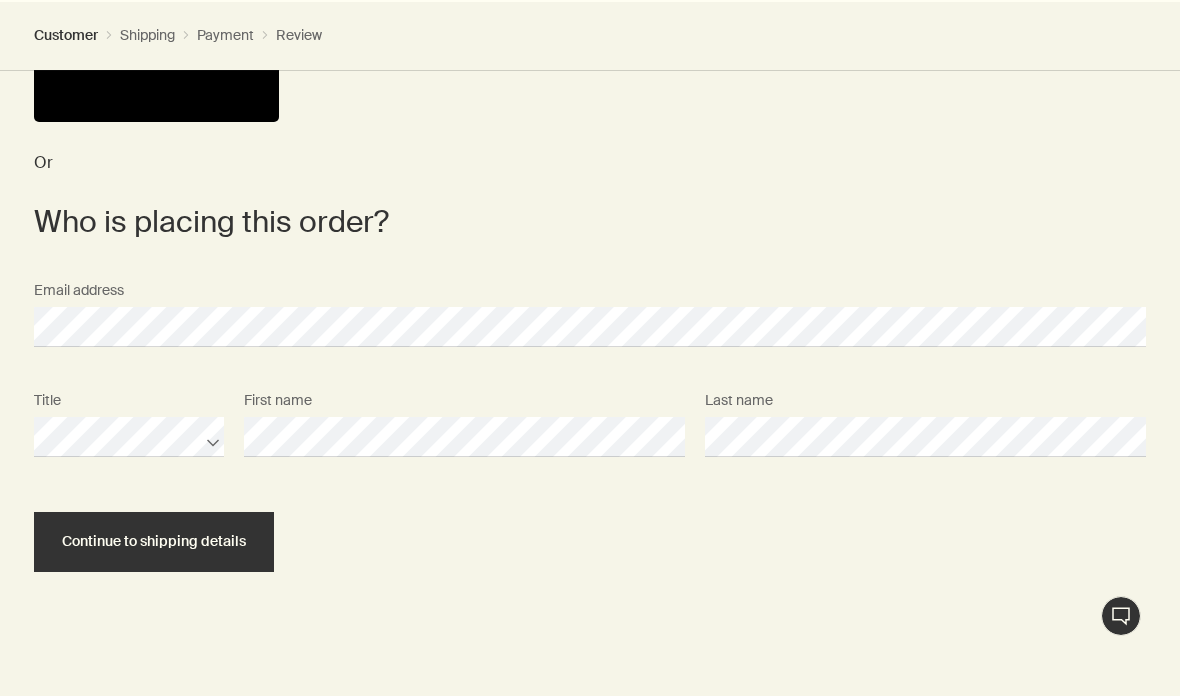 click on "Continue to shipping details" at bounding box center (154, 542) 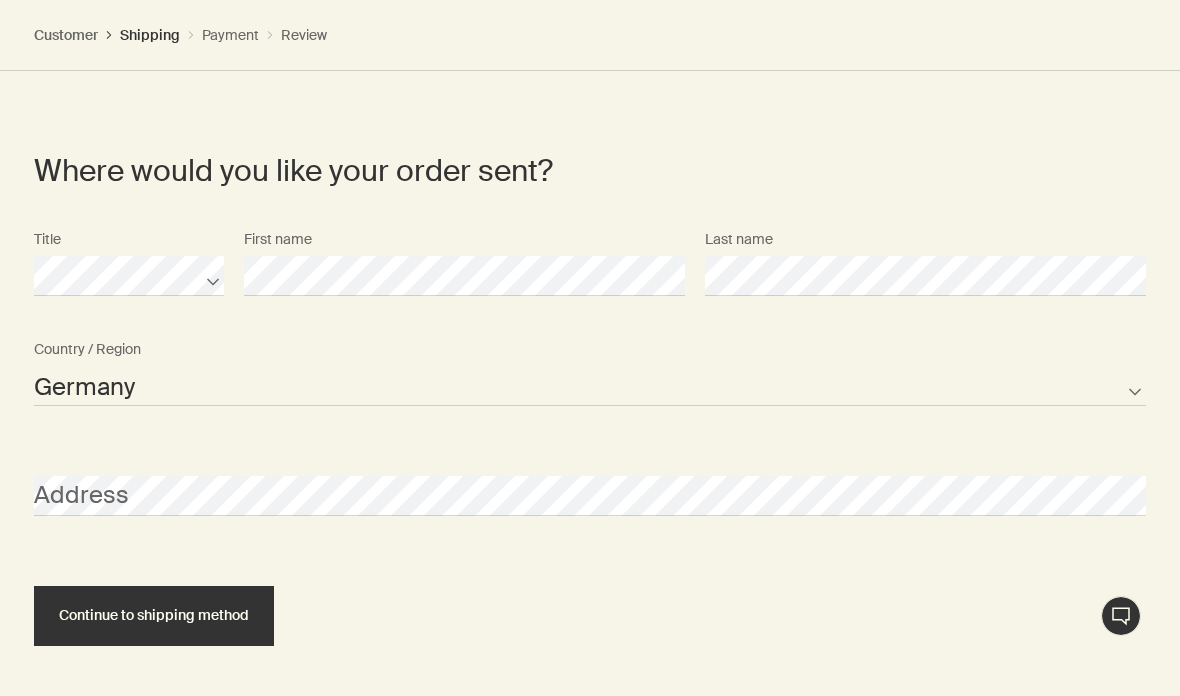scroll, scrollTop: 1001, scrollLeft: 0, axis: vertical 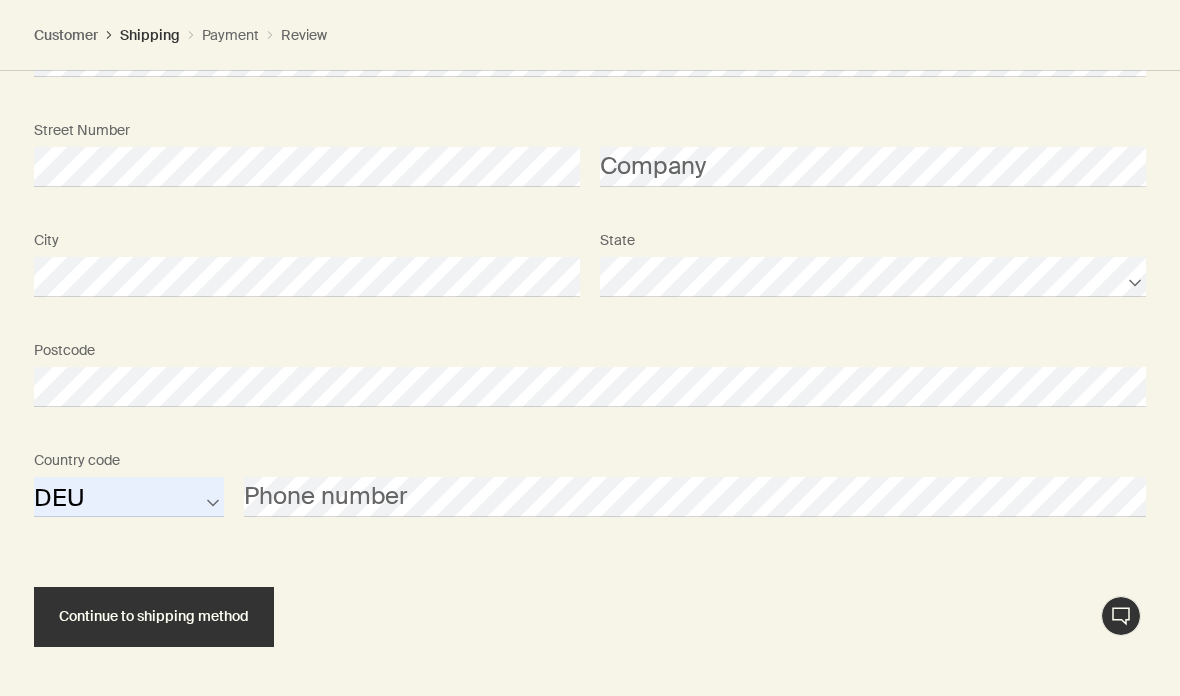 click on "Continue to shipping method" at bounding box center [154, 616] 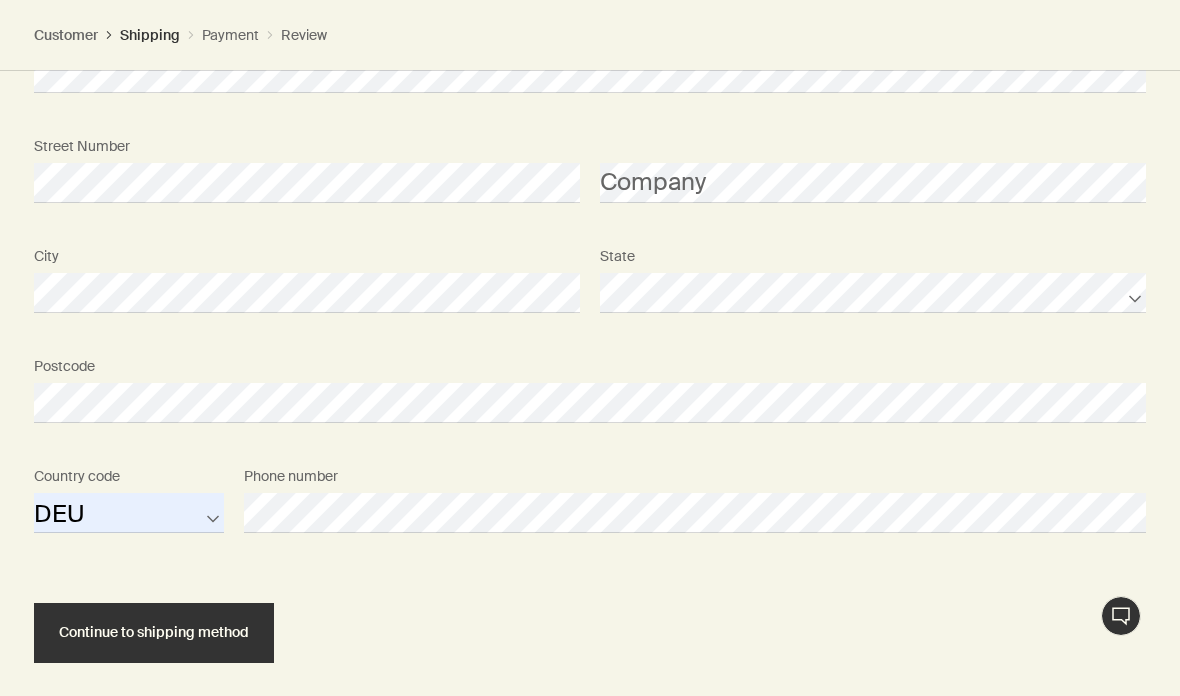 scroll, scrollTop: 1505, scrollLeft: 0, axis: vertical 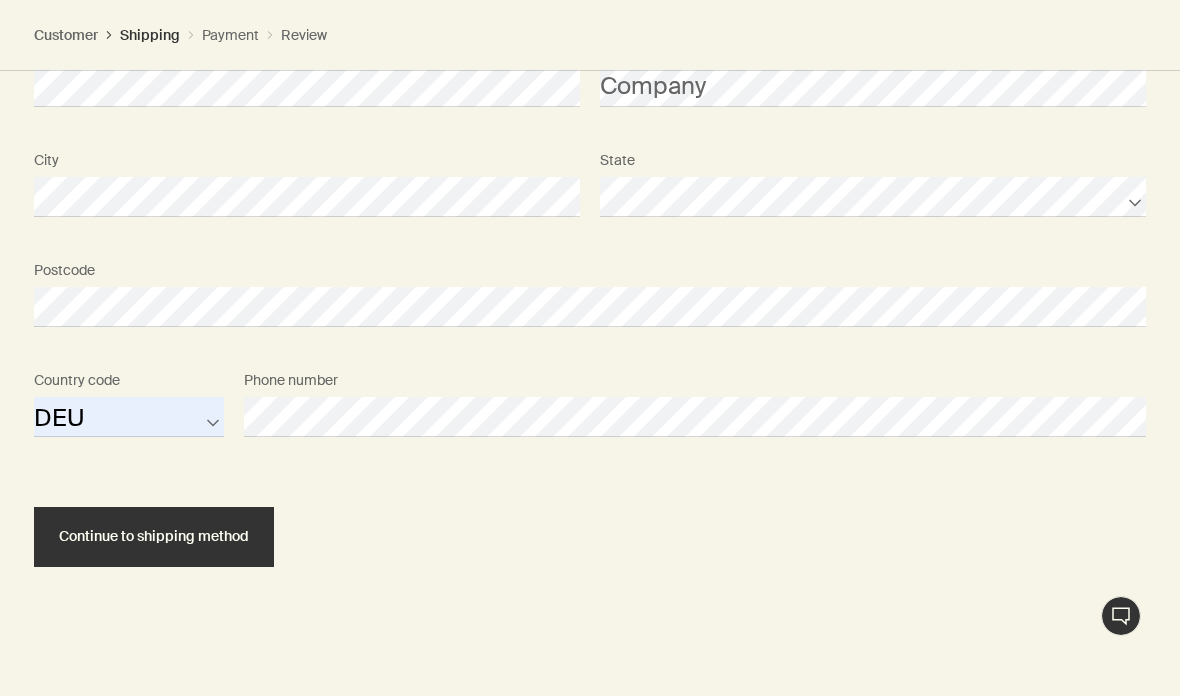 click on "Continue to shipping method" at bounding box center (154, 537) 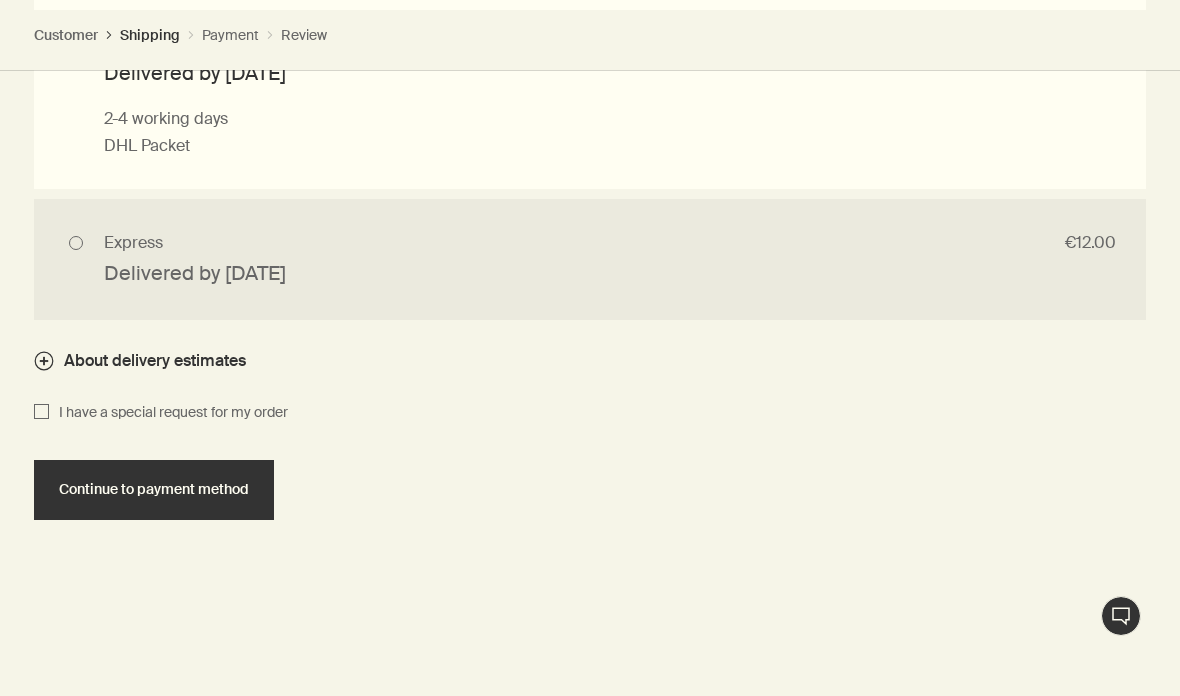 scroll, scrollTop: 2094, scrollLeft: 0, axis: vertical 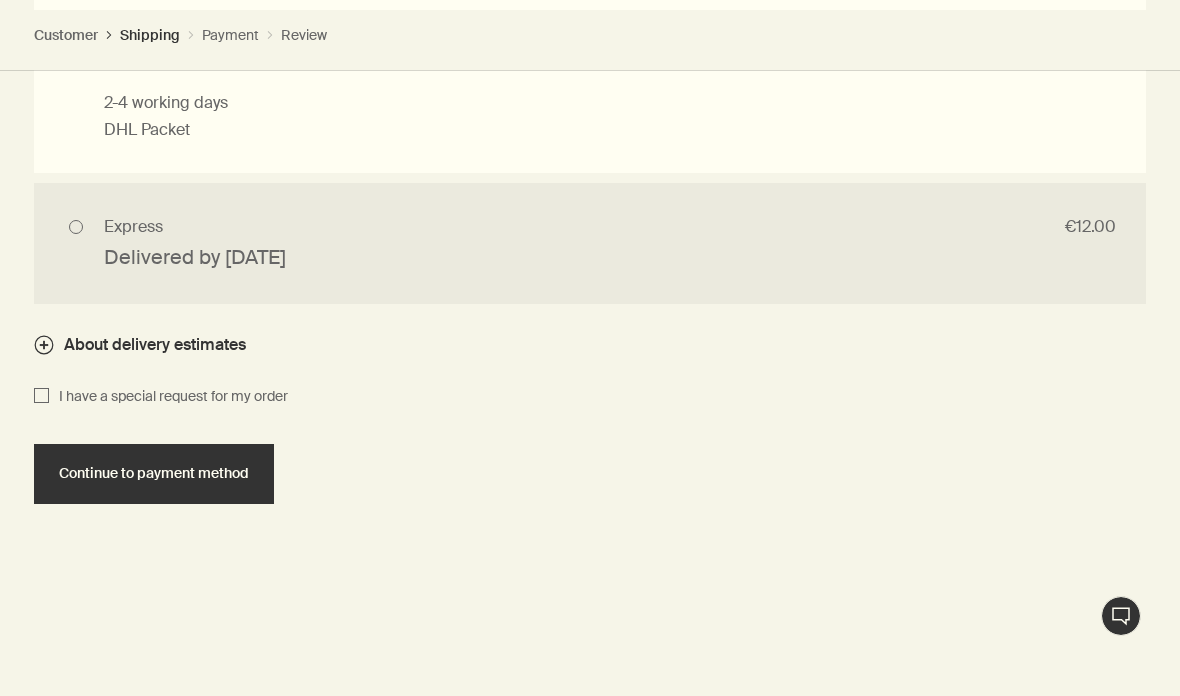 click on "Continue to payment method" at bounding box center [154, 473] 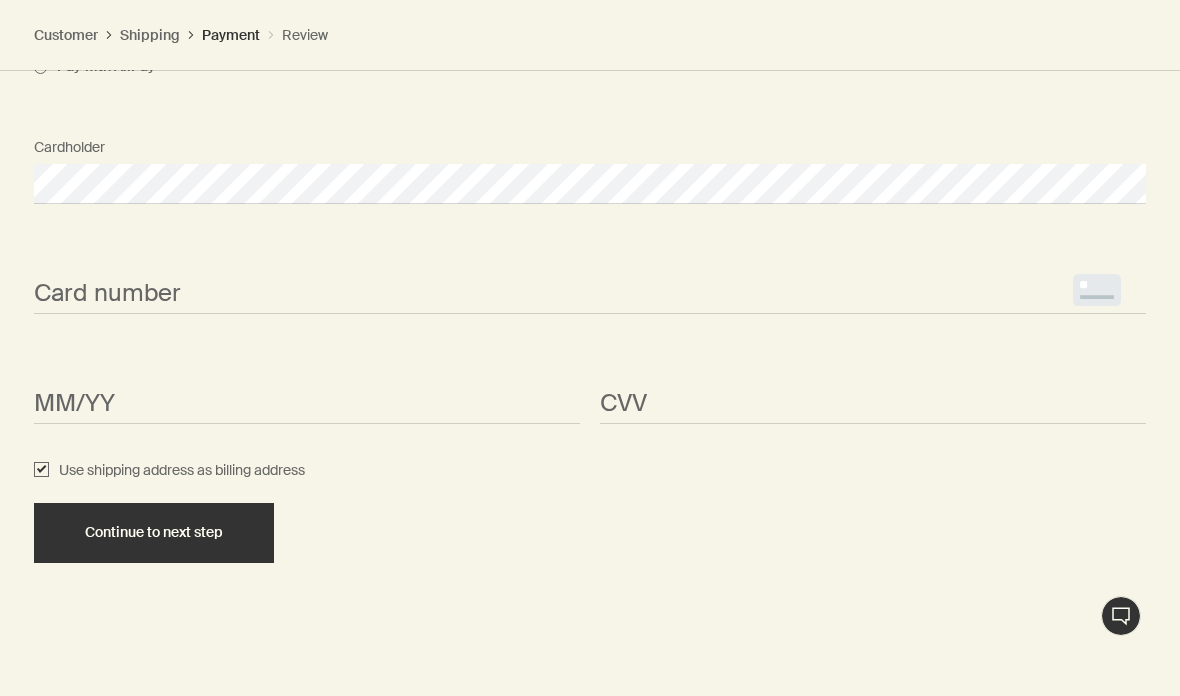 scroll, scrollTop: 0, scrollLeft: 0, axis: both 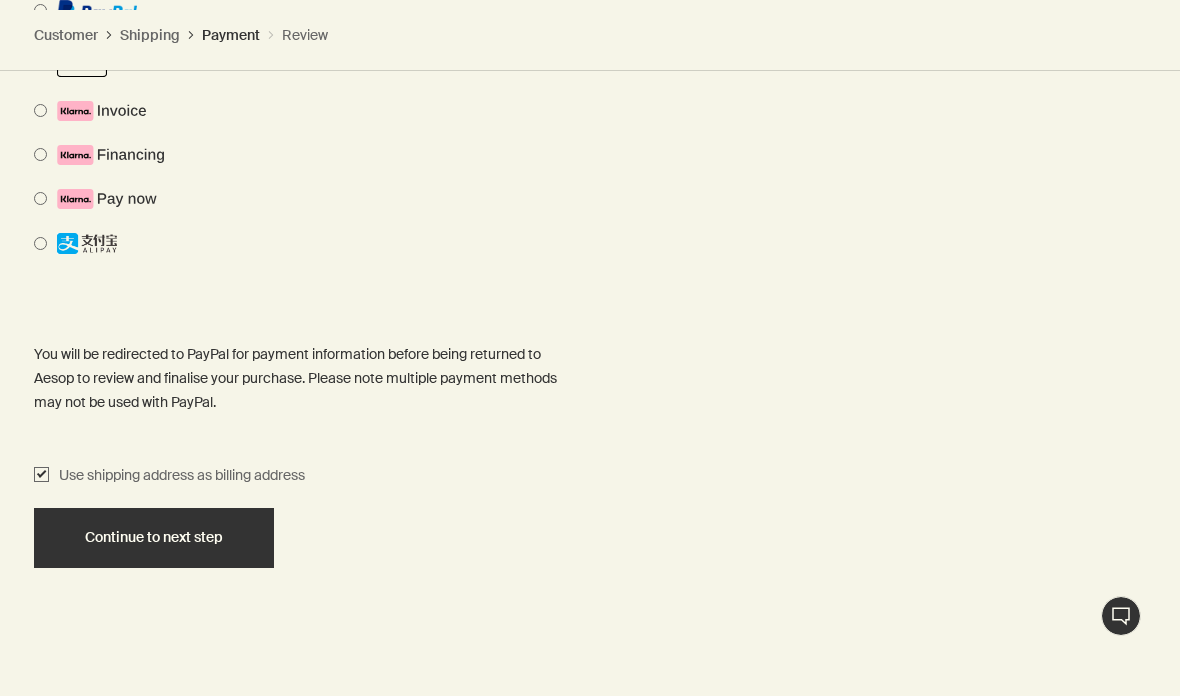 click on "Continue to next step" at bounding box center (154, 537) 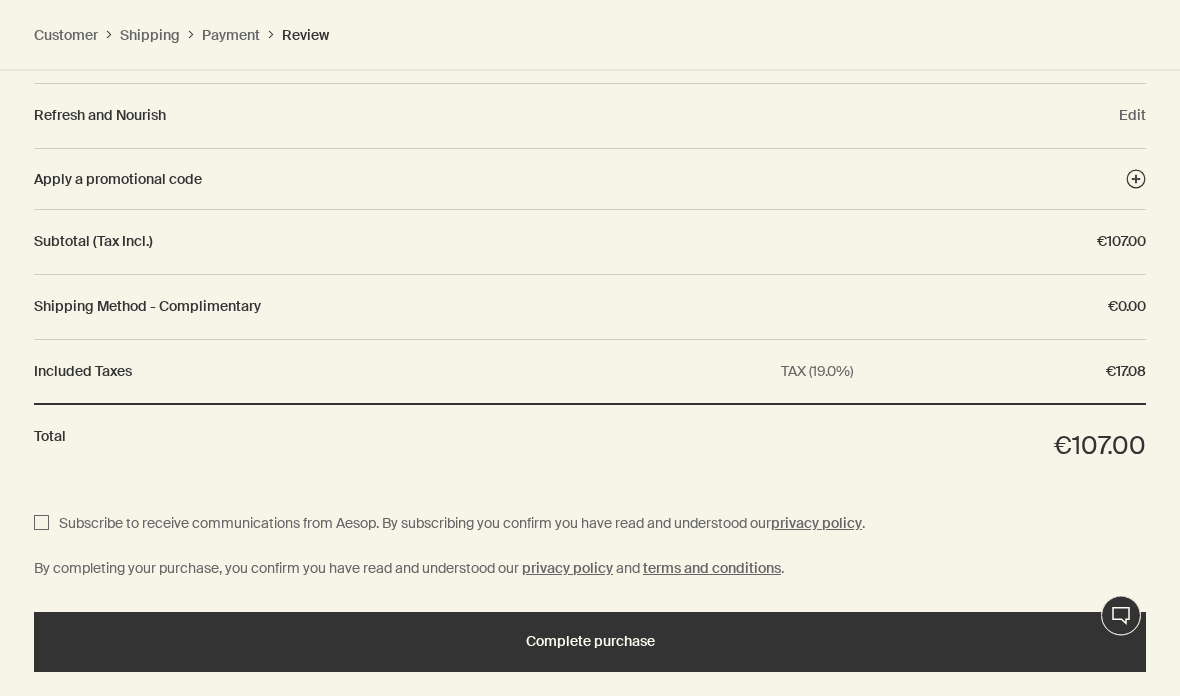 scroll, scrollTop: 2491, scrollLeft: 0, axis: vertical 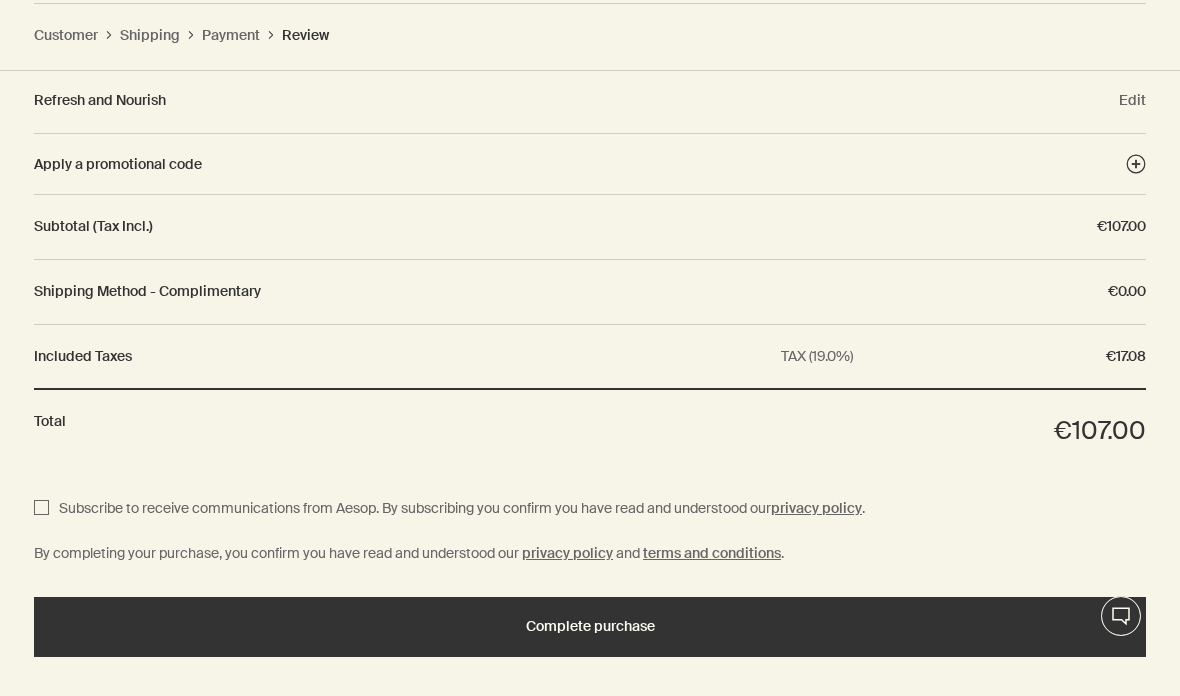 click on "Subscribe to receive communications from Aesop. By subscribing you confirm you have read and understood our   privacy policy ." at bounding box center (41, 509) 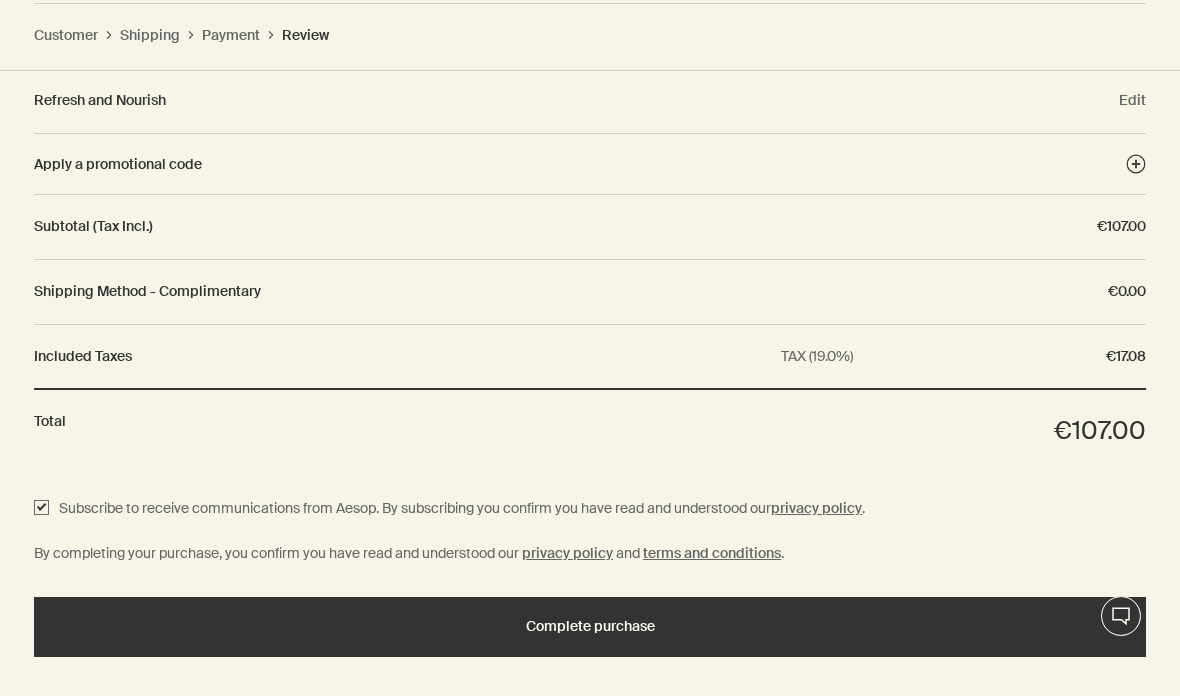 click on "Complete purchase" at bounding box center [590, 626] 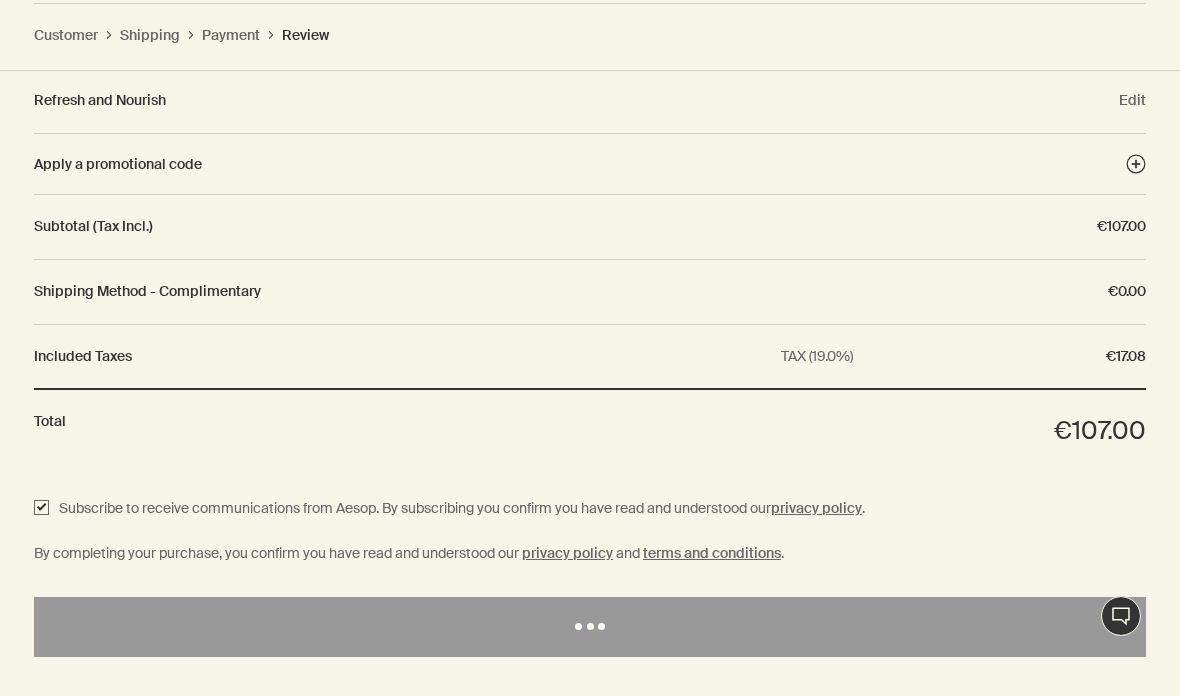 scroll, scrollTop: 2571, scrollLeft: 0, axis: vertical 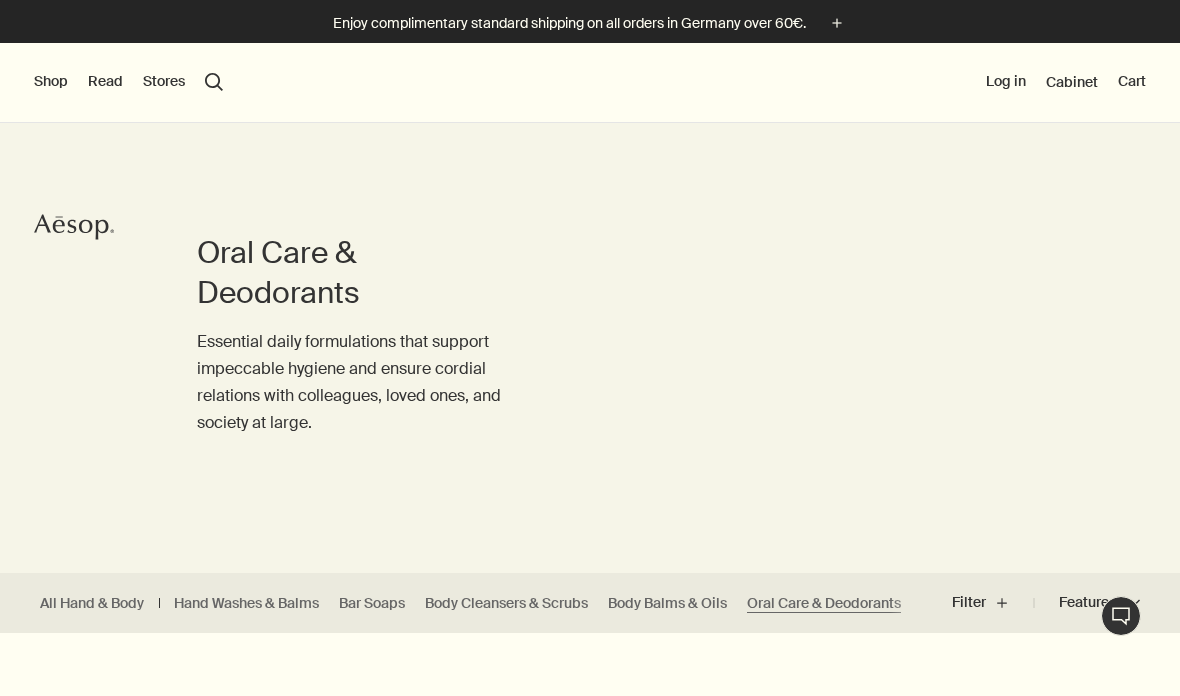 click on "Cart" at bounding box center [1132, 82] 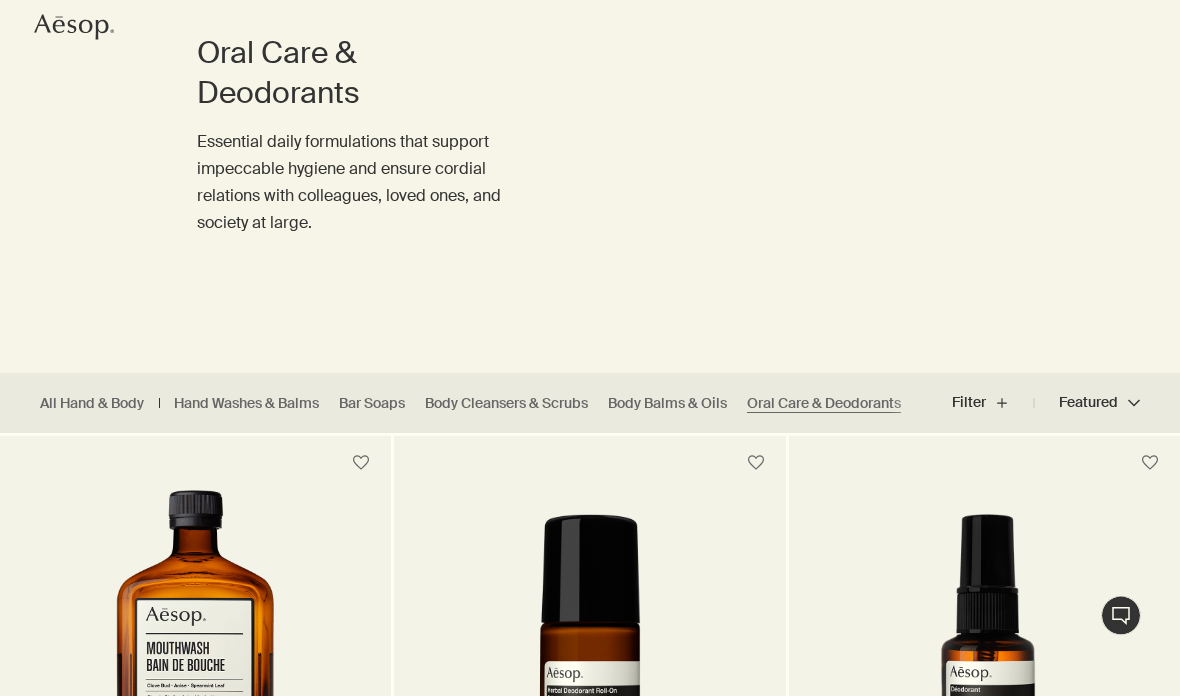 scroll, scrollTop: 0, scrollLeft: 0, axis: both 